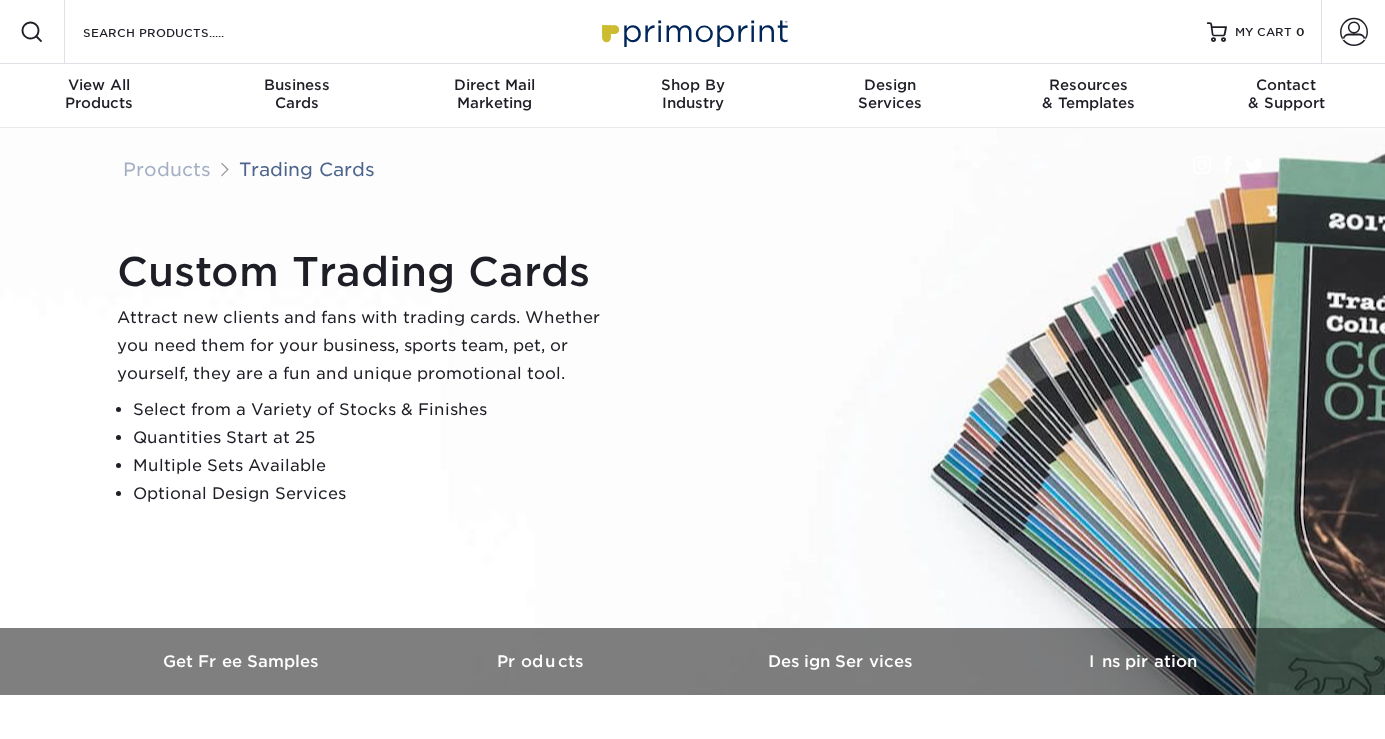 scroll, scrollTop: 0, scrollLeft: 0, axis: both 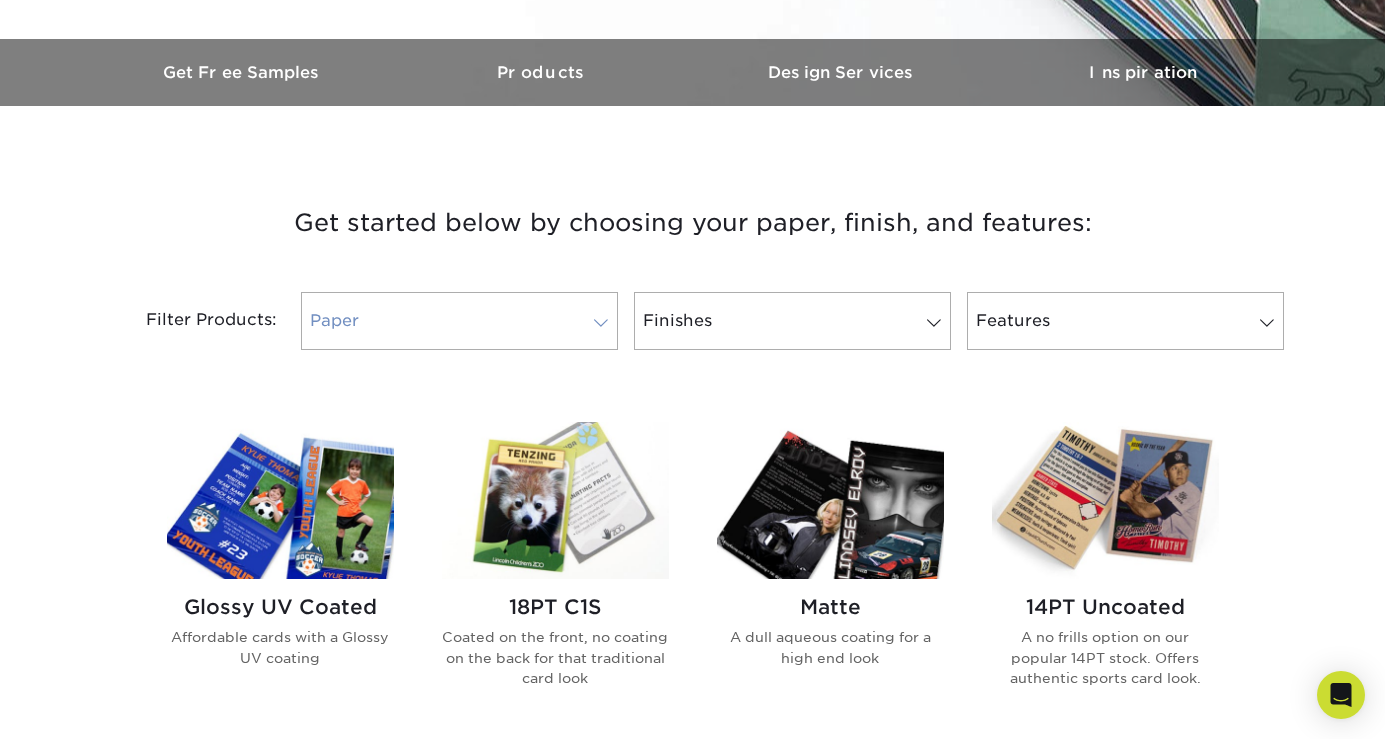click at bounding box center (601, 323) 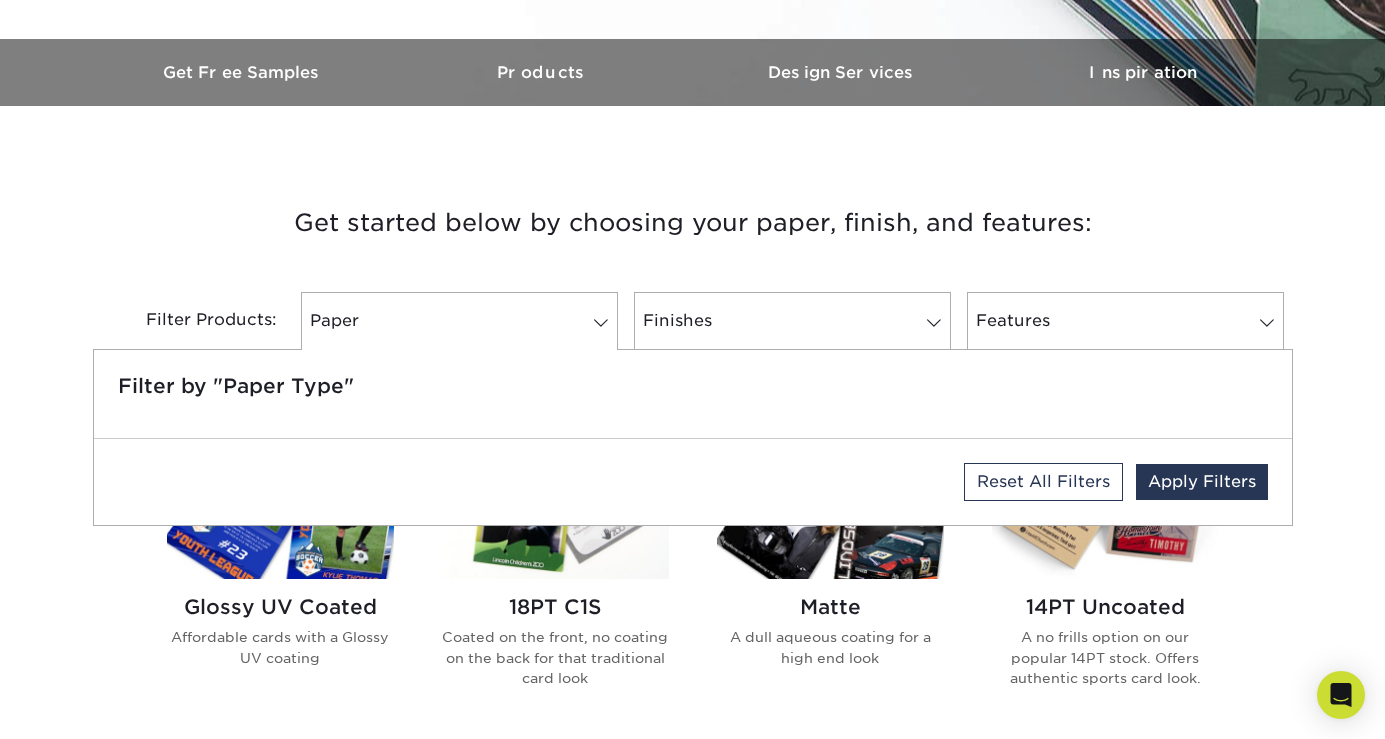 click on "Get started below by choosing your paper, finish, and features:" at bounding box center (693, 223) 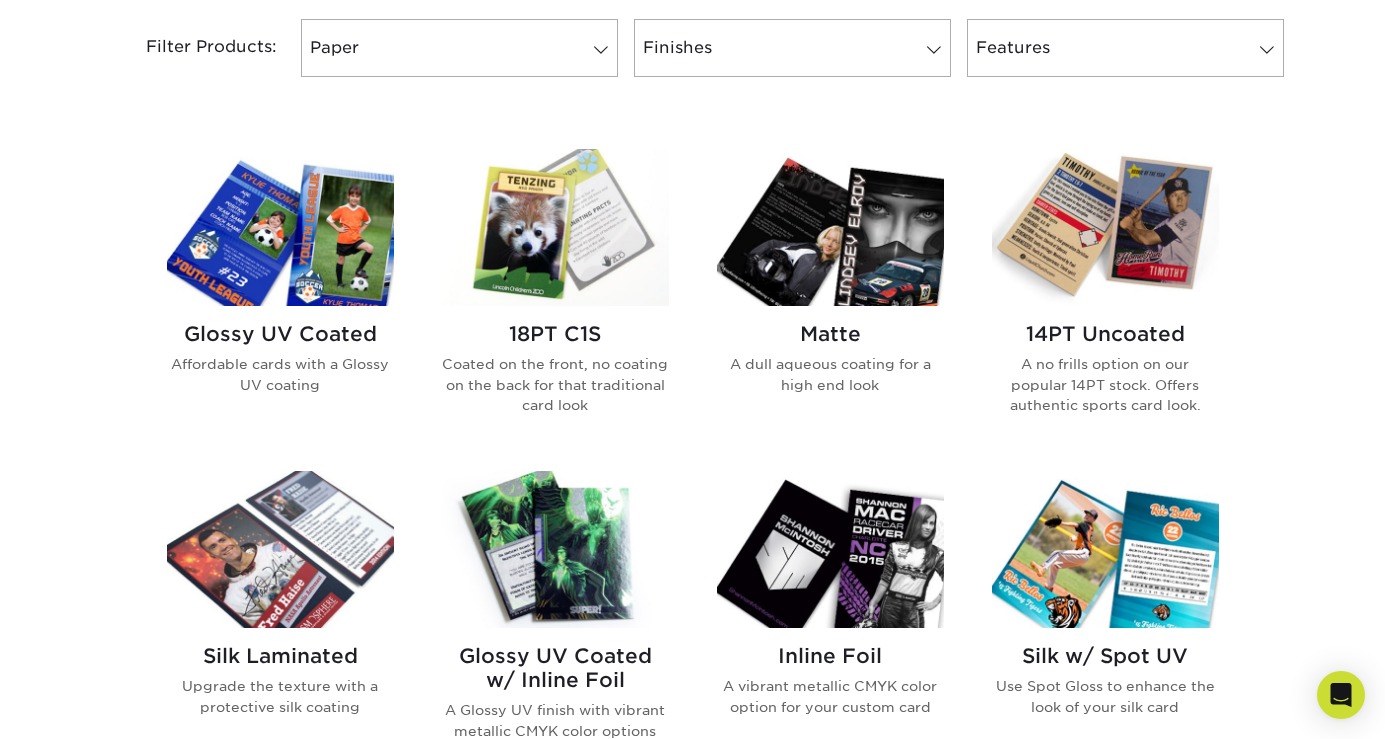 scroll, scrollTop: 866, scrollLeft: 0, axis: vertical 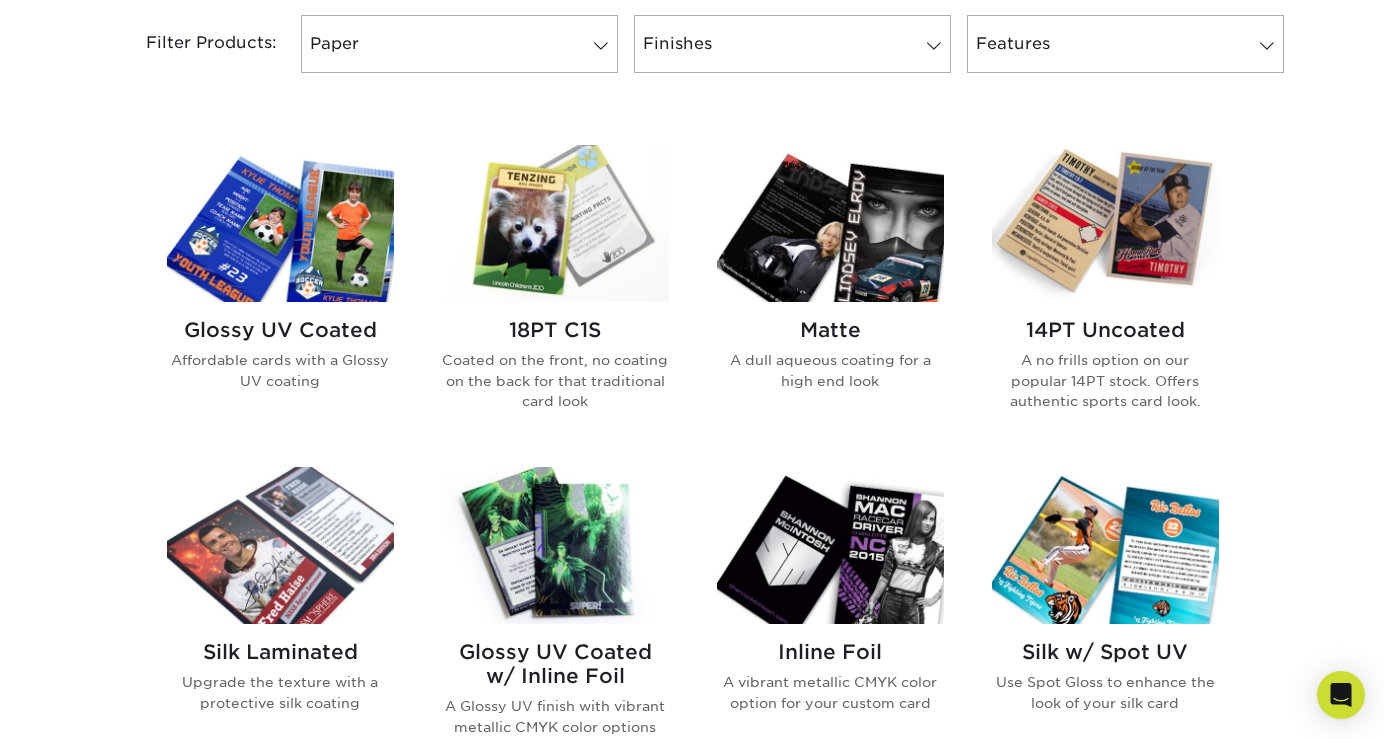 click on "14PT Uncoated" at bounding box center (1105, 330) 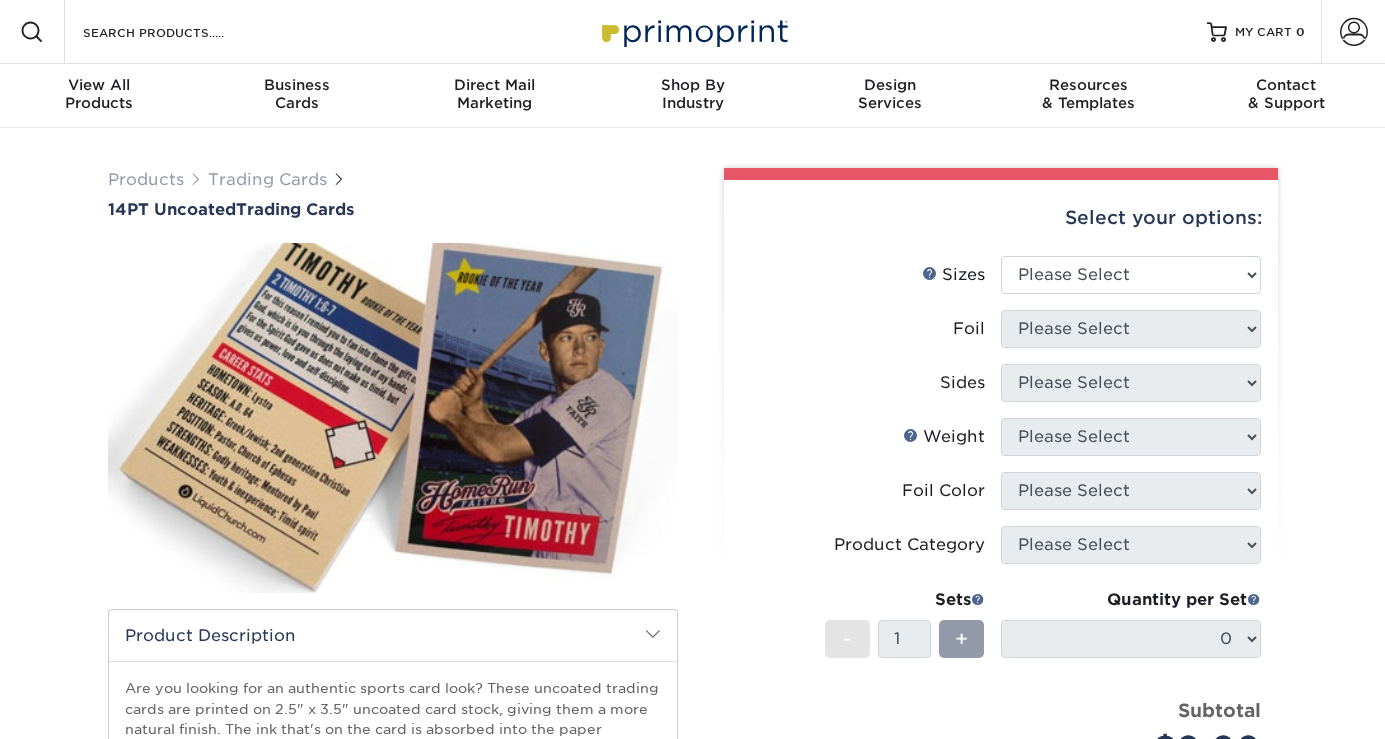 scroll, scrollTop: 0, scrollLeft: 0, axis: both 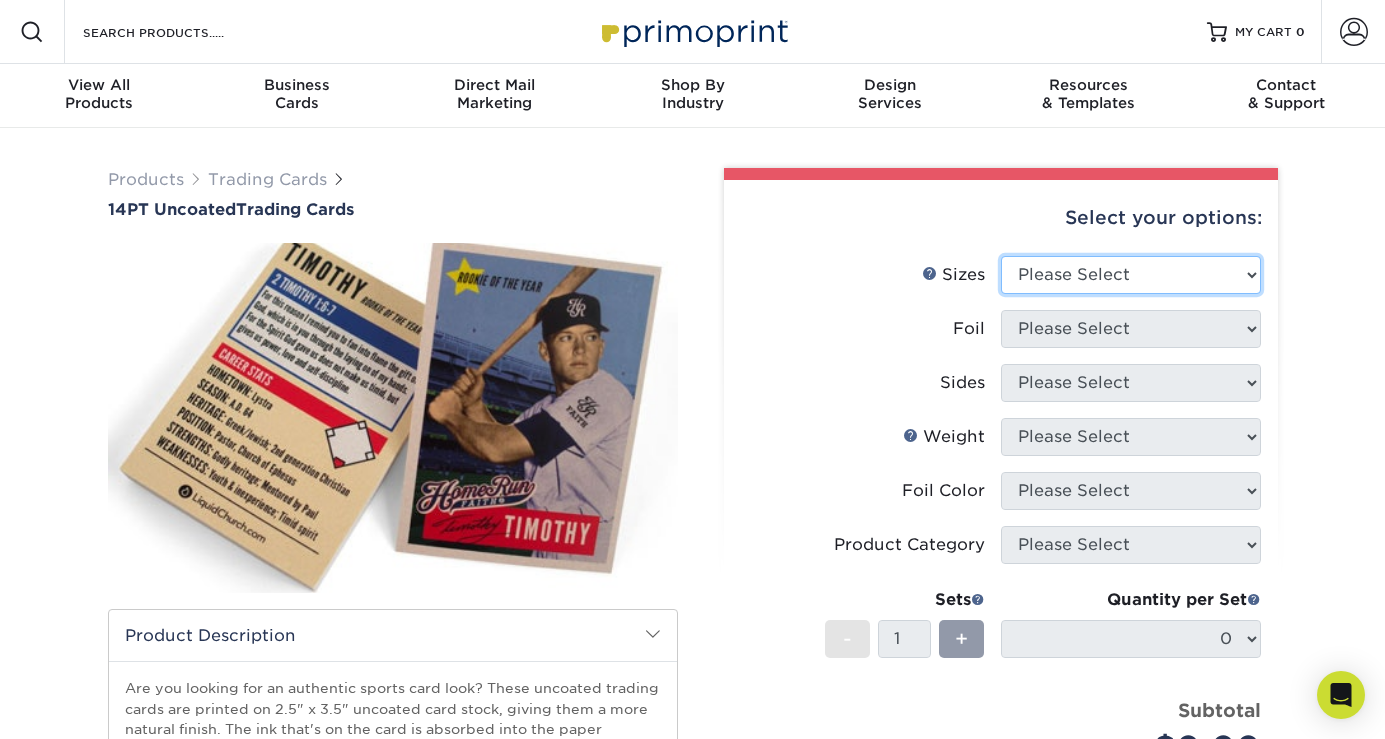 select on "2.50x3.50" 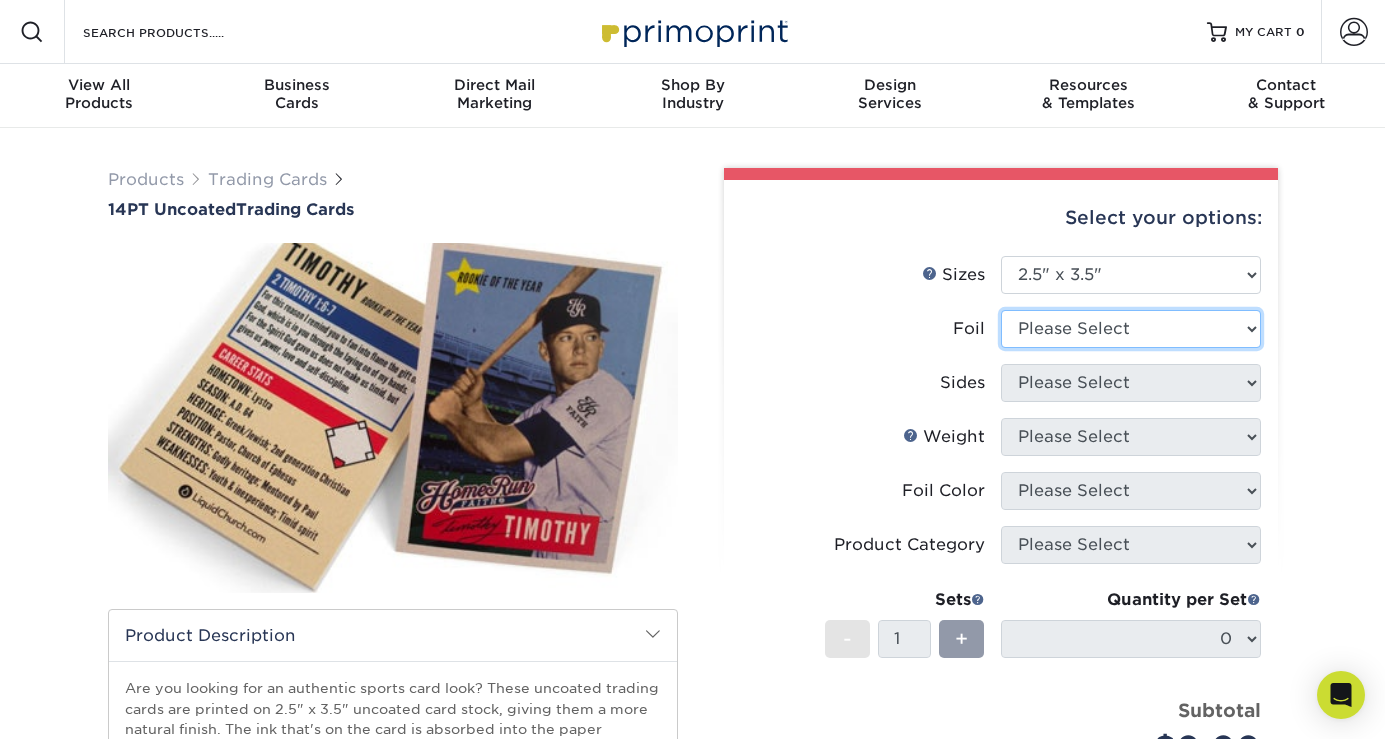 select on "0" 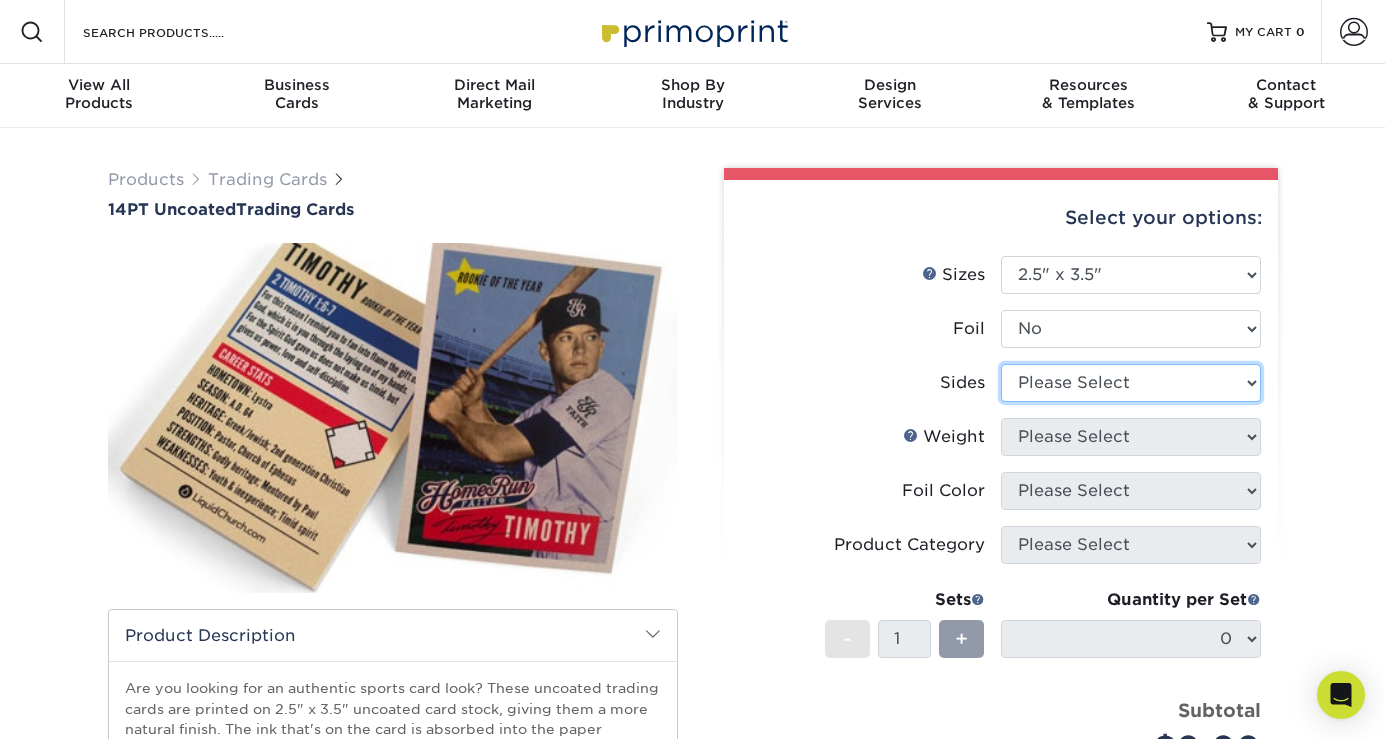 select on "13abbda7-1d64-4f25-8bb2-c179b224825d" 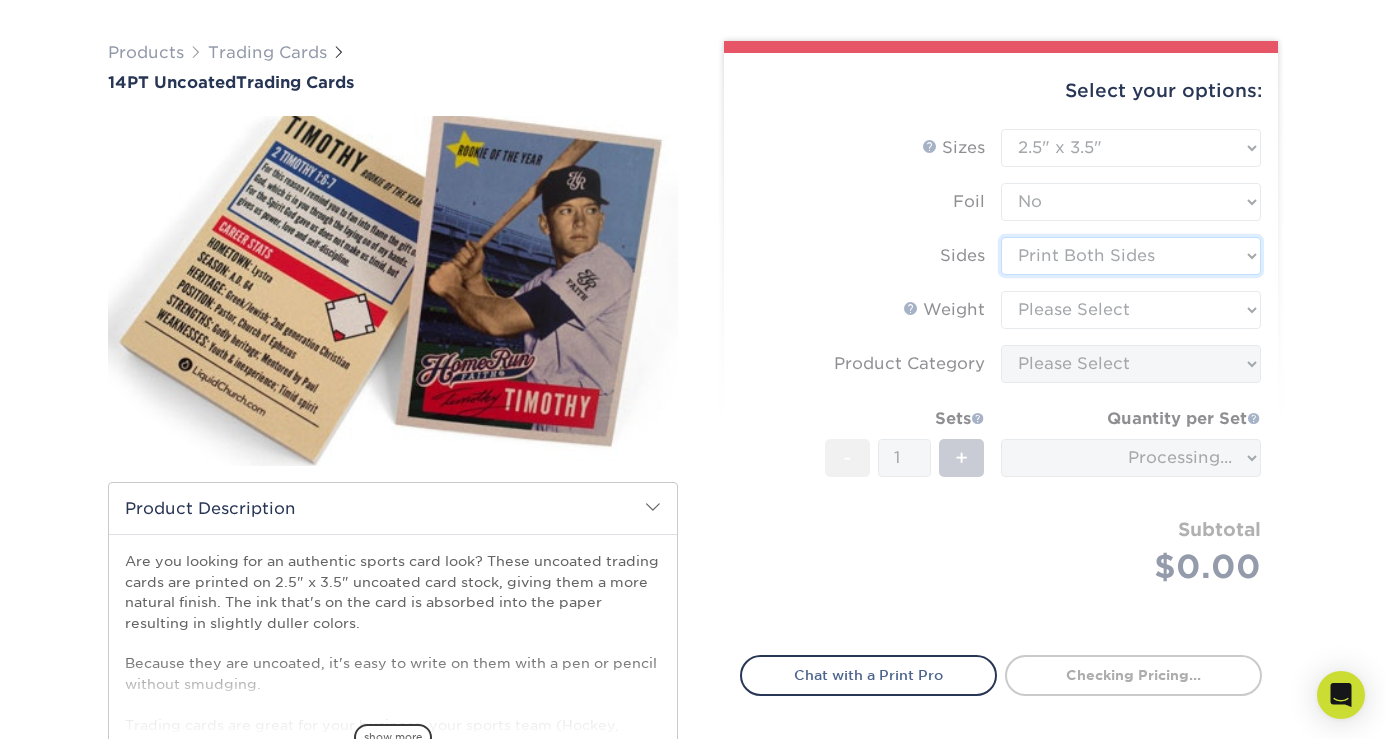 scroll, scrollTop: 134, scrollLeft: 0, axis: vertical 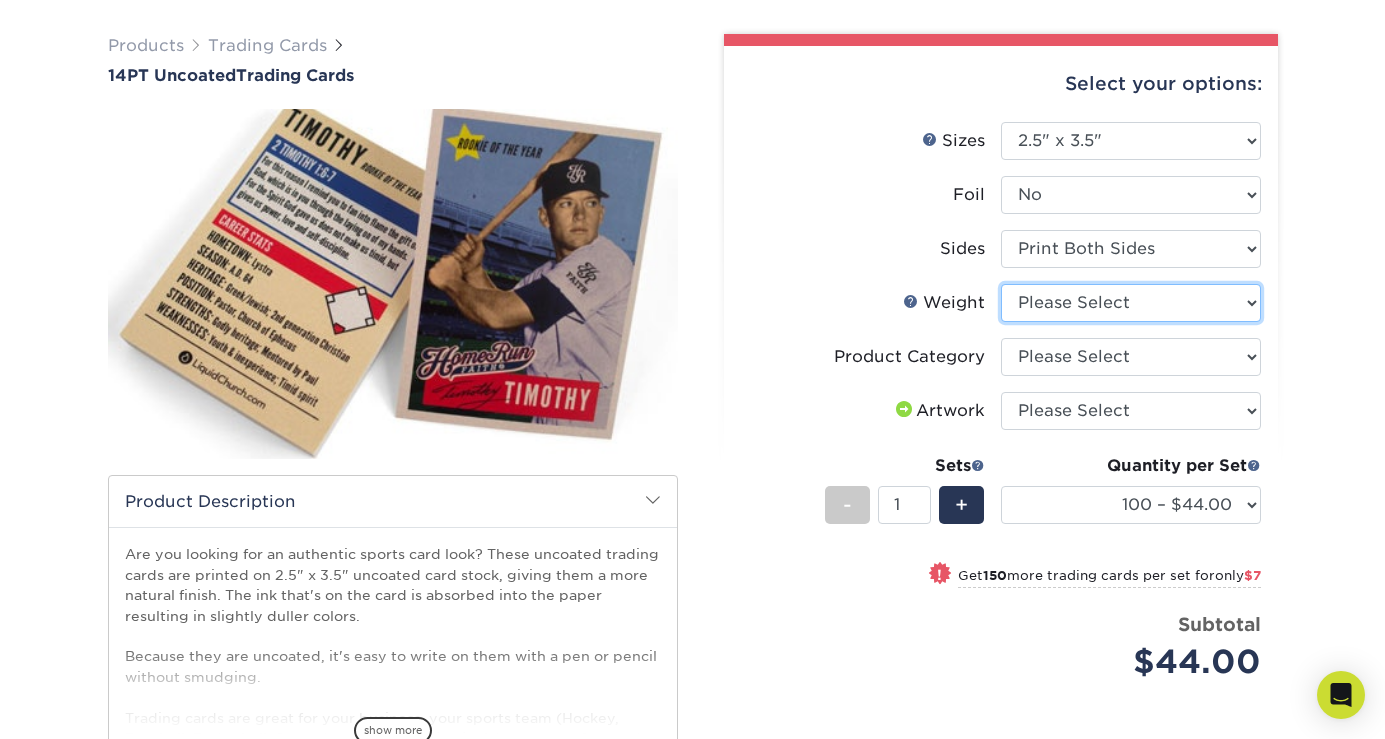 select on "14PT Uncoated" 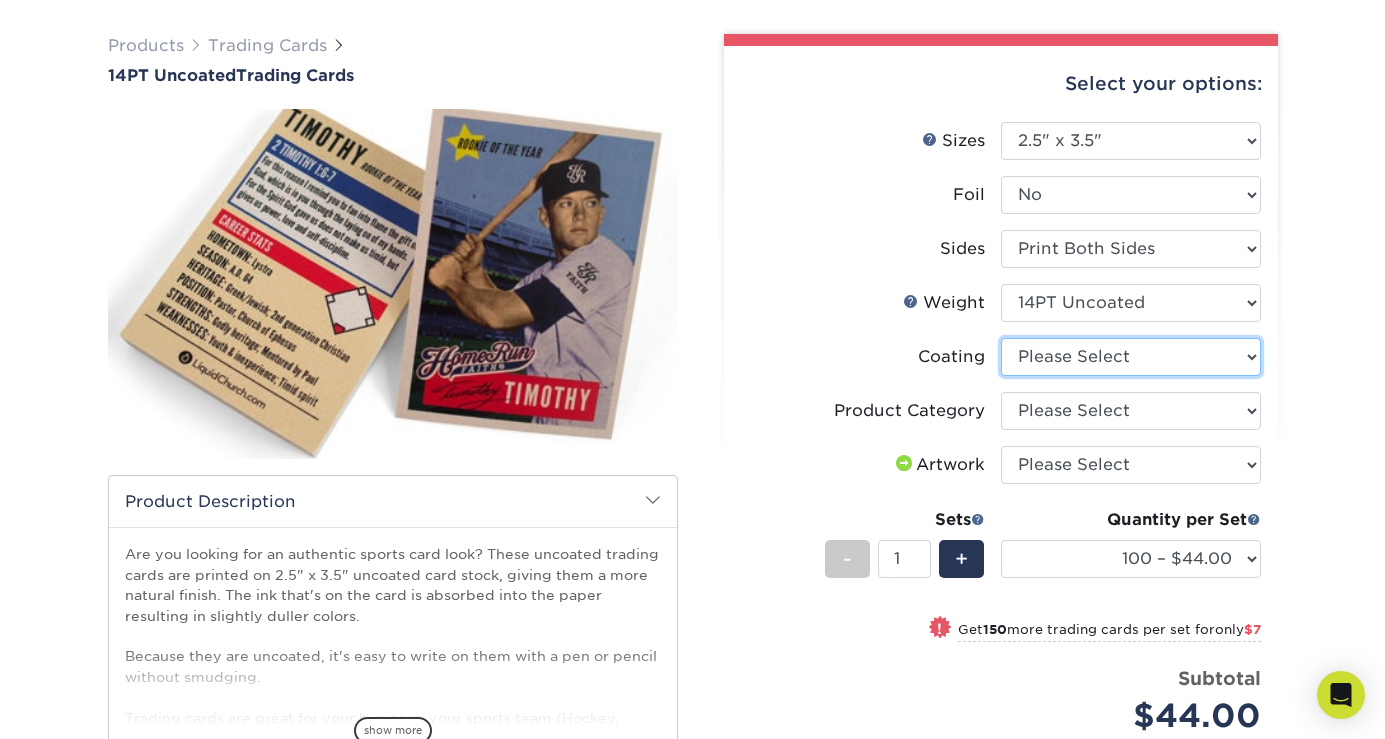 select on "3e7618de-abca-4bda-9f97-8b9129e913d8" 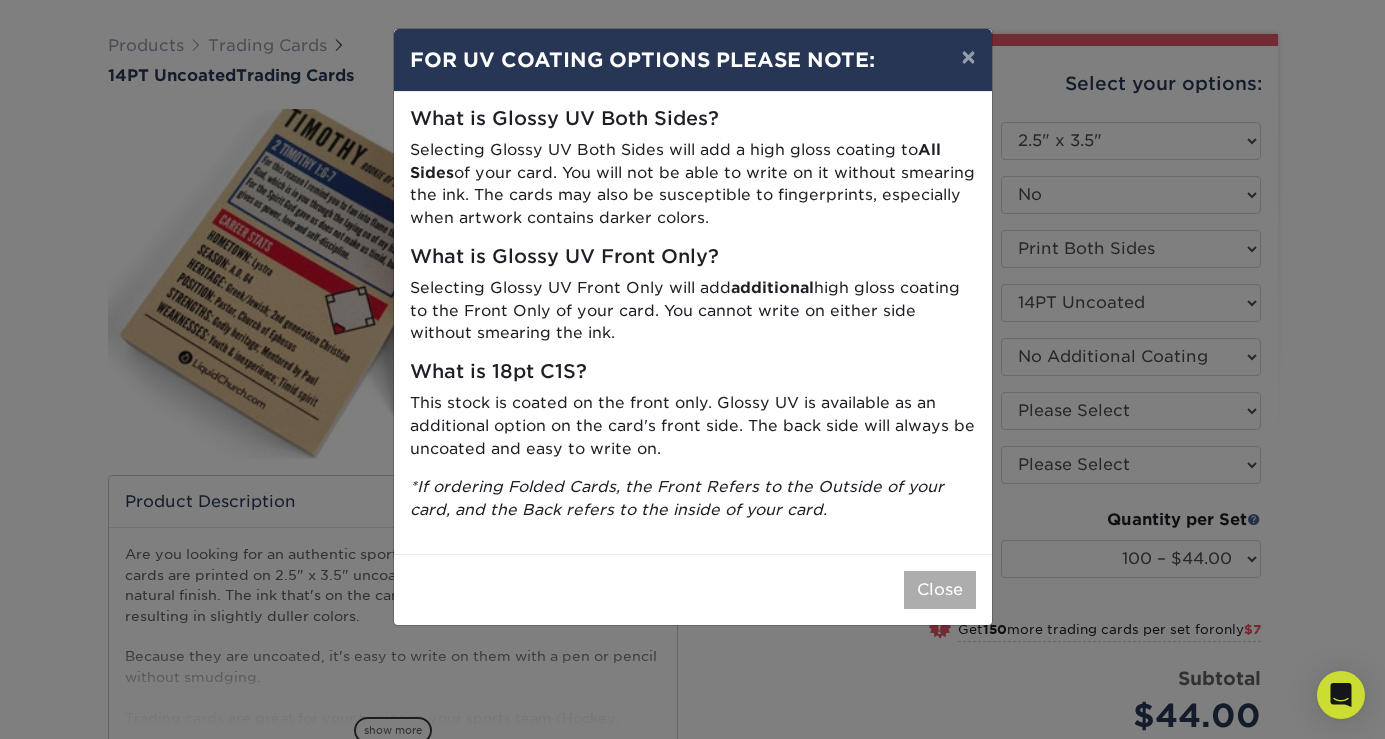 click on "Close" at bounding box center [940, 590] 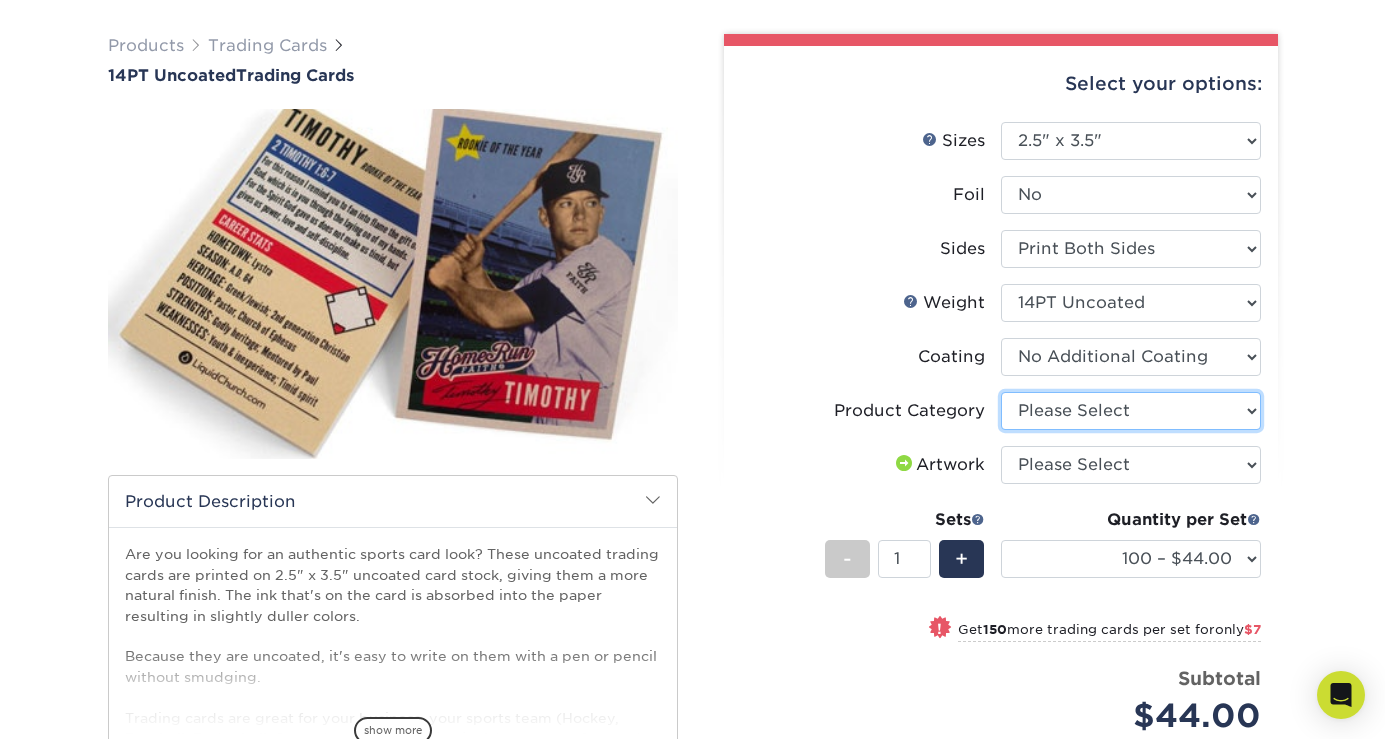 select on "c2f9bce9-36c2-409d-b101-c29d9d031e18" 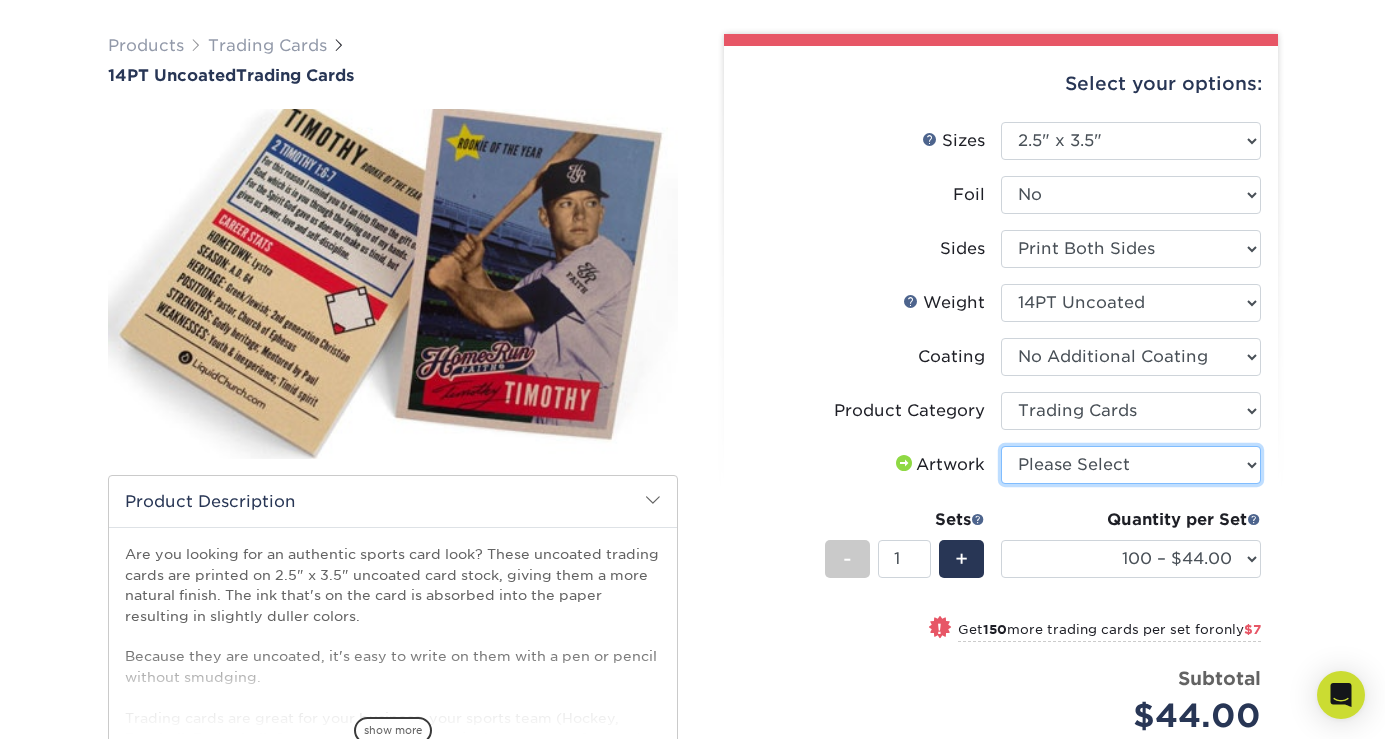 select on "upload" 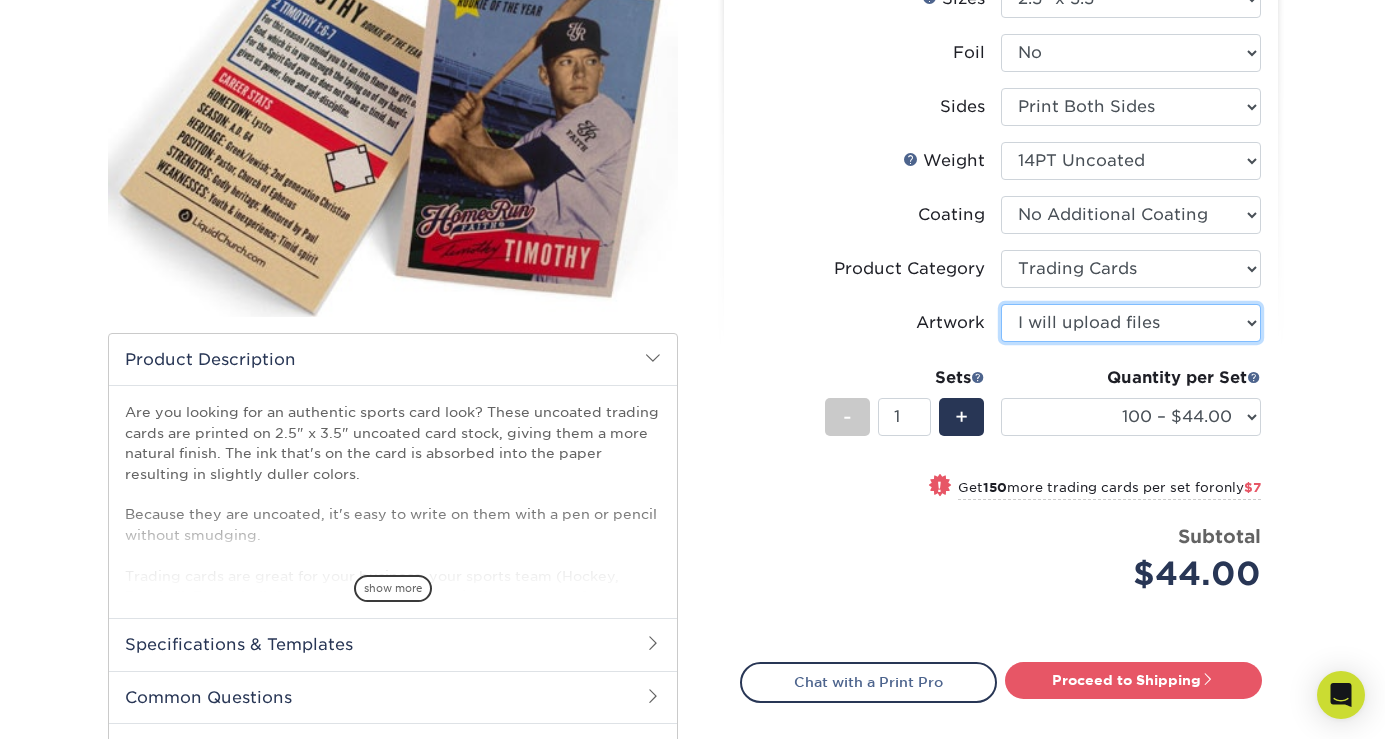 scroll, scrollTop: 277, scrollLeft: 0, axis: vertical 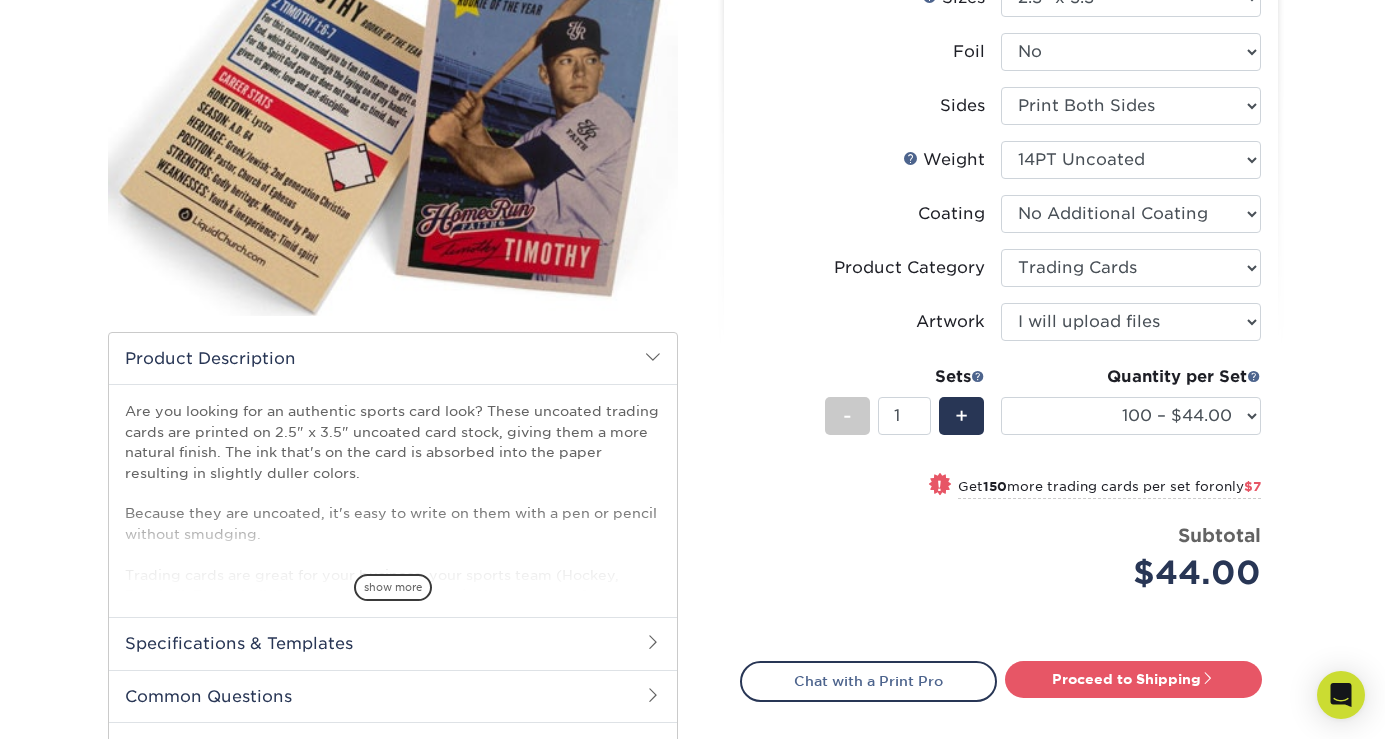 click on "!
Get  150  more trading cards per set for  only  $7" at bounding box center [1001, 498] 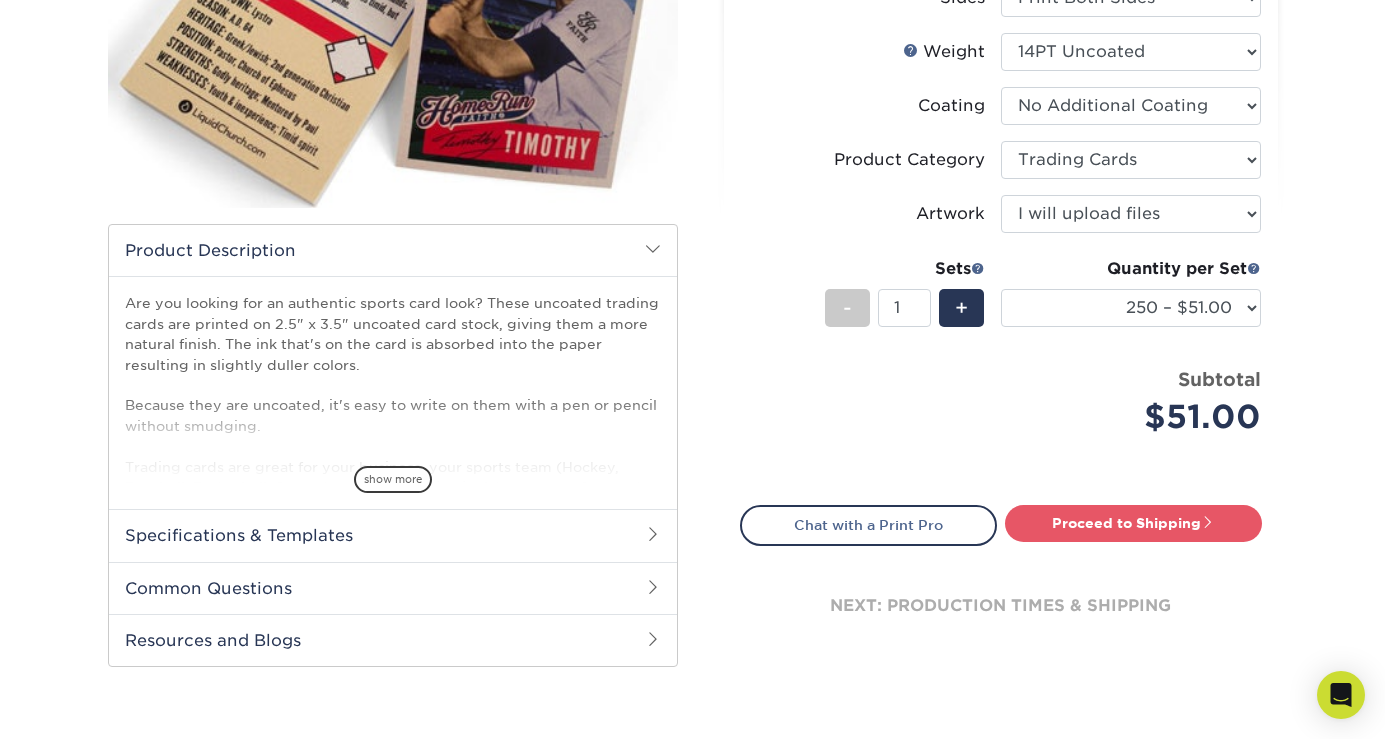 scroll, scrollTop: 387, scrollLeft: 0, axis: vertical 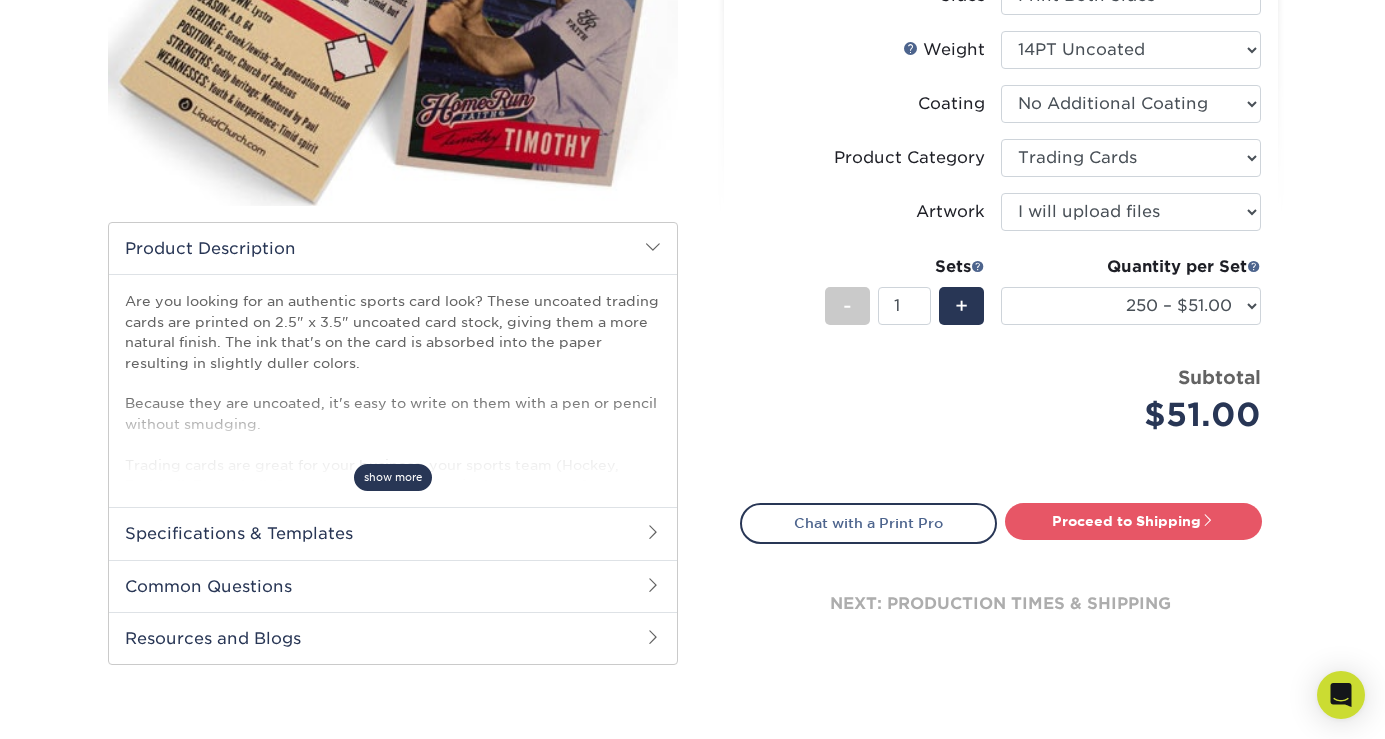 click on "show more" at bounding box center (393, 477) 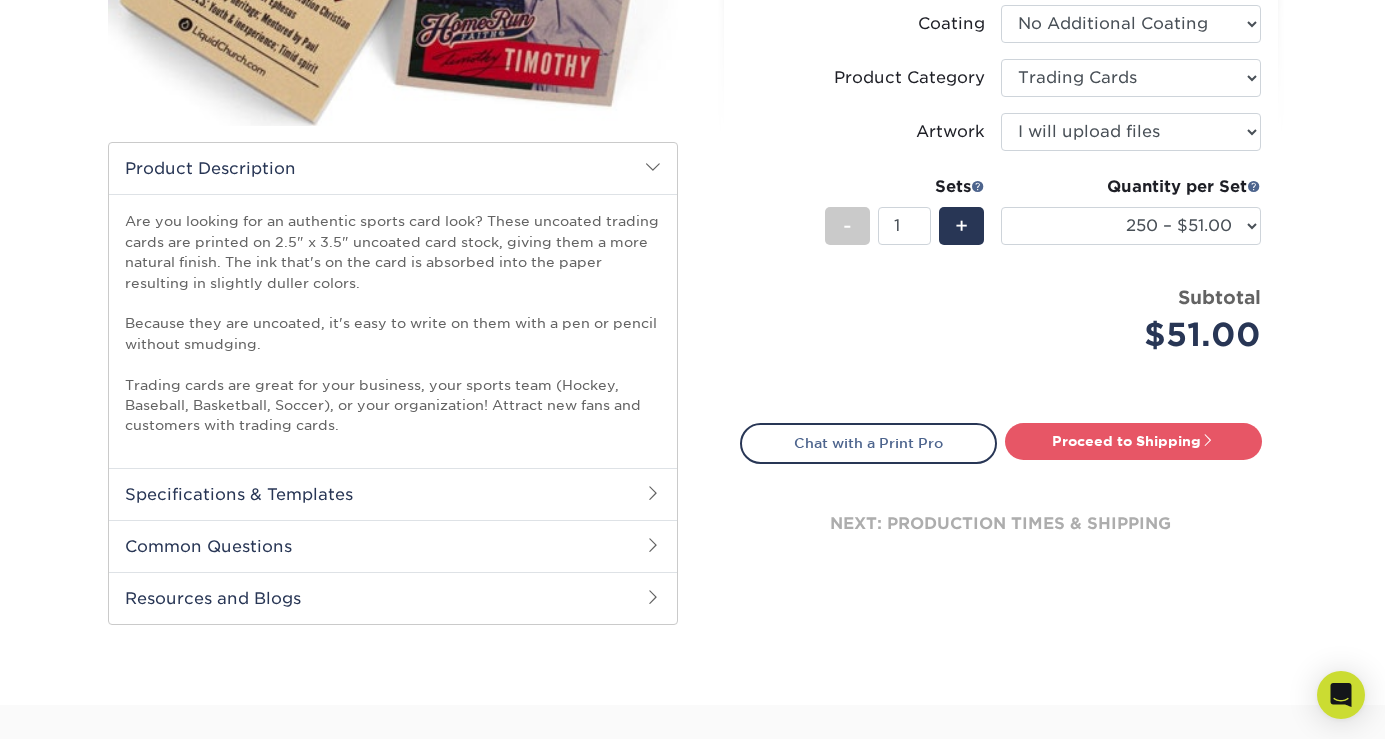 scroll, scrollTop: 472, scrollLeft: 0, axis: vertical 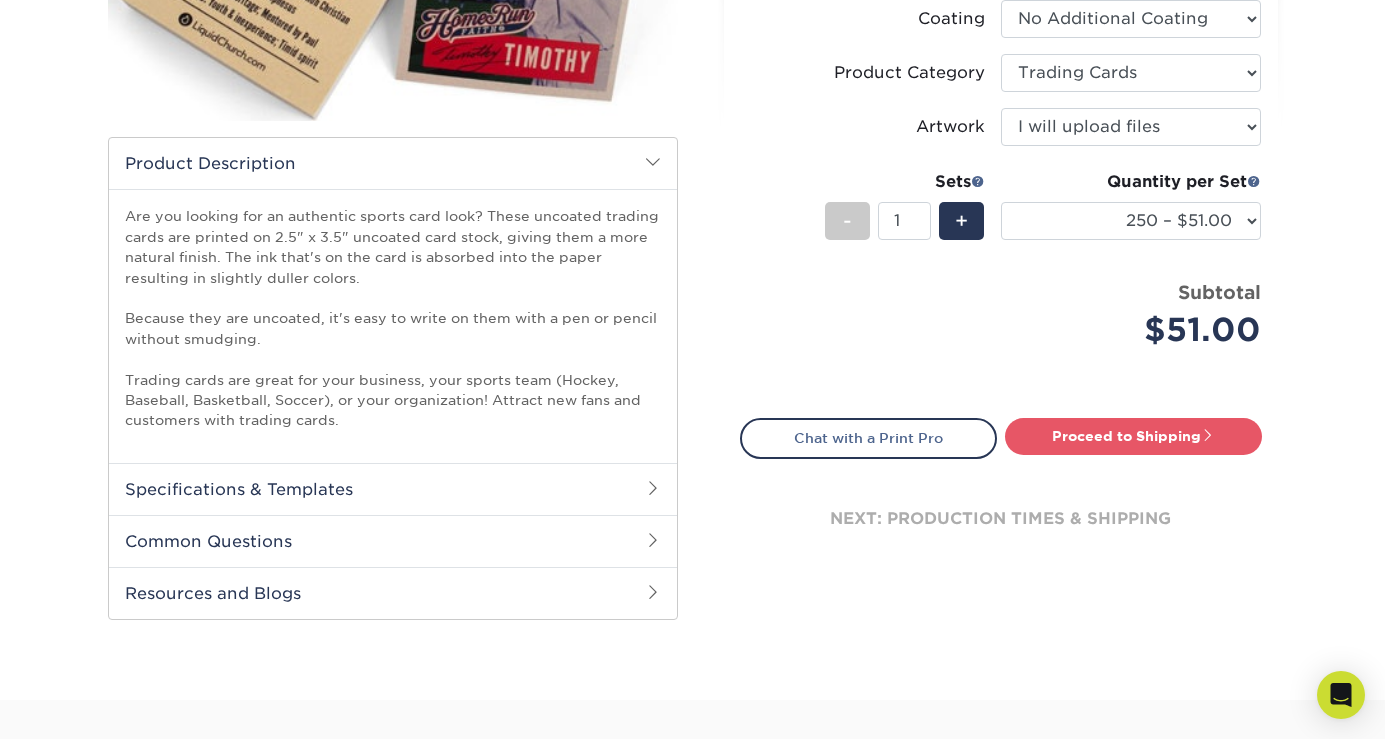 click on "Specifications & Templates" at bounding box center [393, 489] 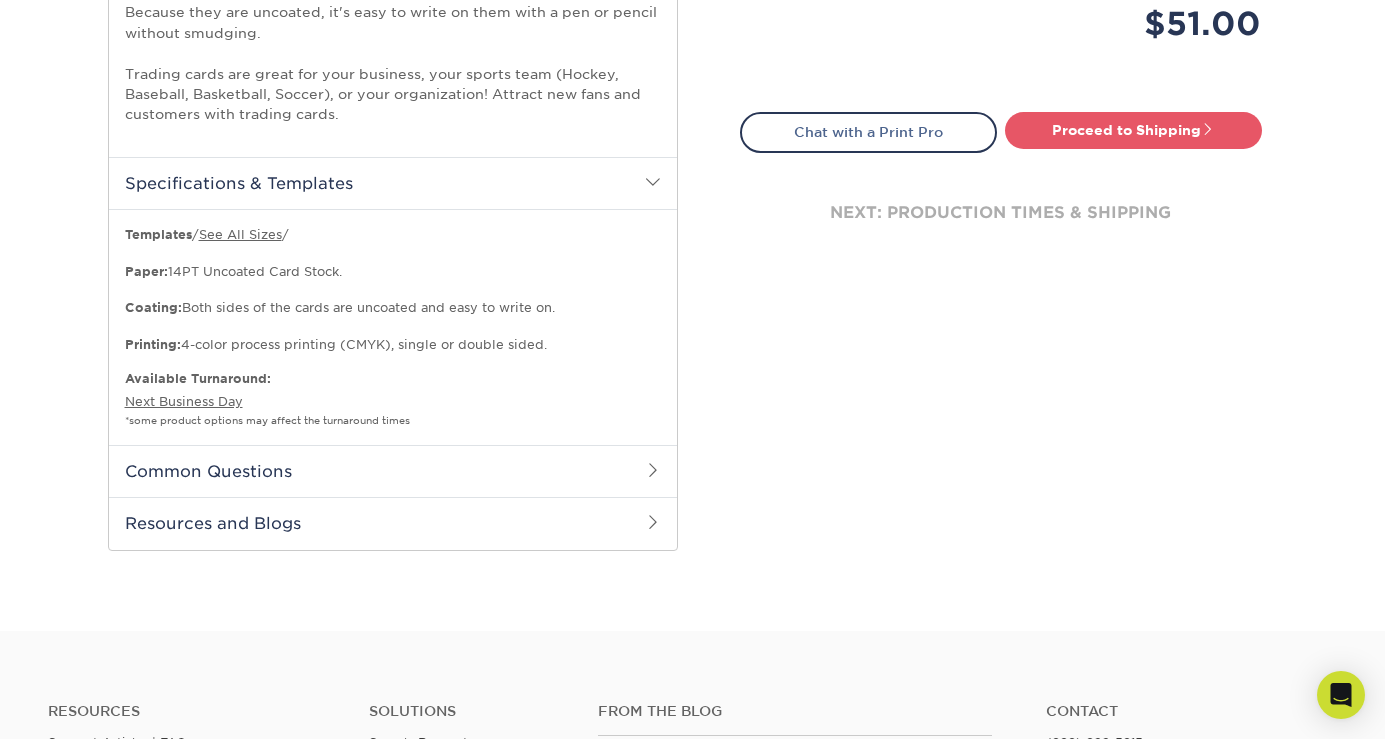 scroll, scrollTop: 762, scrollLeft: 0, axis: vertical 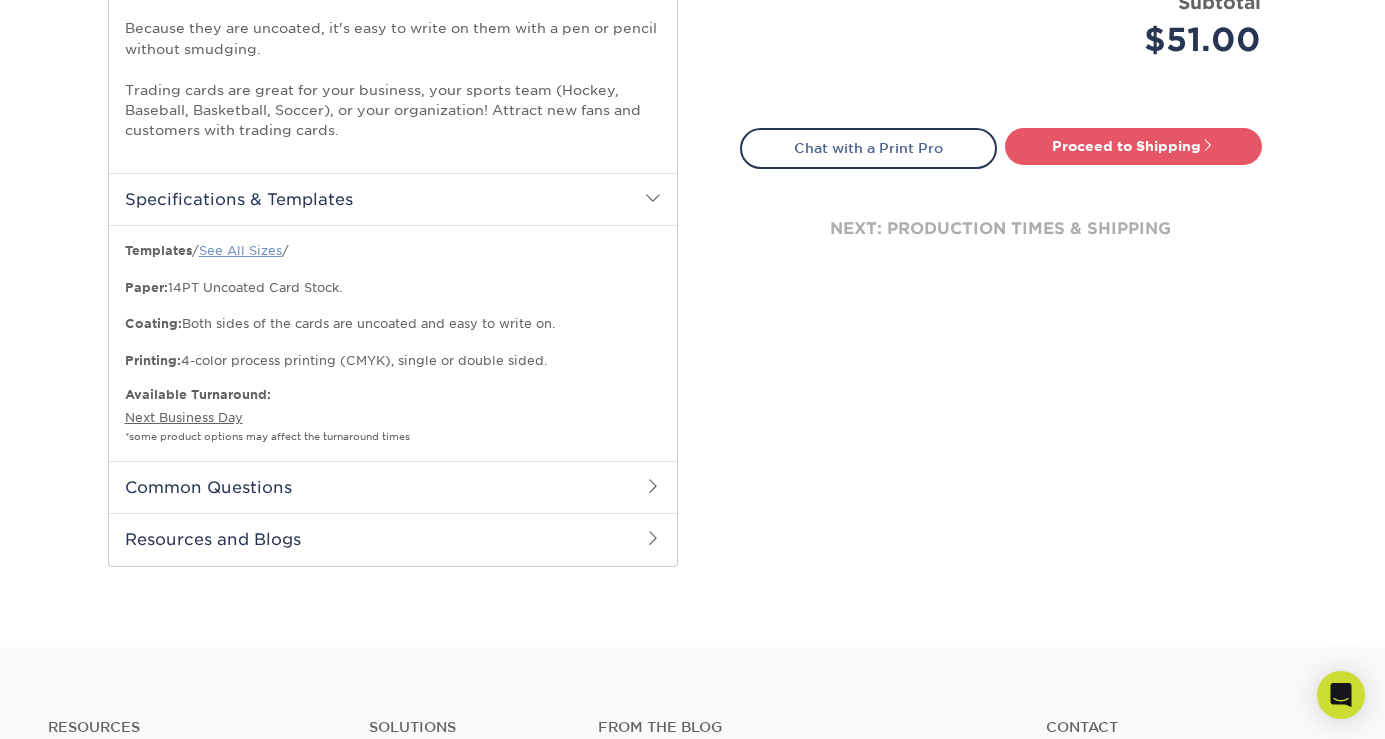 click on "See All Sizes" at bounding box center [240, 250] 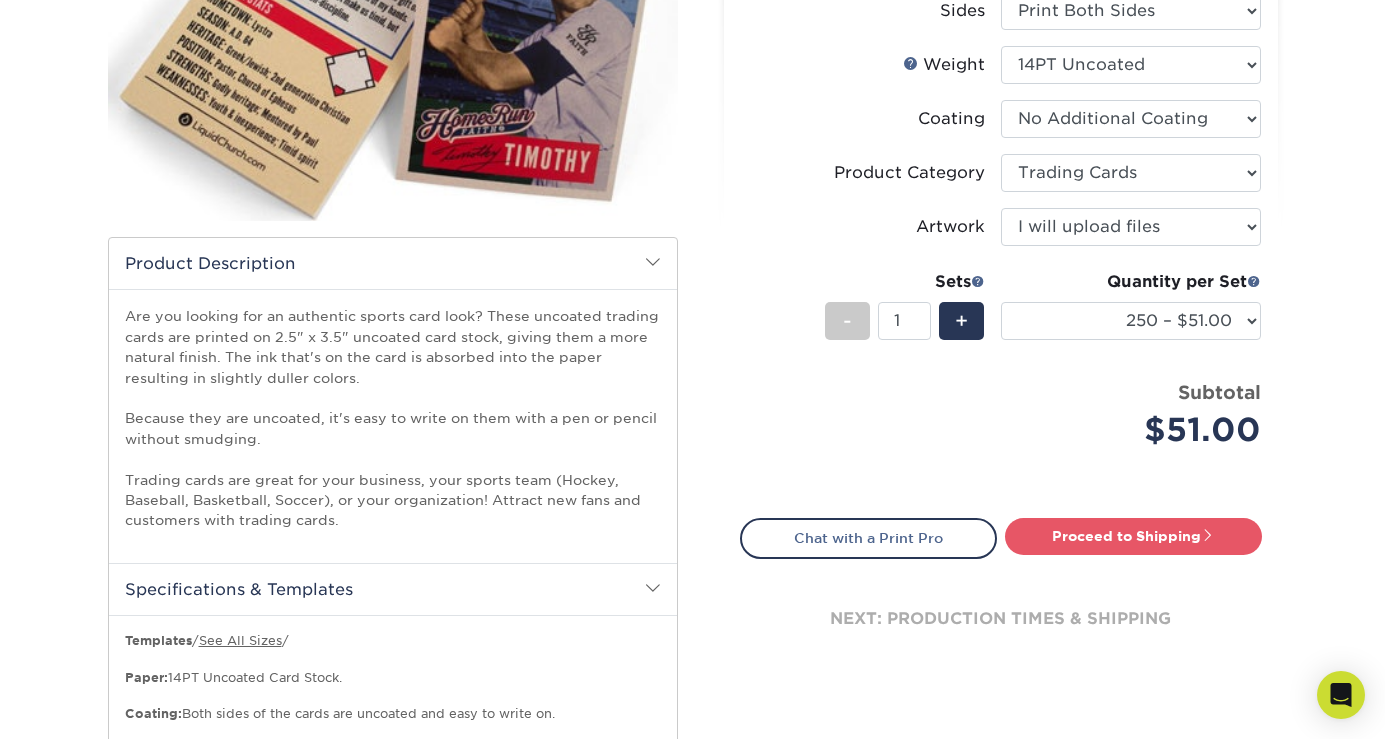 scroll, scrollTop: 387, scrollLeft: 0, axis: vertical 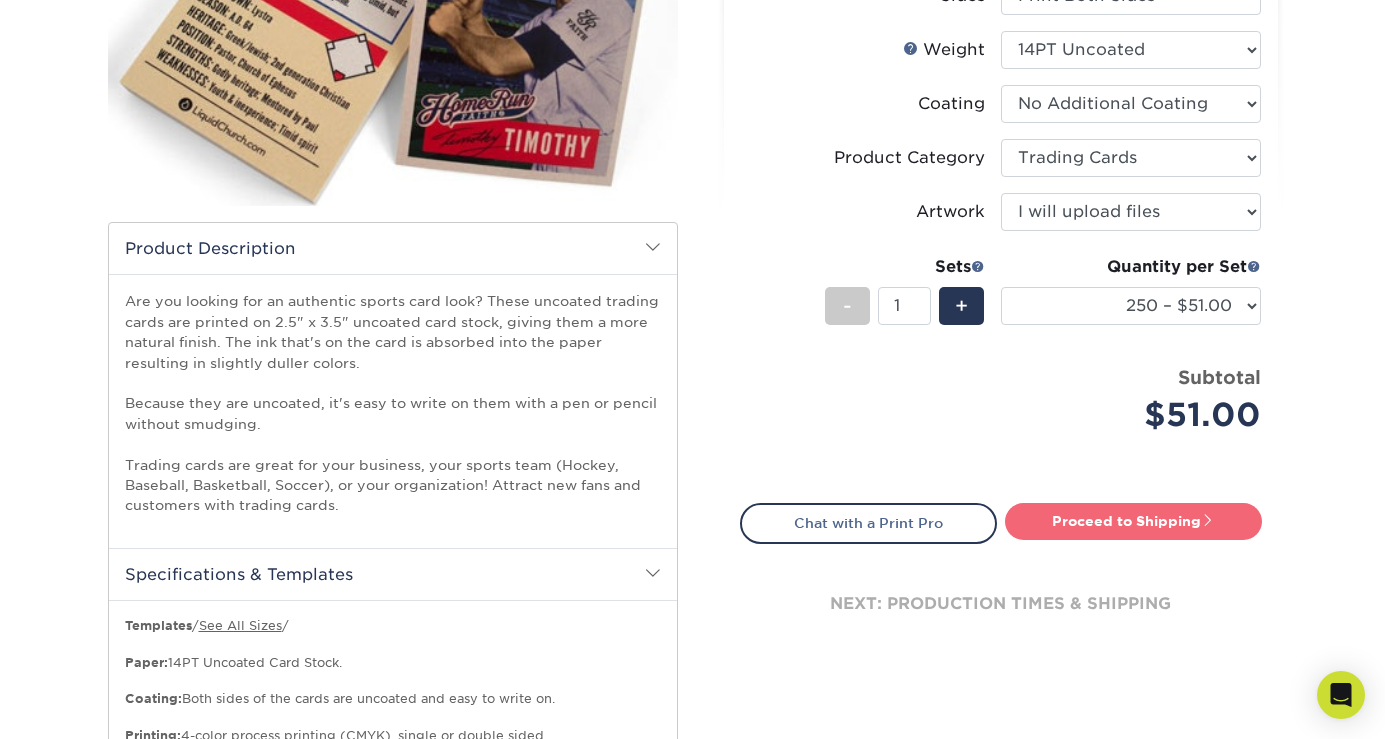 click on "Proceed to Shipping" at bounding box center [1133, 521] 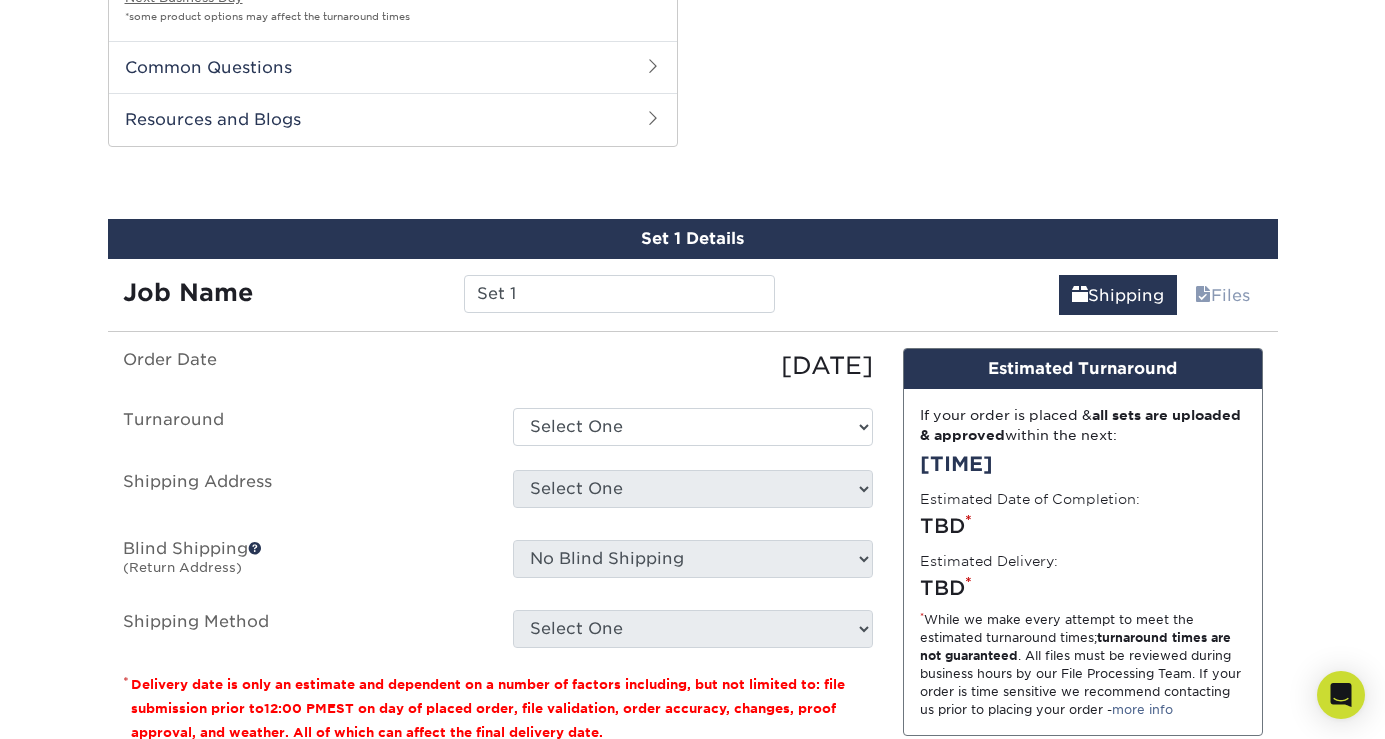 scroll, scrollTop: 1222, scrollLeft: 0, axis: vertical 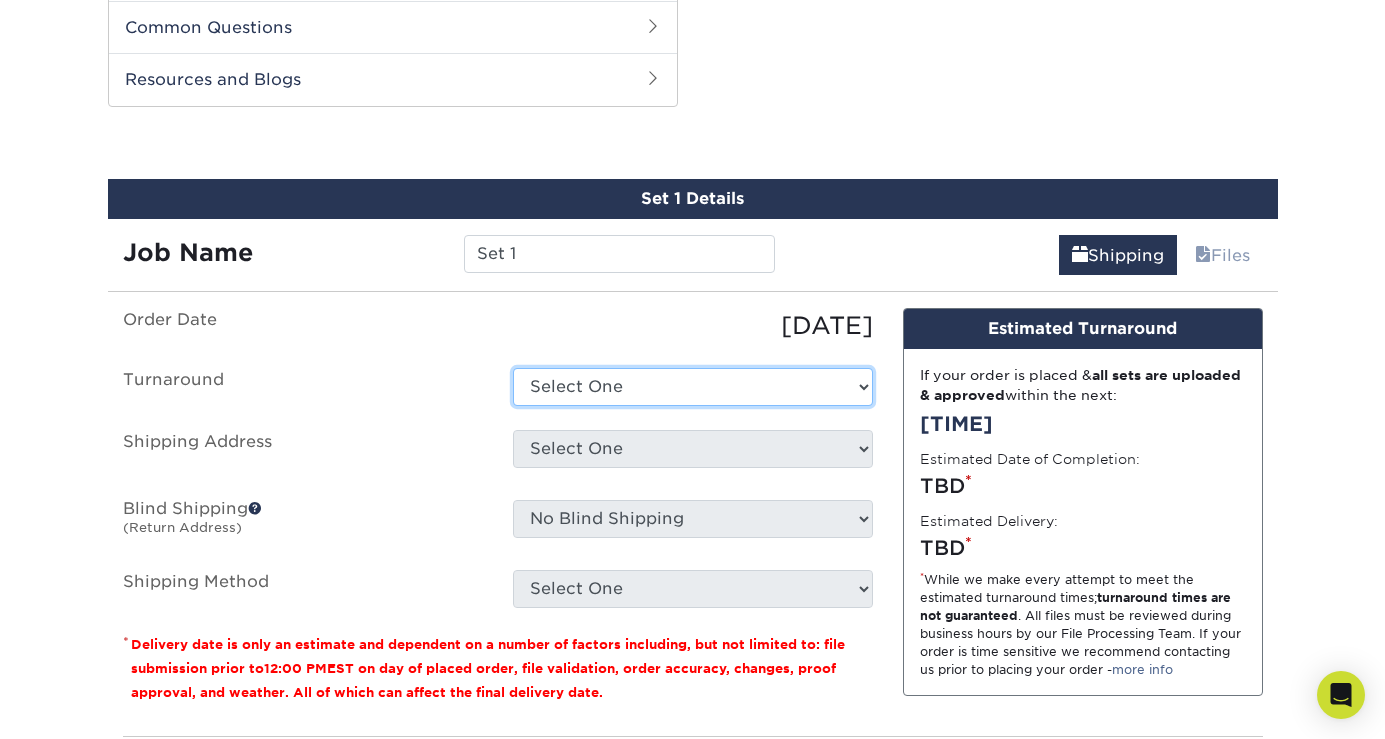 select on "2aa9058f-d60e-4dbb-9e2f-730be2c6fe27" 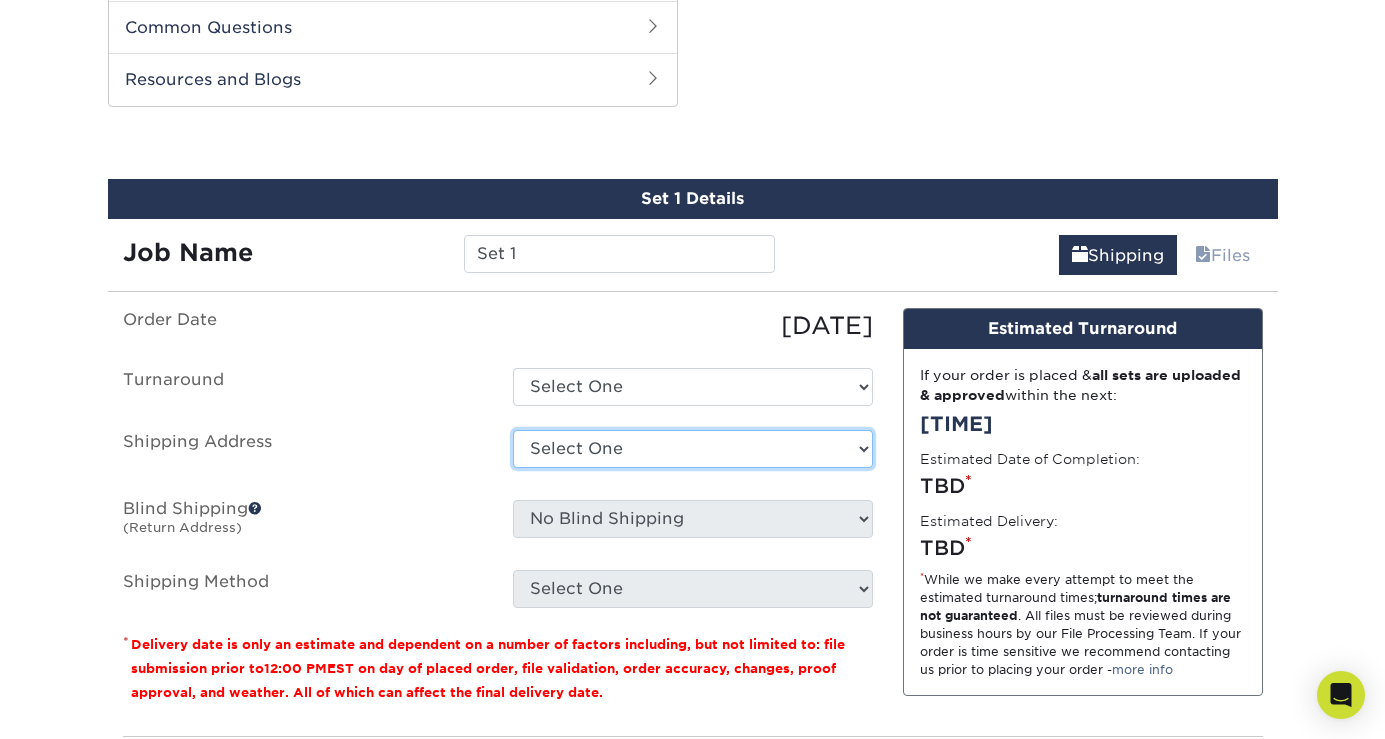 select on "newaddress" 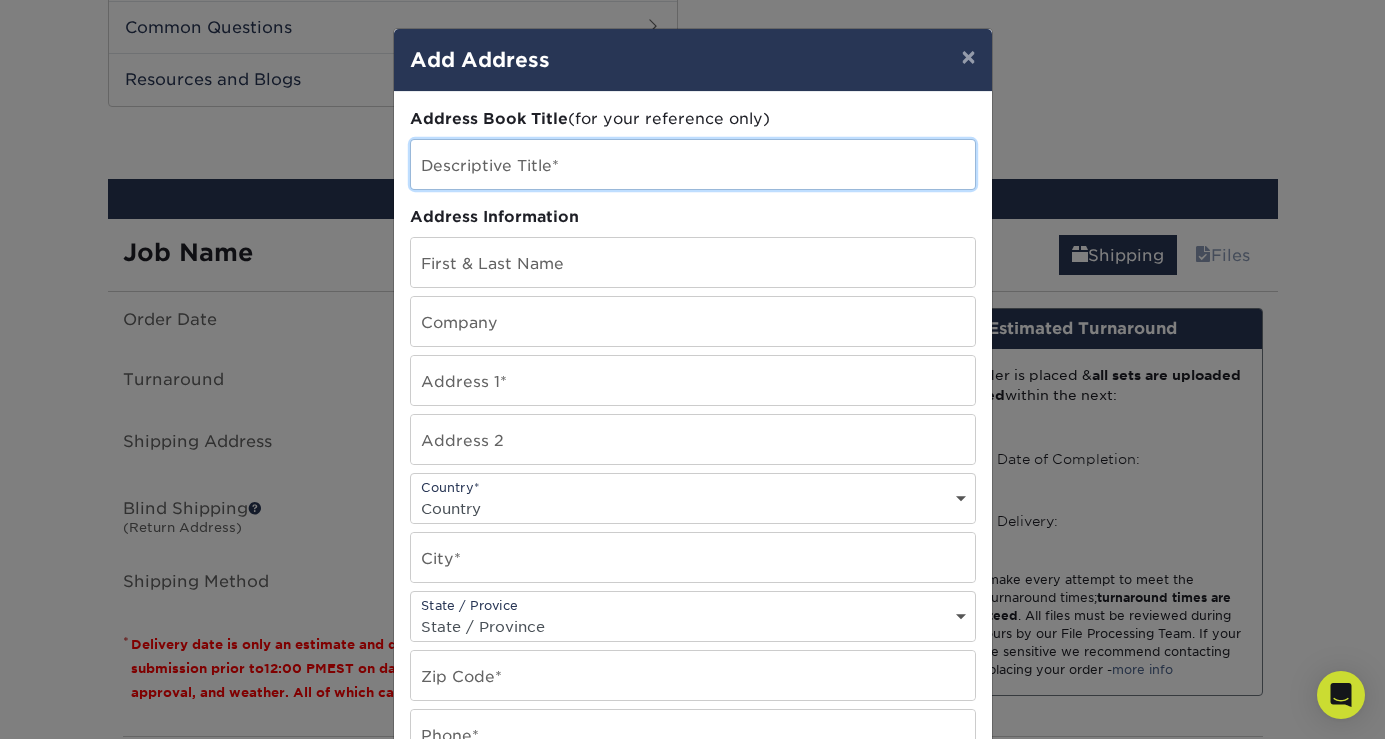 click at bounding box center [693, 164] 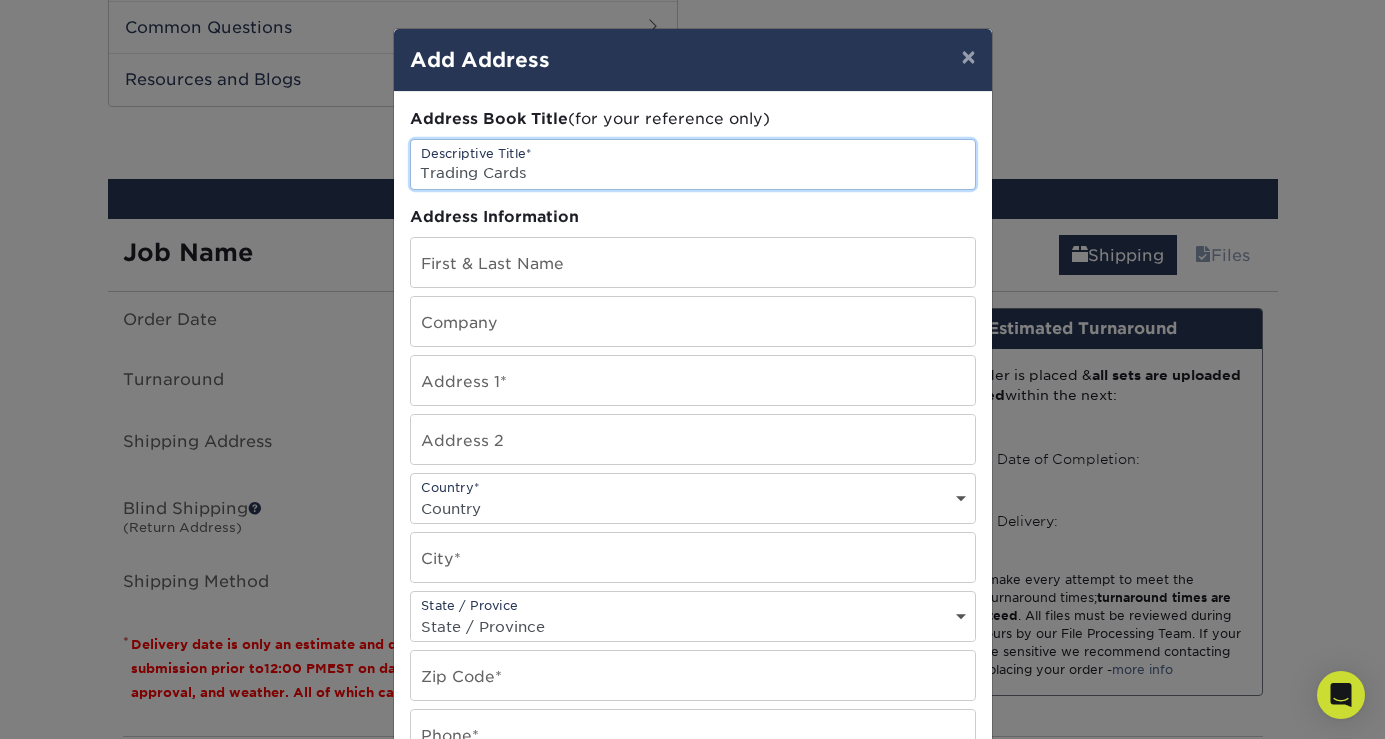 type on "Trading Cards" 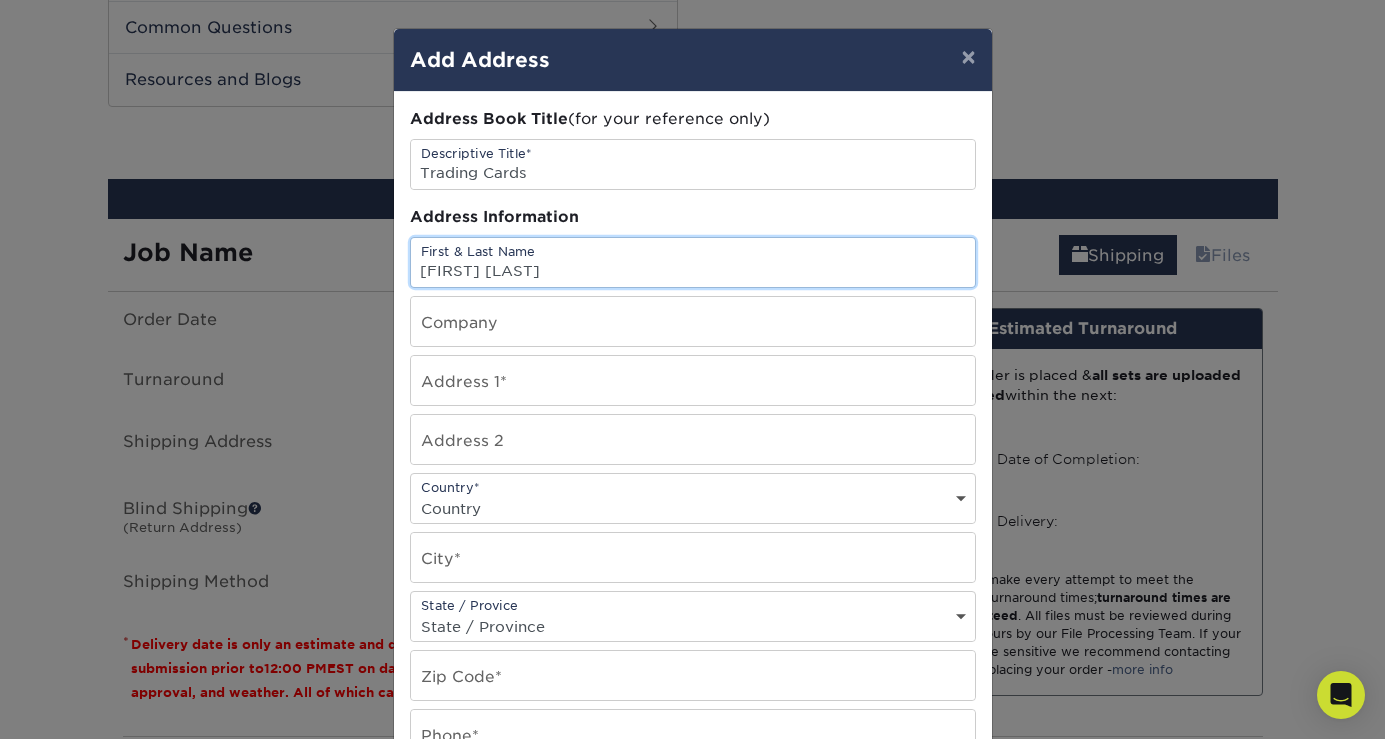 type on "[FIRST] [LAST]" 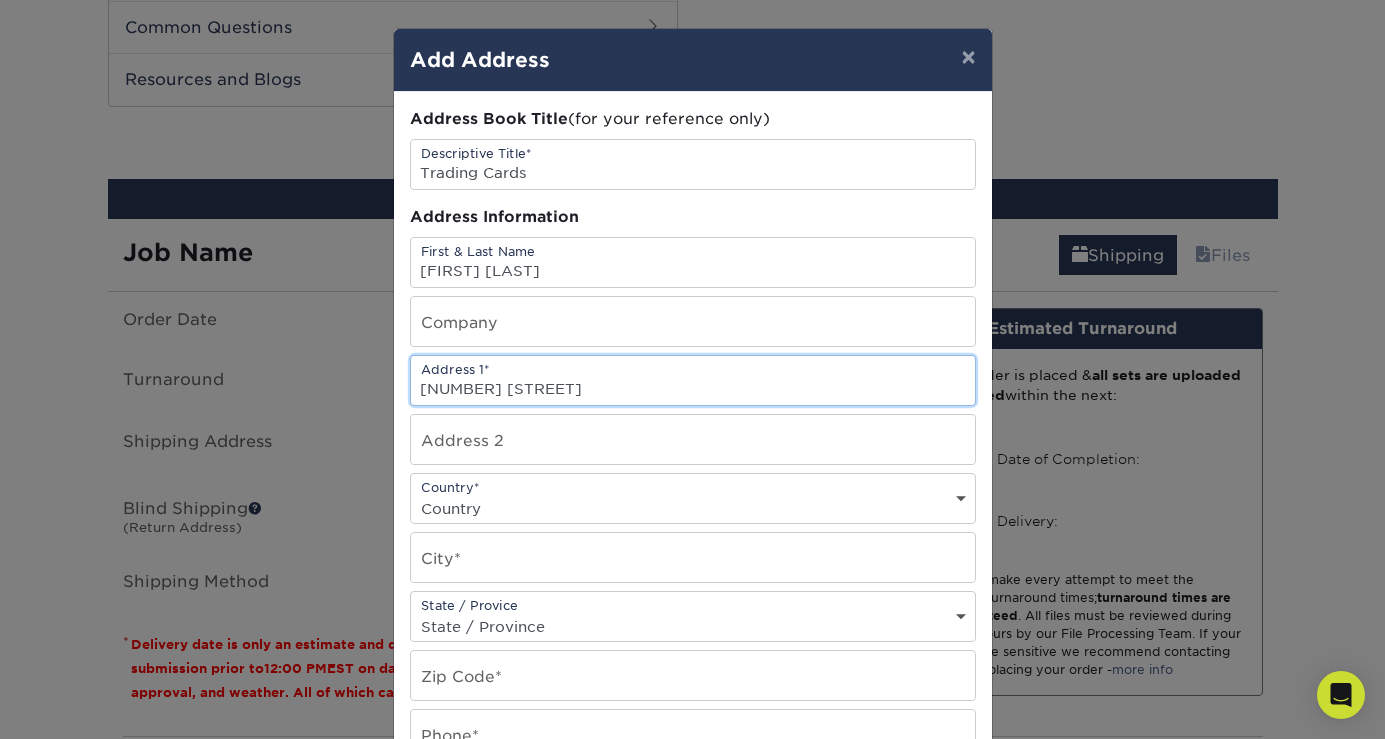 type on "1024 Belvidere Drive" 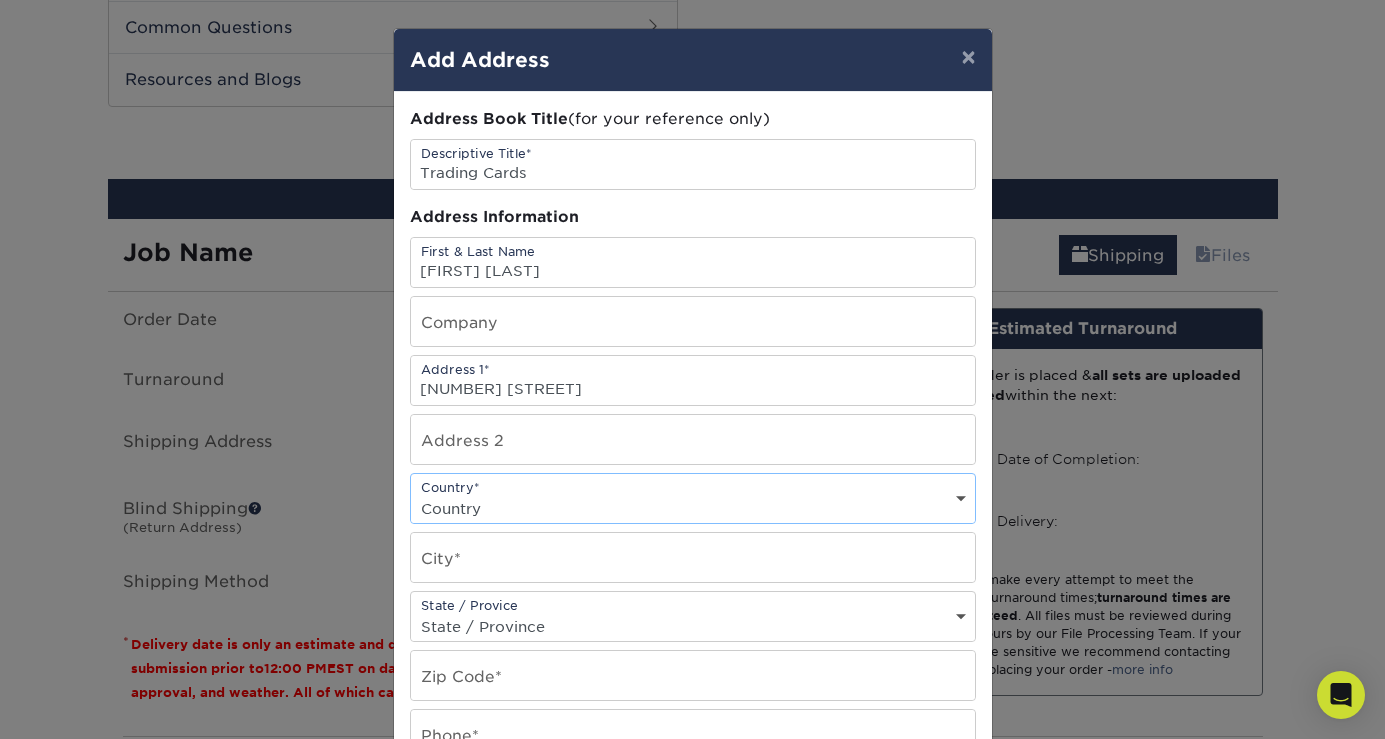 click on "Address Book Title  (for your reference only)
Descriptive Title*
Trading Cards
Address Information
First & Last Name
David Woodard
Company
Address 1*
1024 Belvidere Drive
Address 2
Country*
Country Canada Chad" at bounding box center (693, 539) 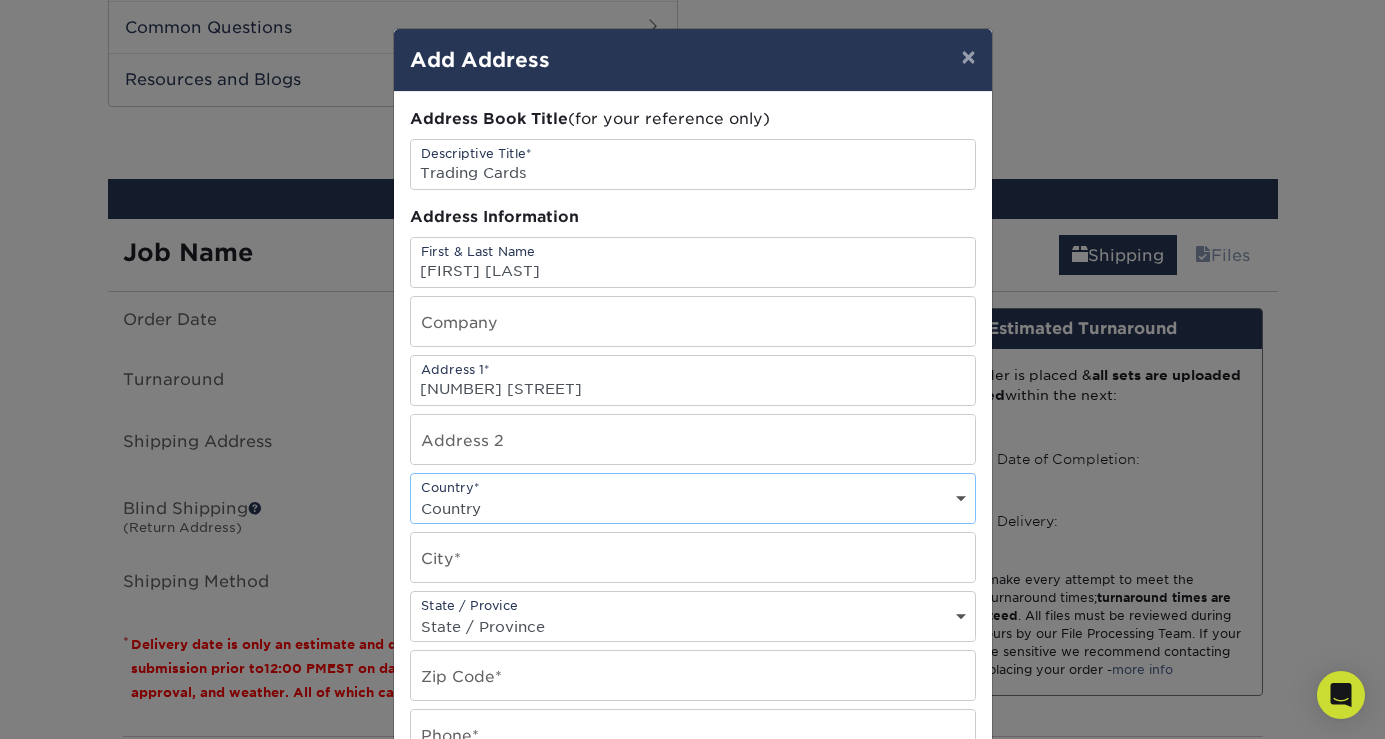 select on "US" 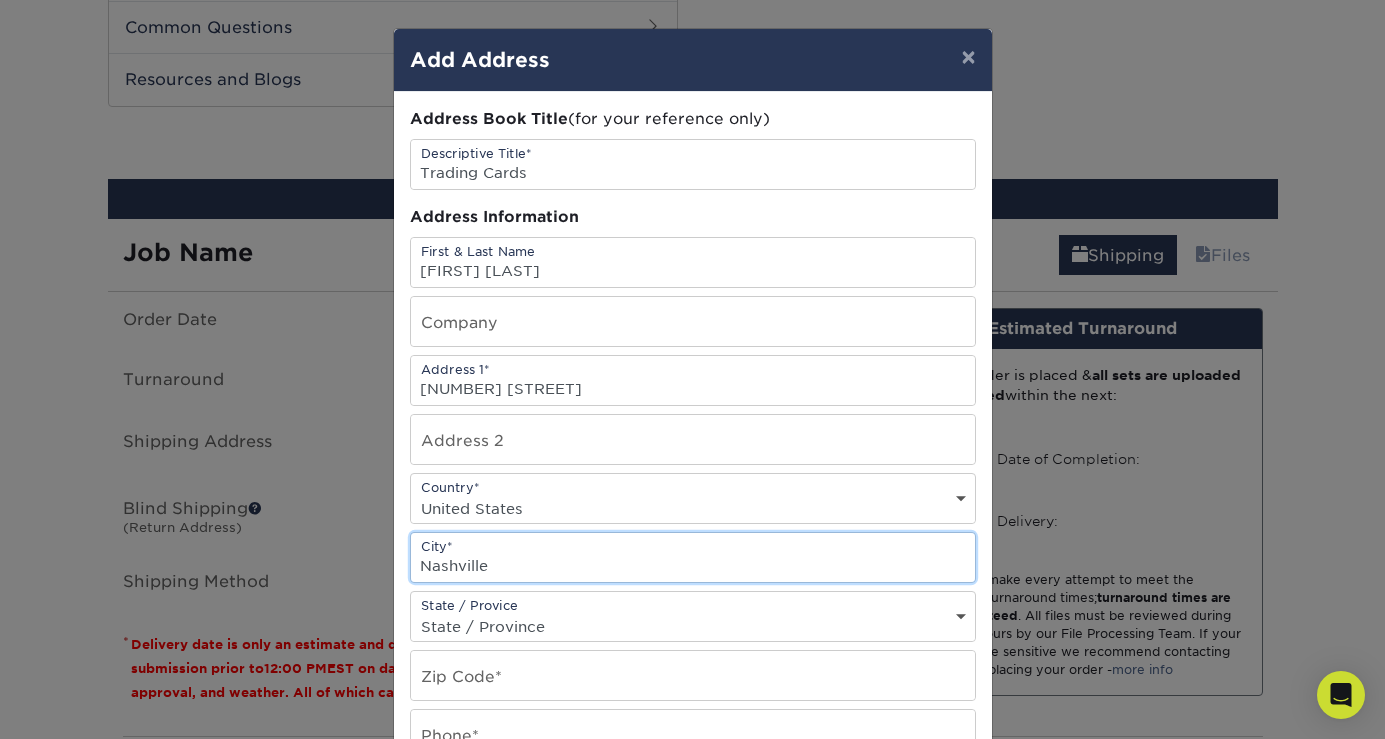 type on "Nashville" 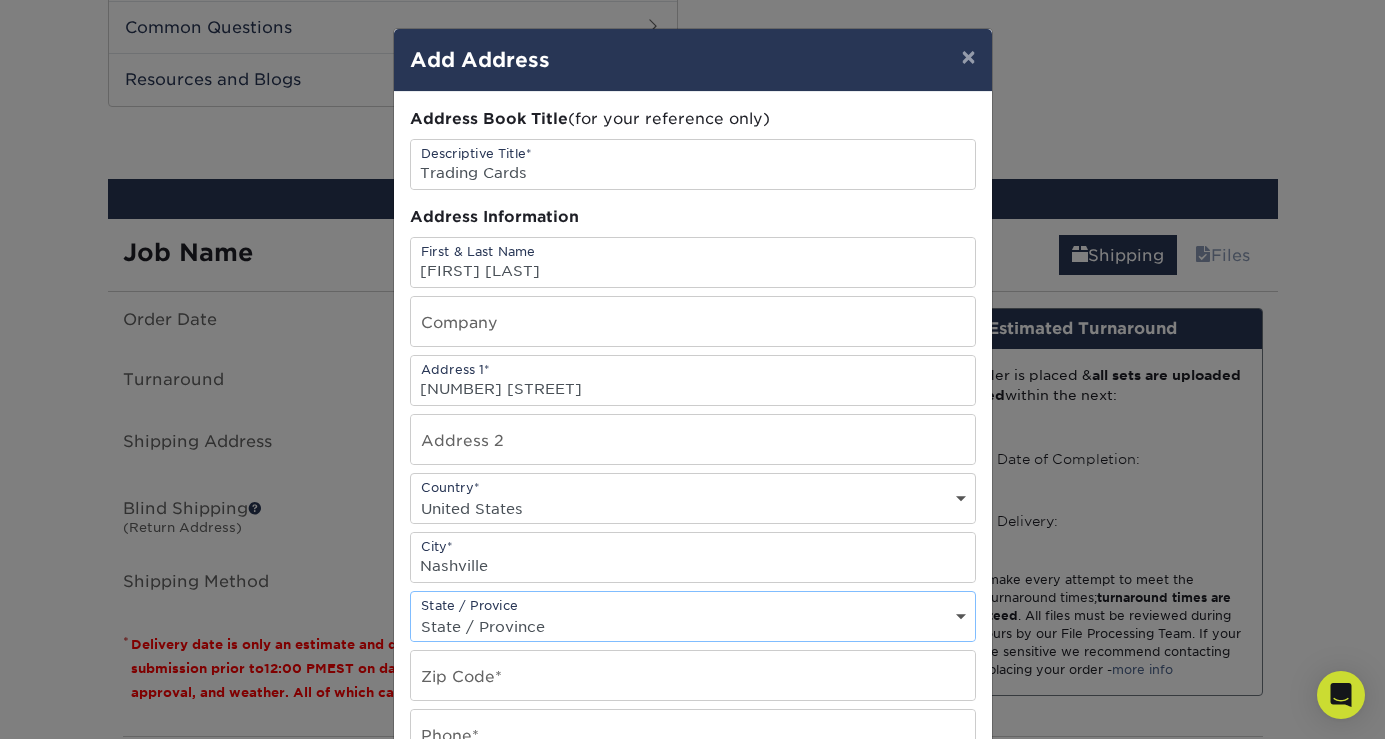 select on "TN" 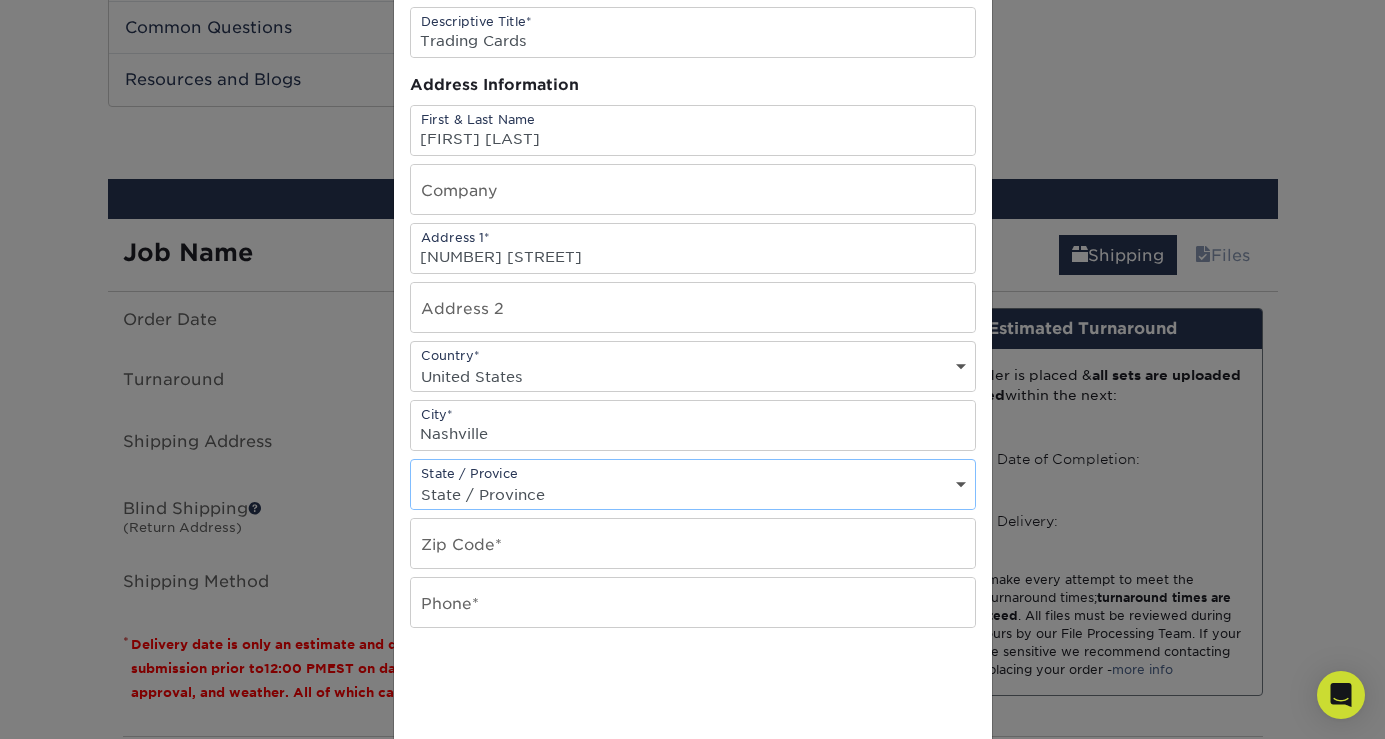 scroll, scrollTop: 133, scrollLeft: 0, axis: vertical 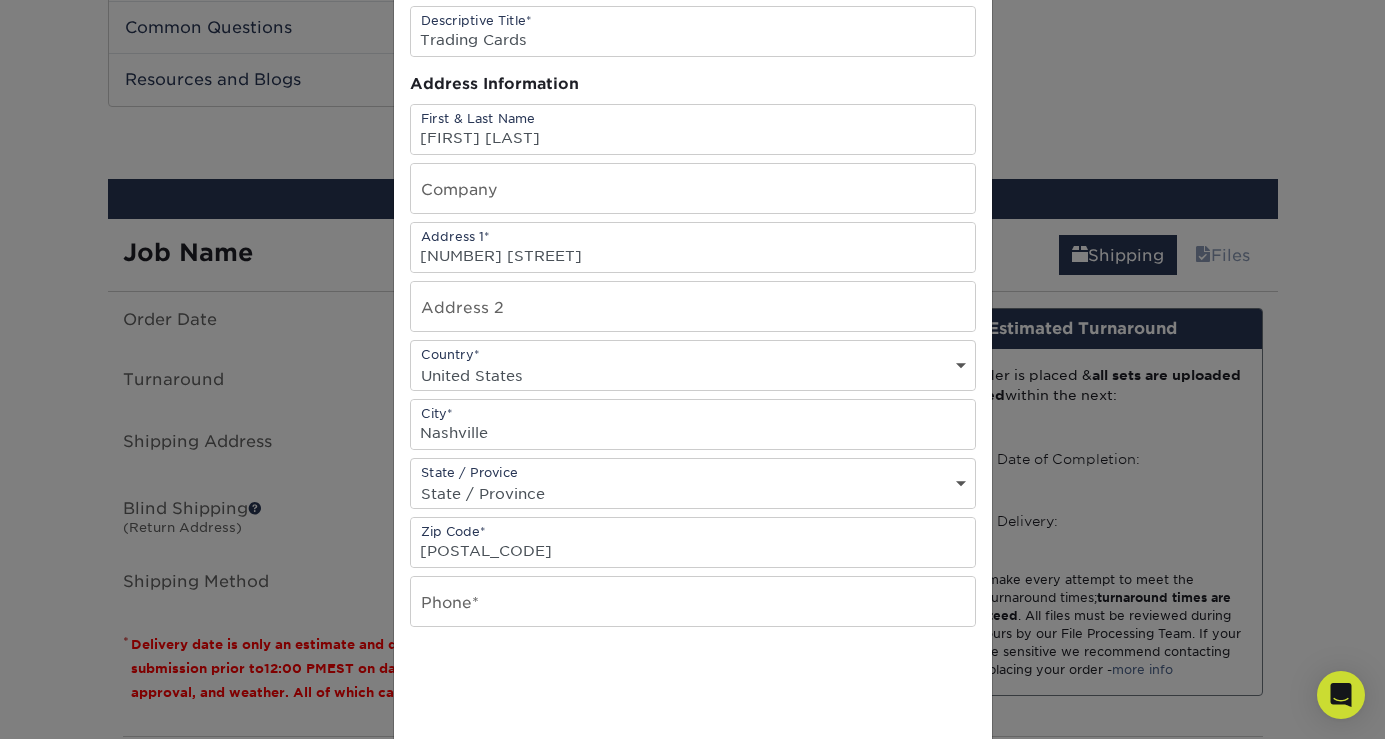 type on "37204" 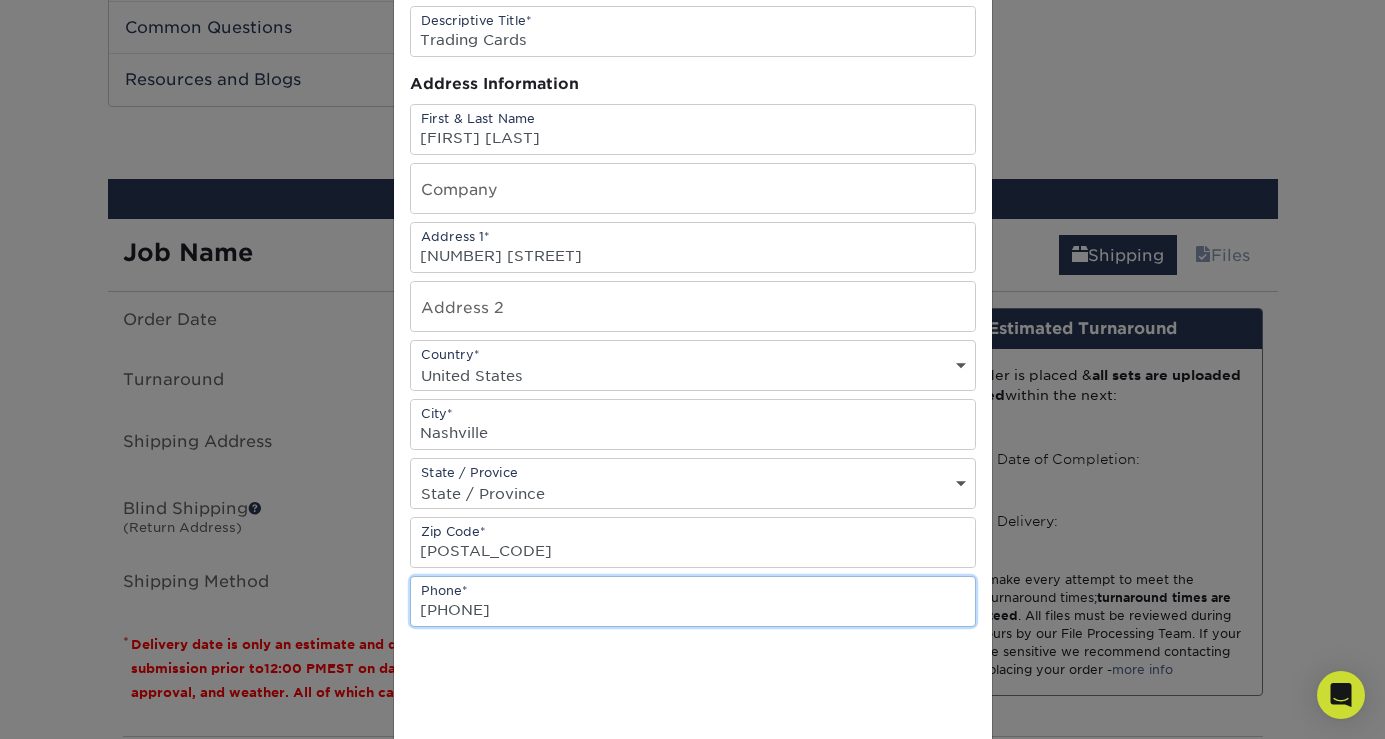type on "615-418-1594" 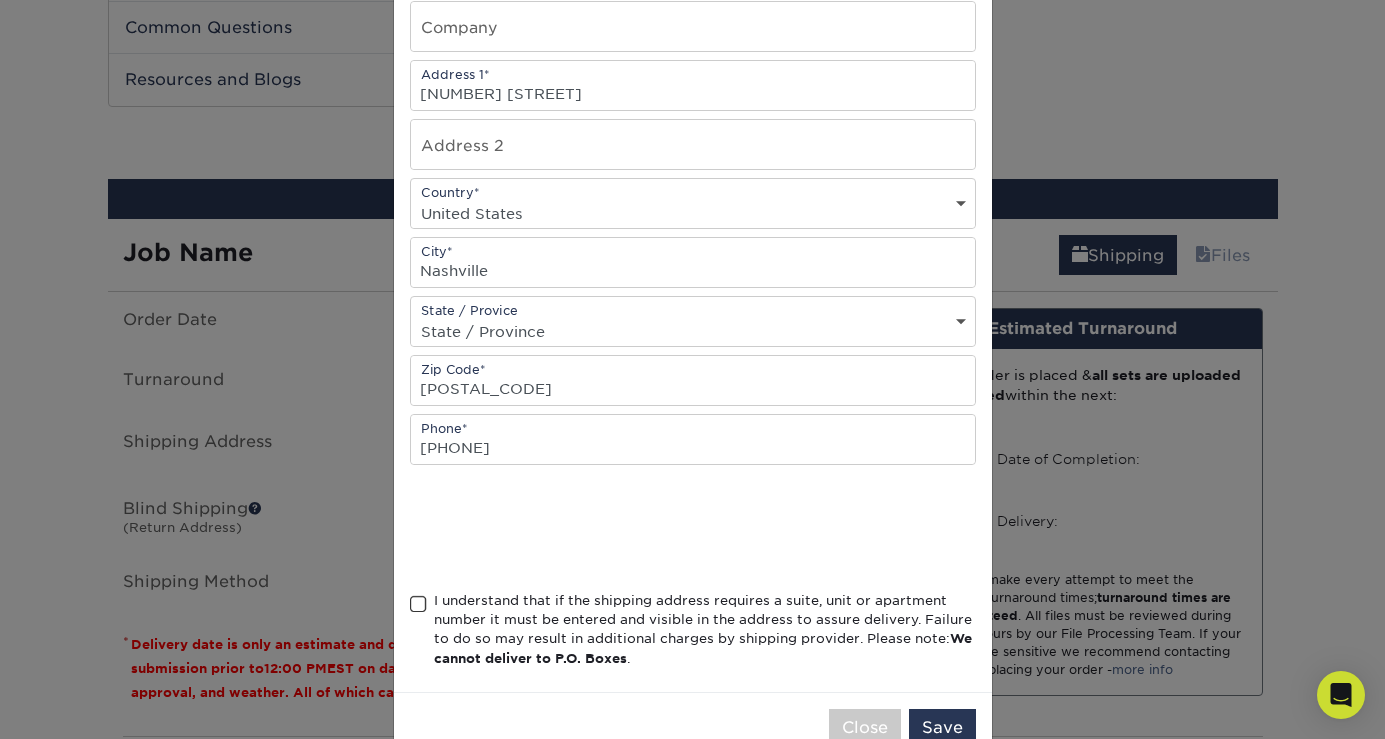 scroll, scrollTop: 307, scrollLeft: 0, axis: vertical 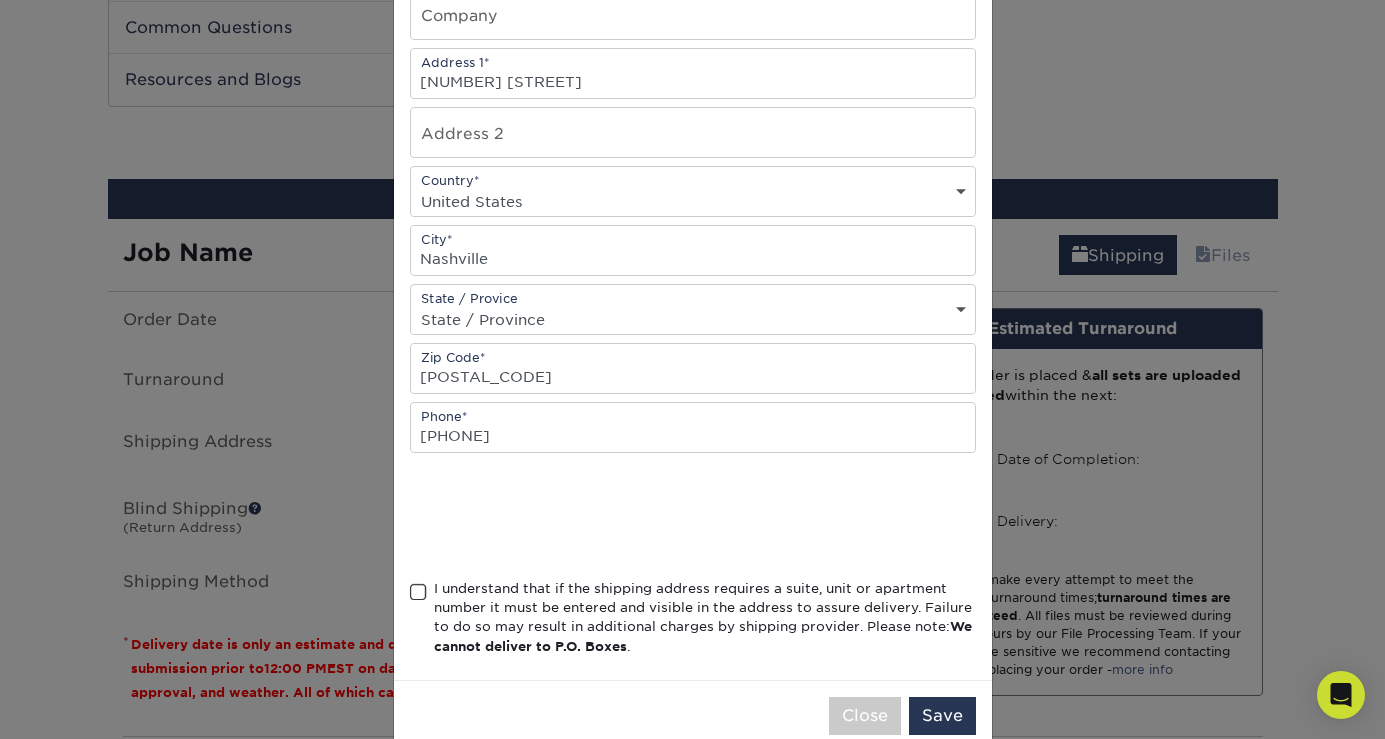 click at bounding box center [418, 592] 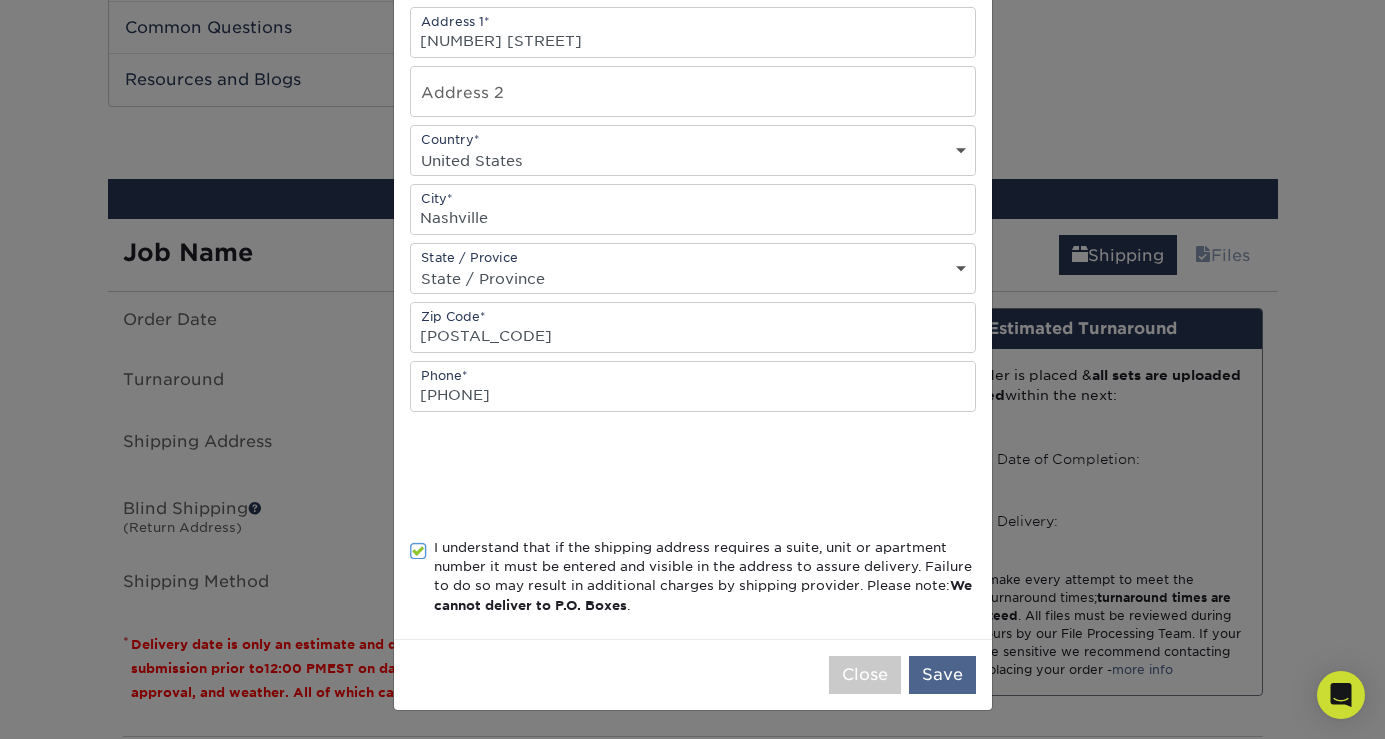 scroll, scrollTop: 353, scrollLeft: 0, axis: vertical 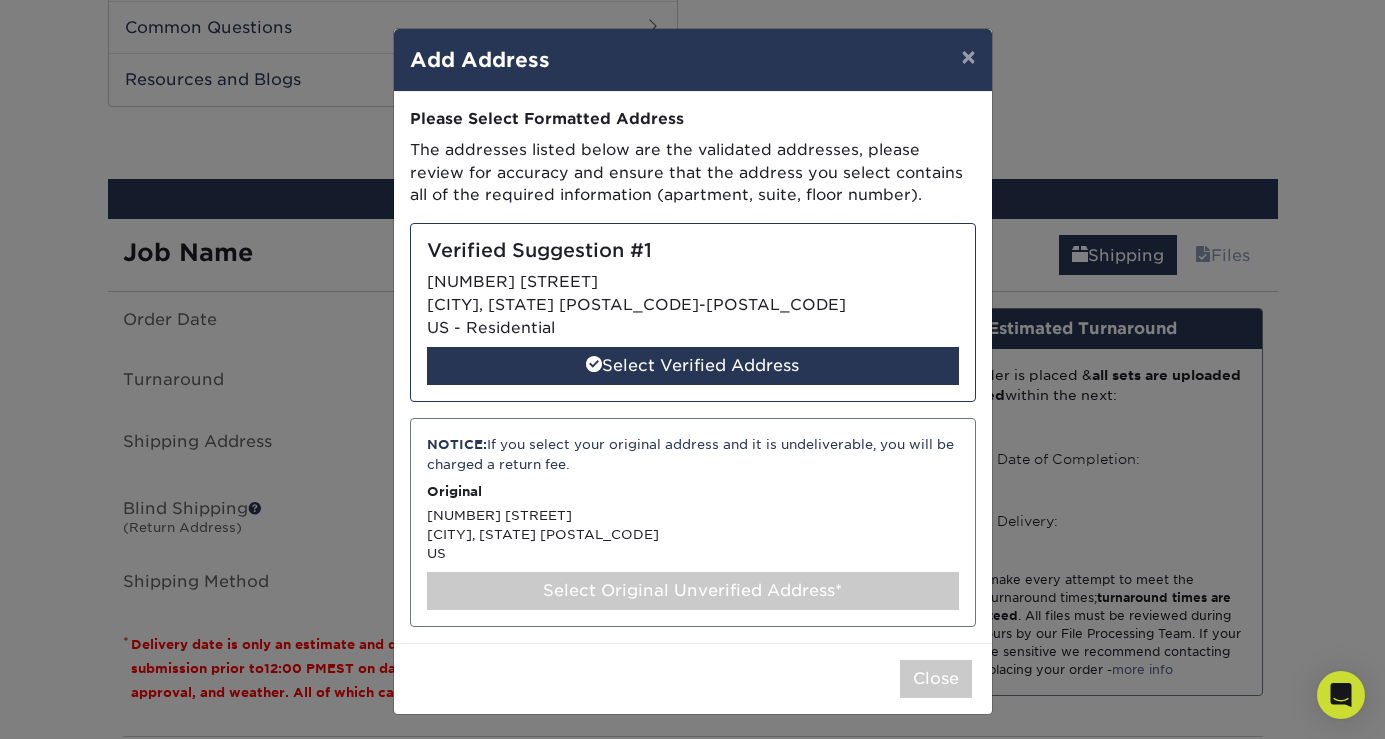 click on "Verified Suggestion #1 1024 BELVIDERE DR NASHVILLE, TN 37204-3914 US - Residential  Select Verified Address" at bounding box center [693, 312] 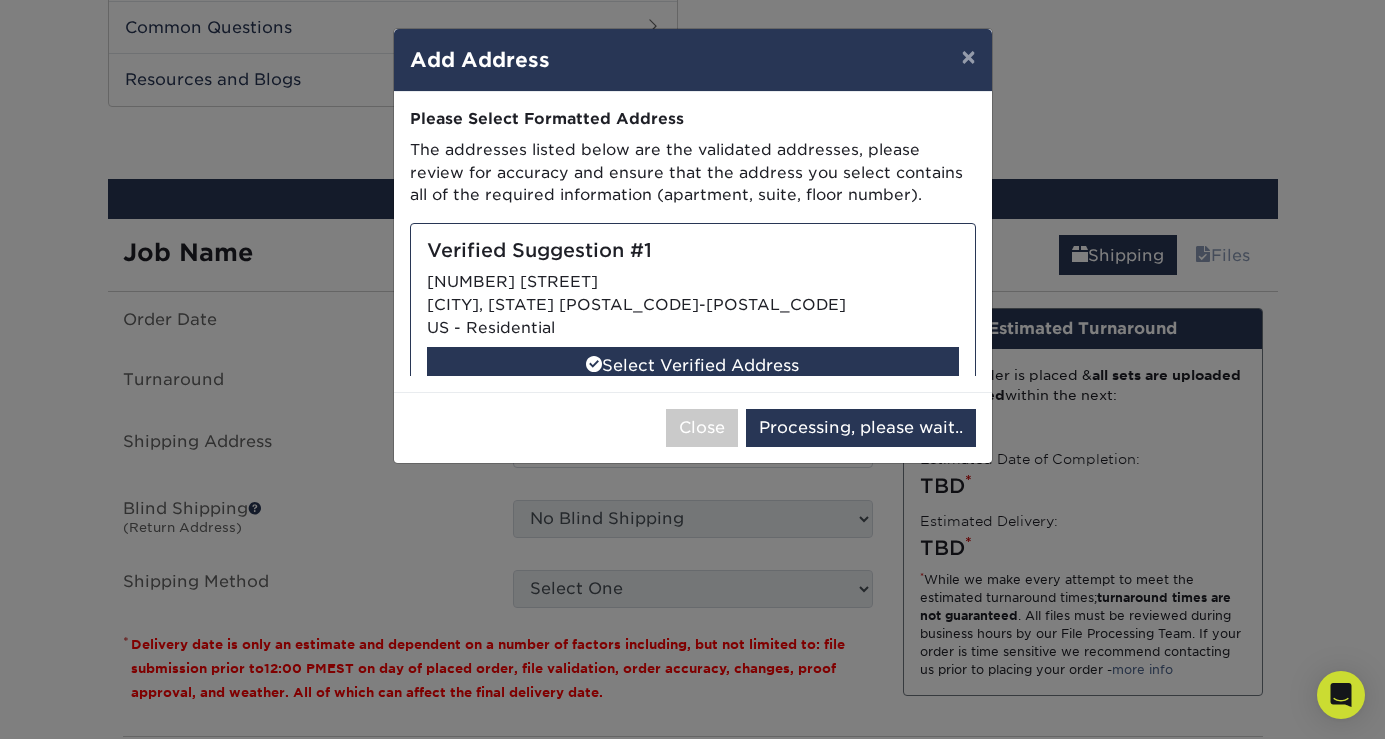 select on "284904" 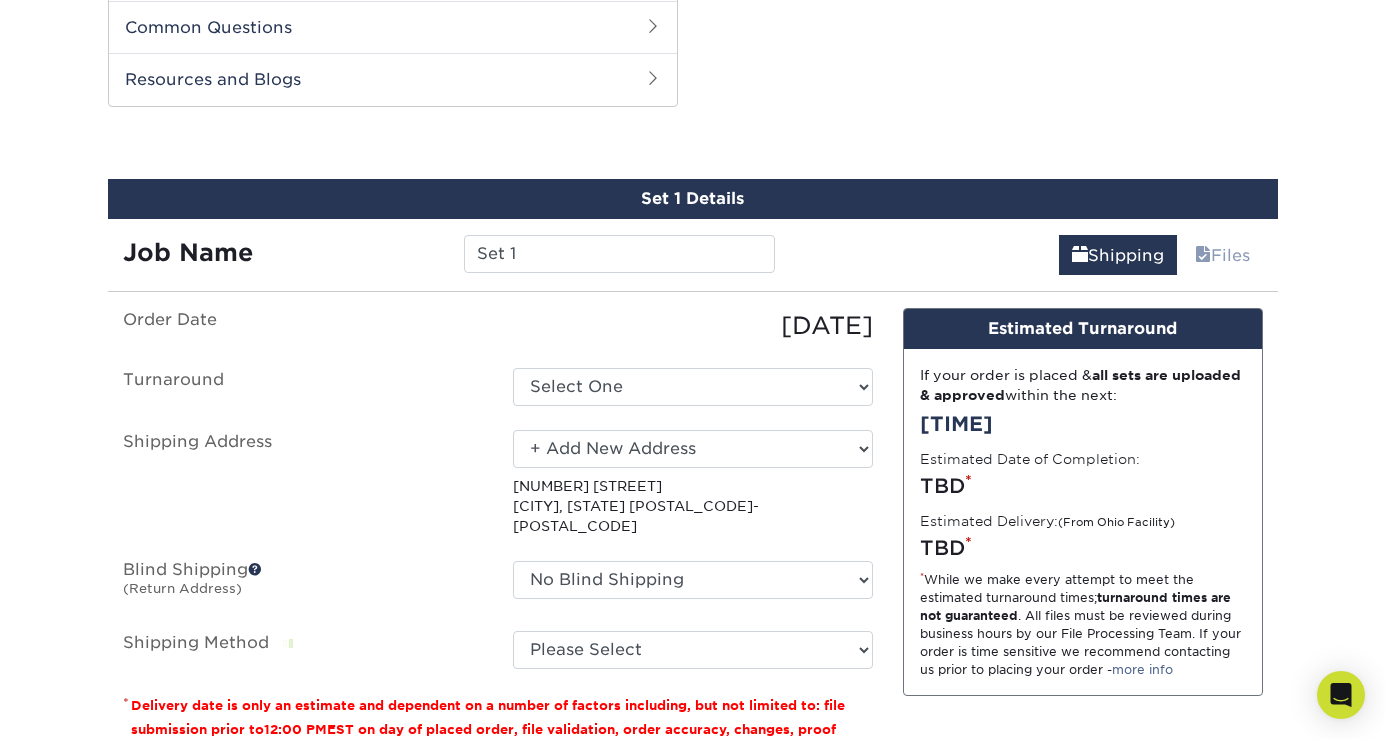 click on "No Blind Shipping
+ Add New Address" at bounding box center (693, 580) 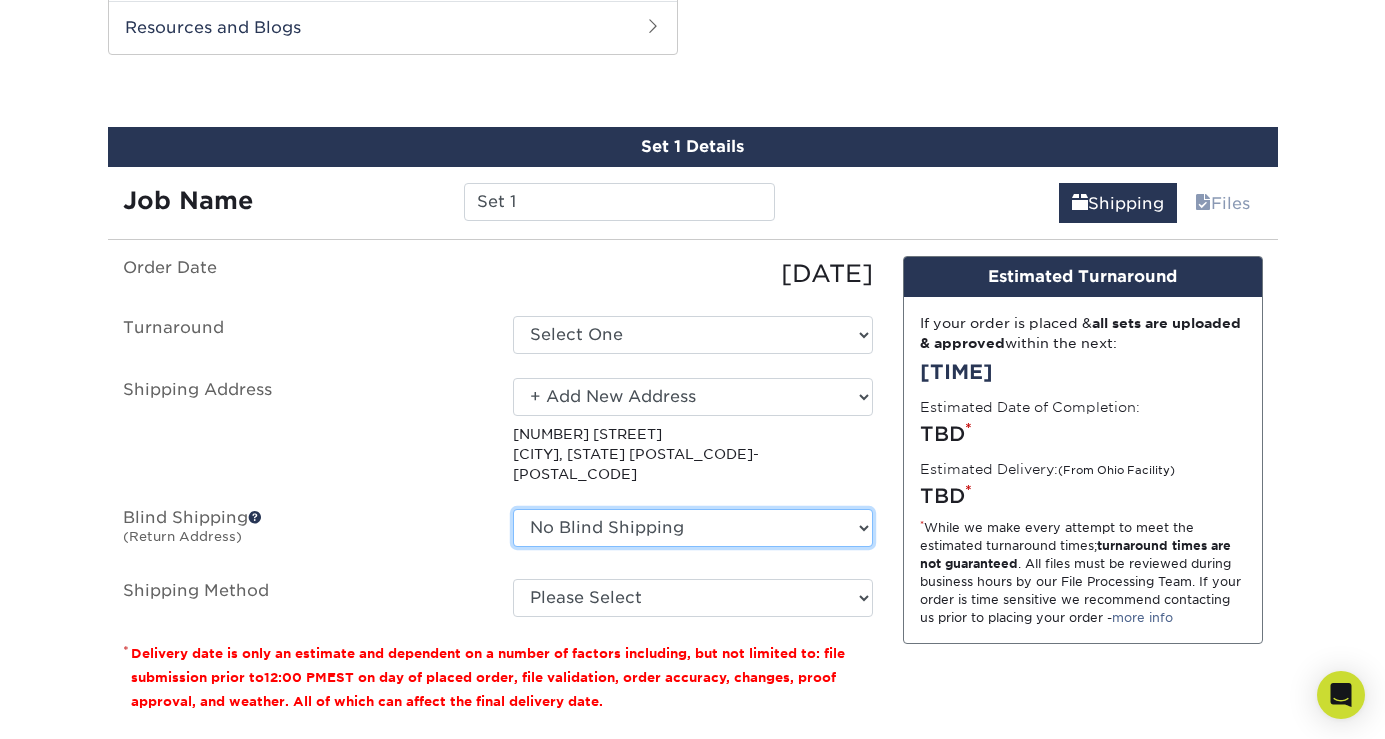 scroll, scrollTop: 1286, scrollLeft: 0, axis: vertical 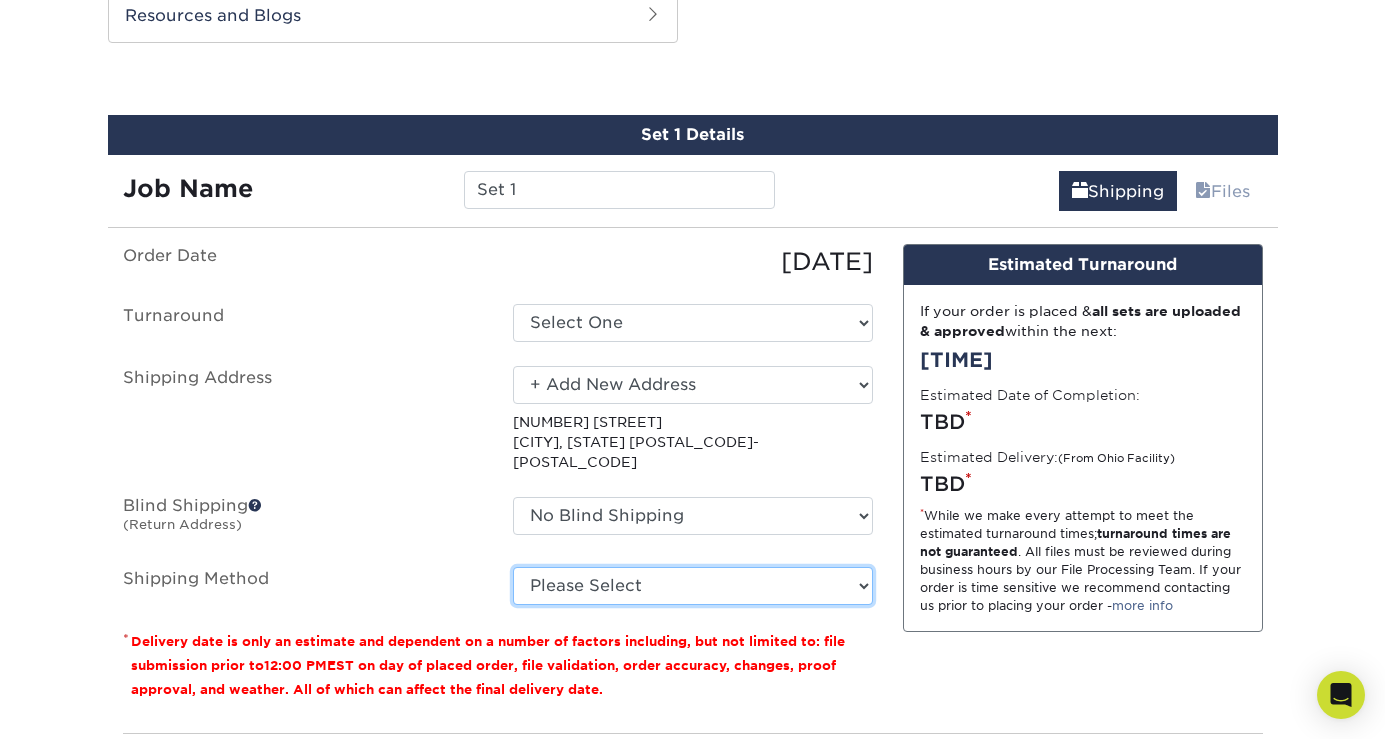 select on "03" 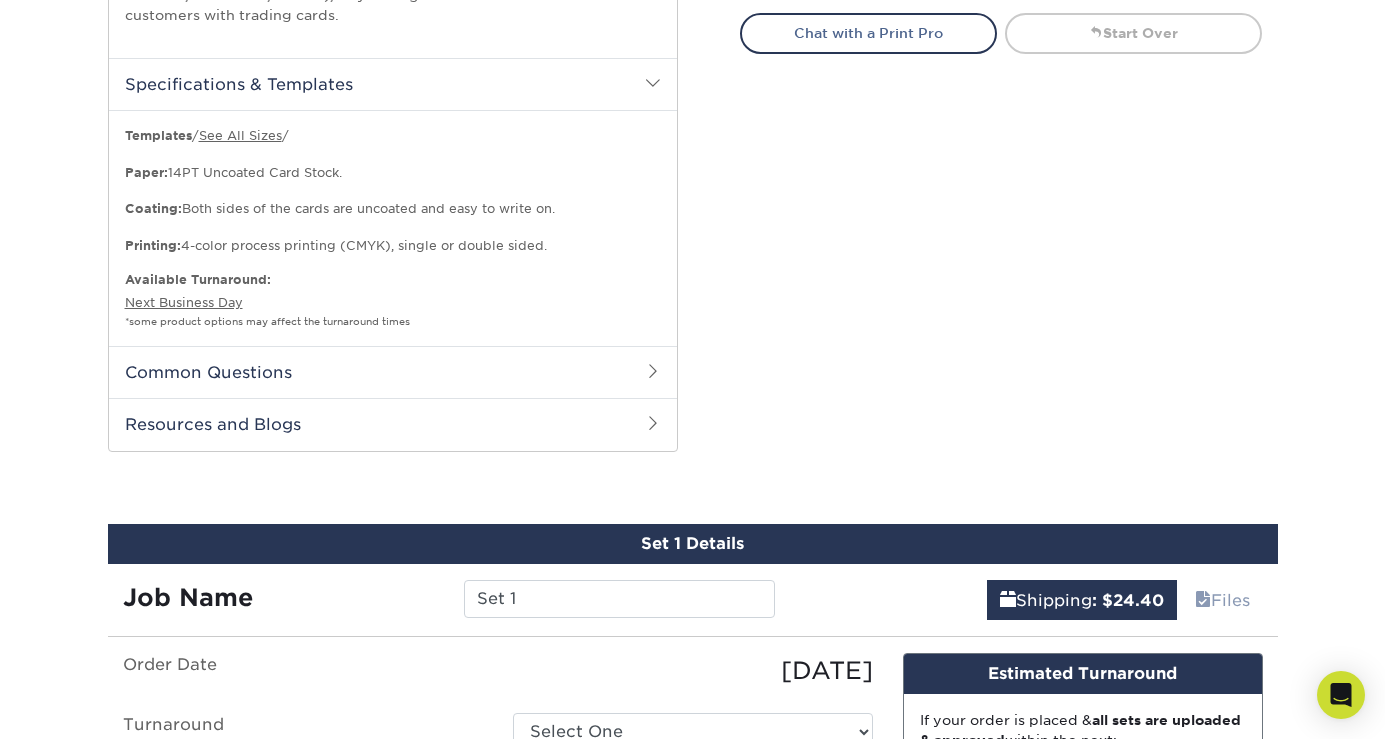 scroll, scrollTop: 876, scrollLeft: 0, axis: vertical 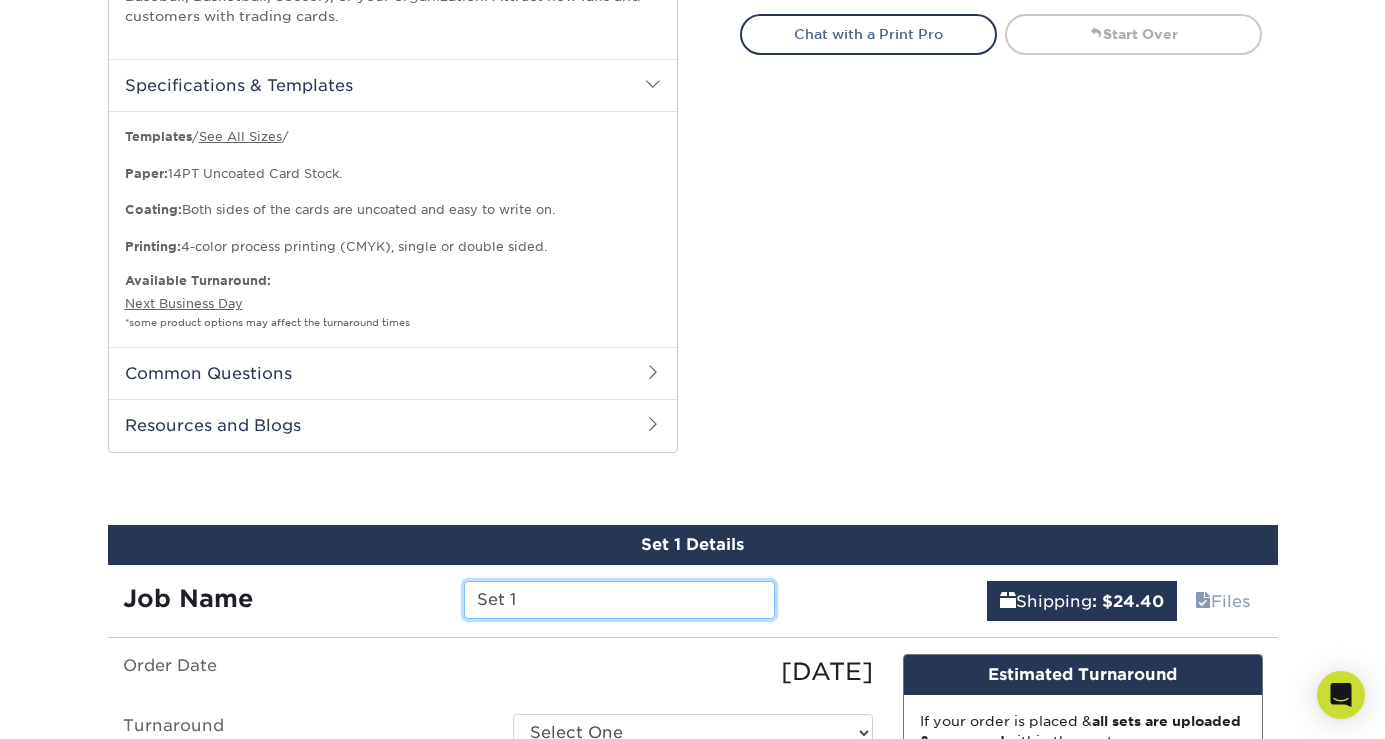 drag, startPoint x: 575, startPoint y: 590, endPoint x: 455, endPoint y: 565, distance: 122.57651 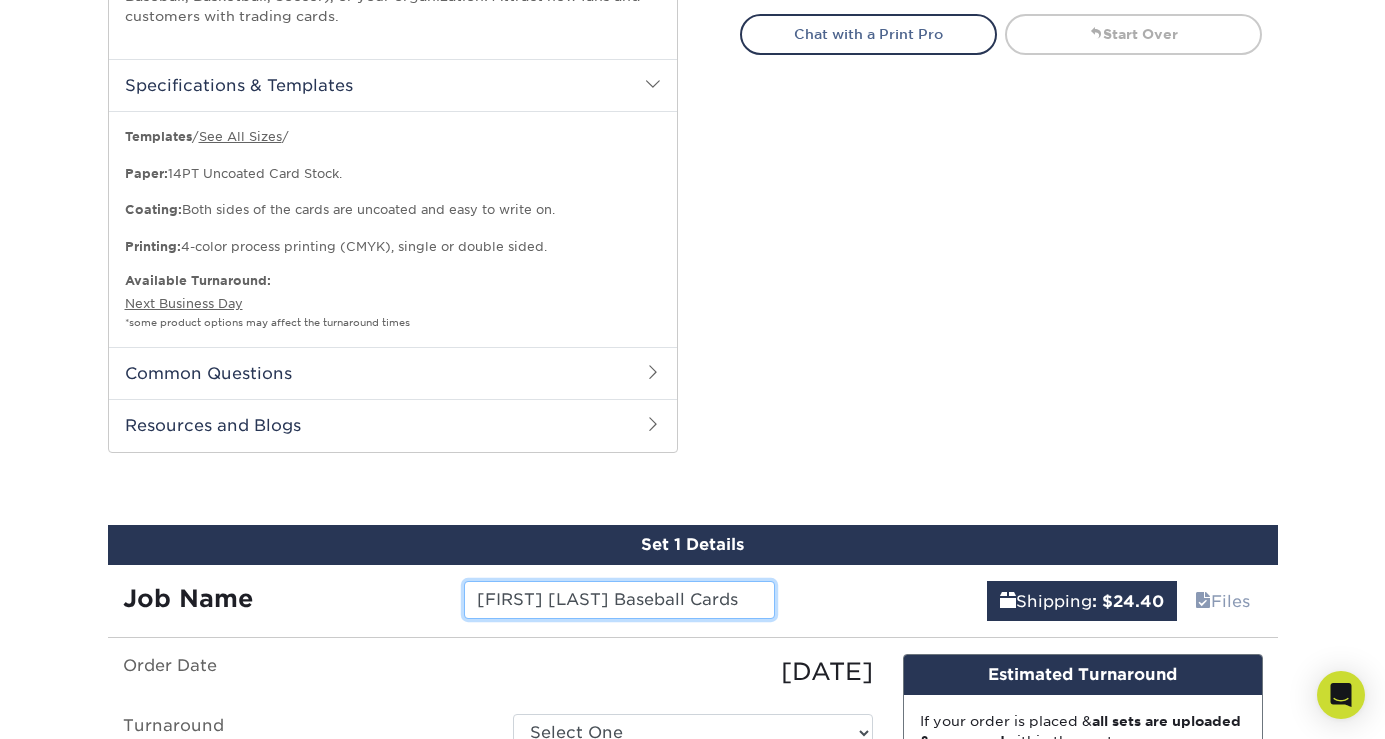 type on "David Woodard Baseball Cards" 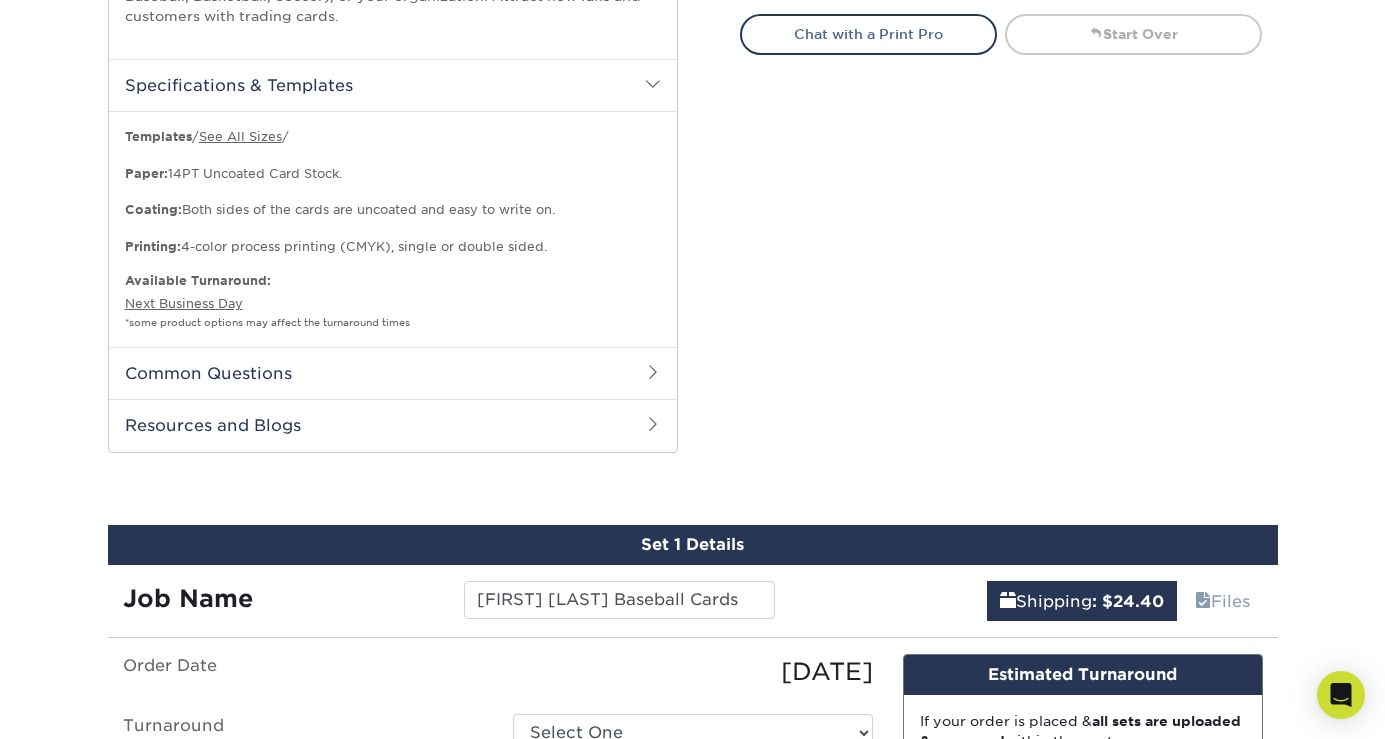 click on "Select your options:
Sizes Help Sizes
Please Select 2.5" x 3.5" Foil Yes" at bounding box center (993, -116) 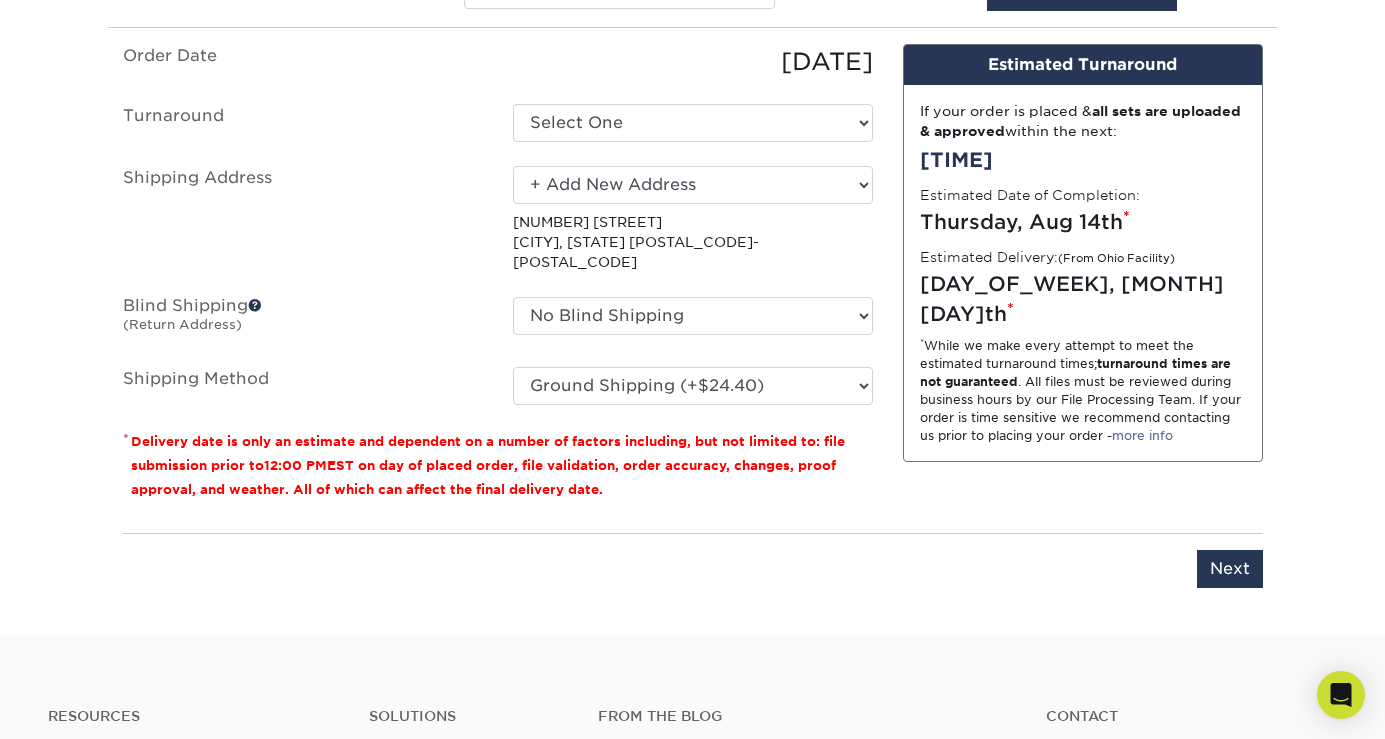 scroll, scrollTop: 1522, scrollLeft: 0, axis: vertical 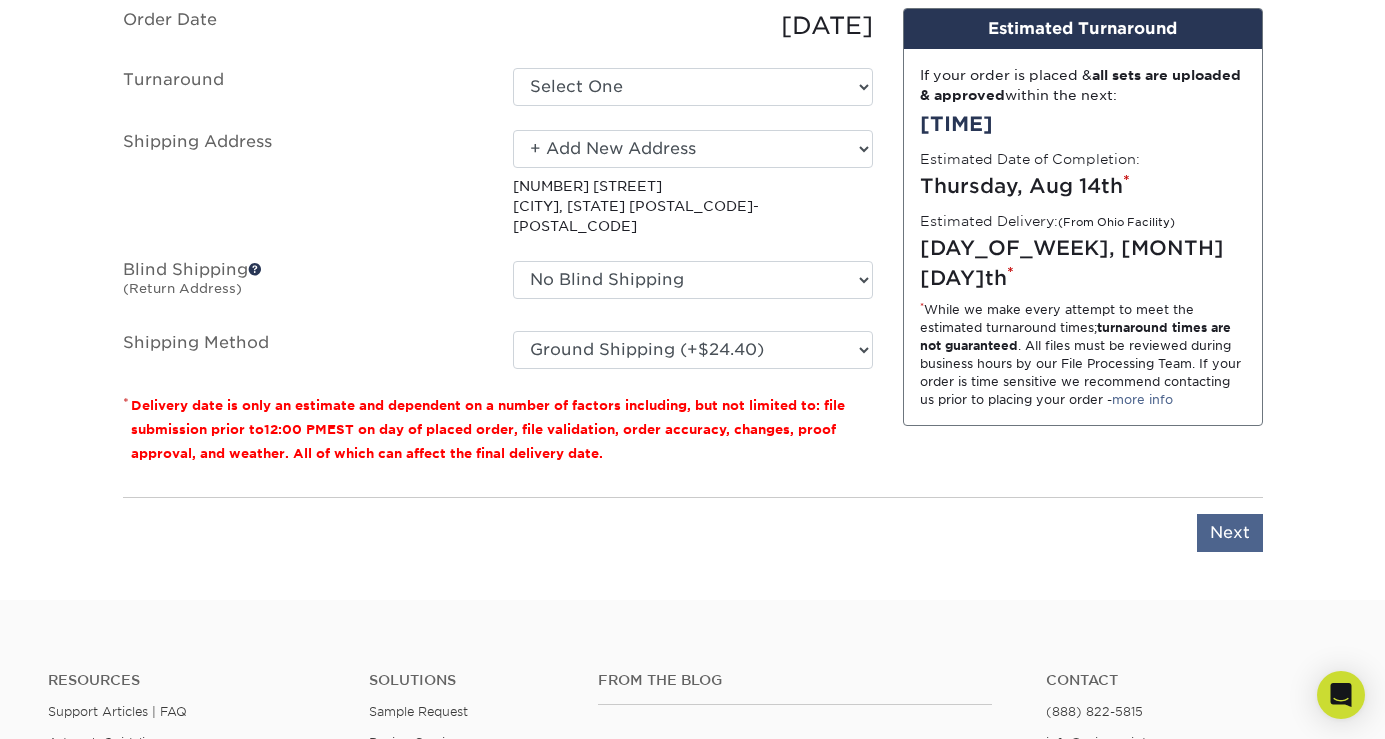 click on "Next" at bounding box center [1230, 533] 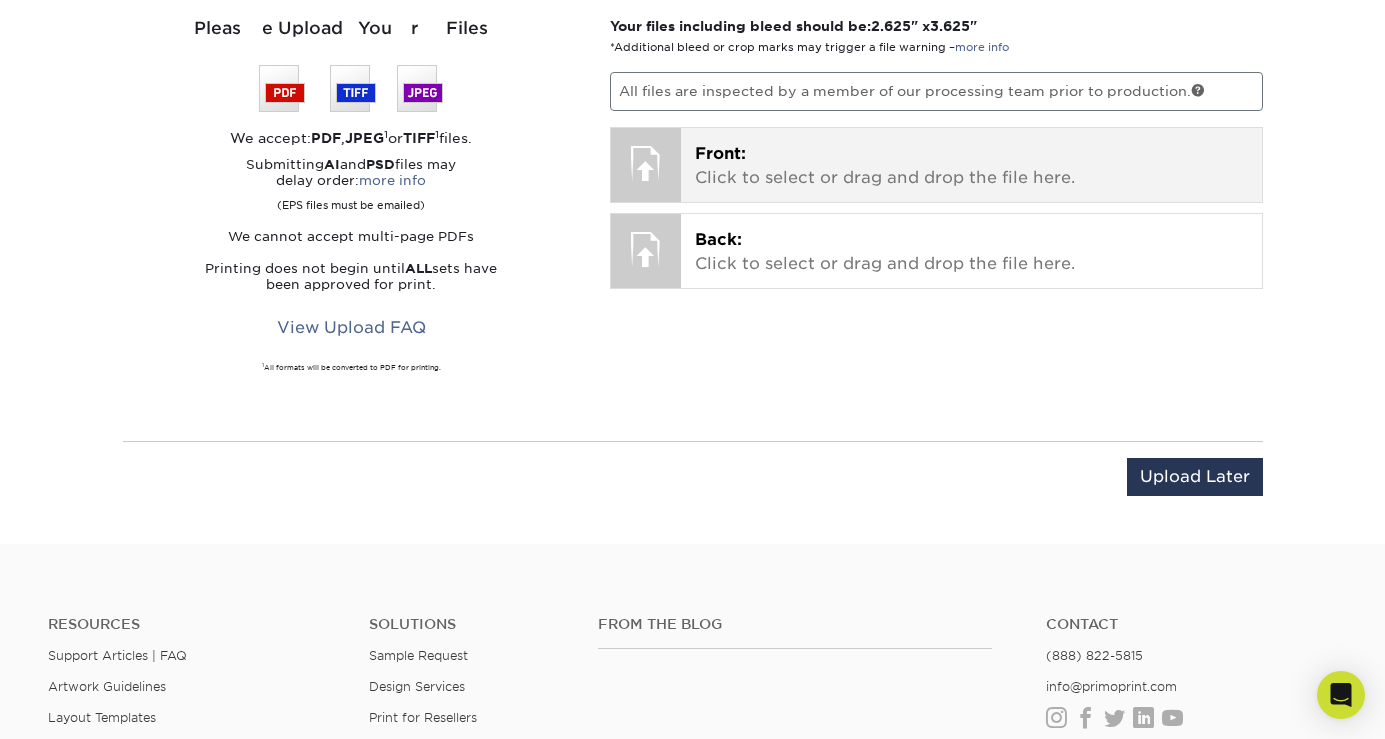 click on "Front: Click to select or drag and drop the file here." at bounding box center (971, 166) 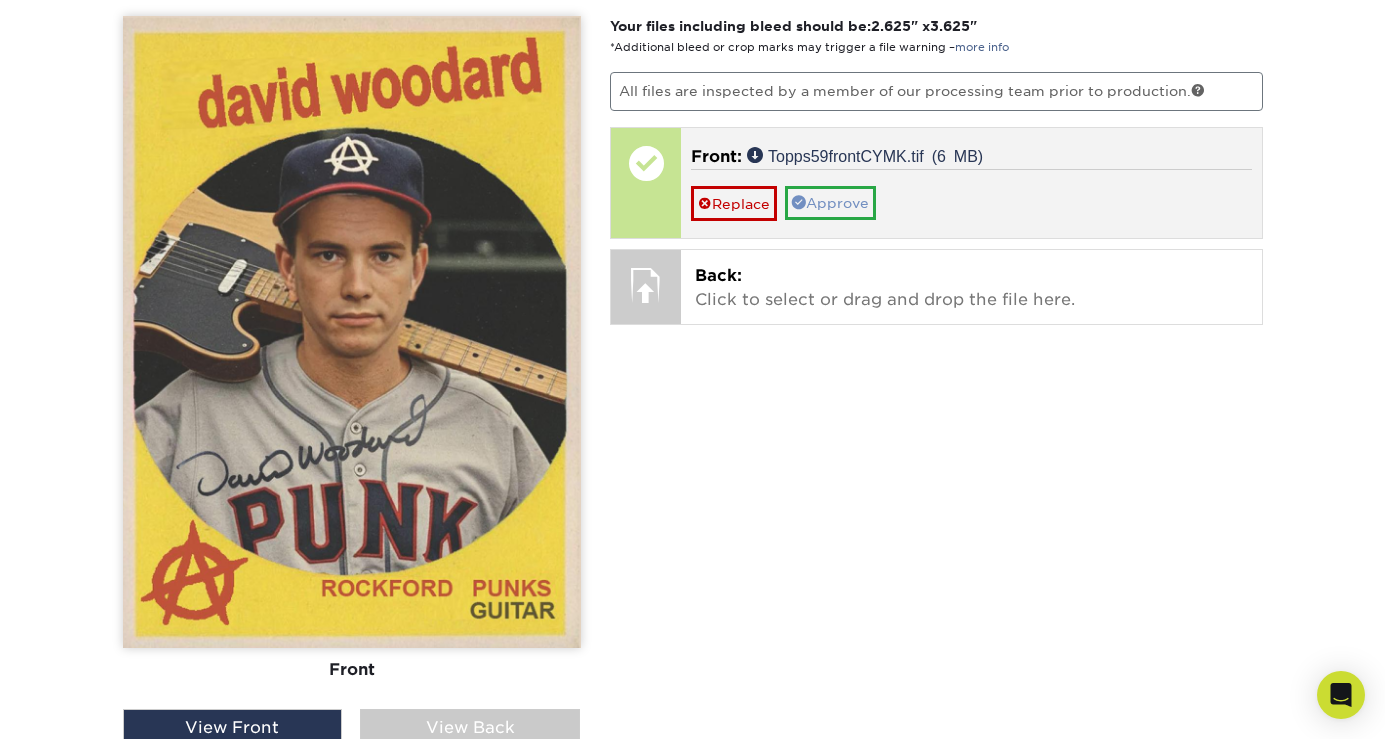 click on "Approve" at bounding box center (830, 203) 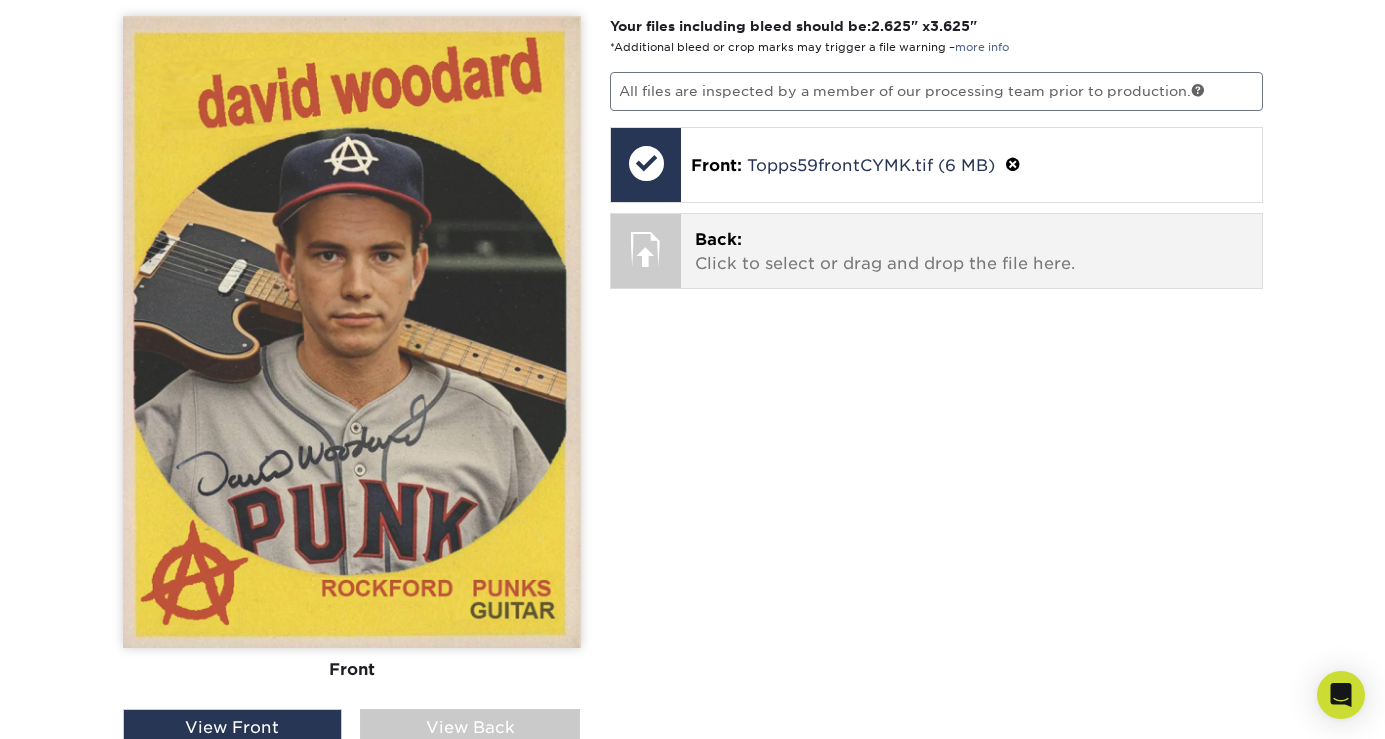 click on "Back: Click to select or drag and drop the file here." at bounding box center [971, 252] 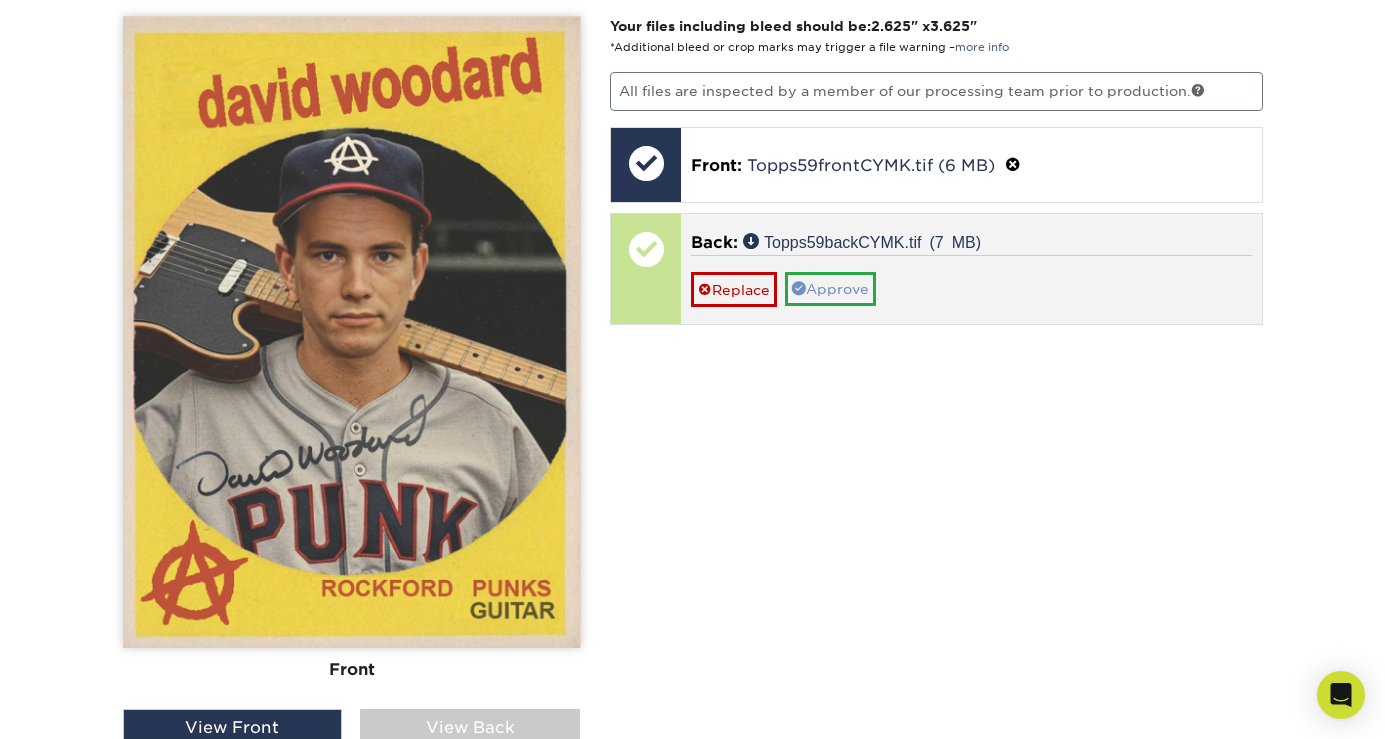 click on "Approve" at bounding box center [830, 289] 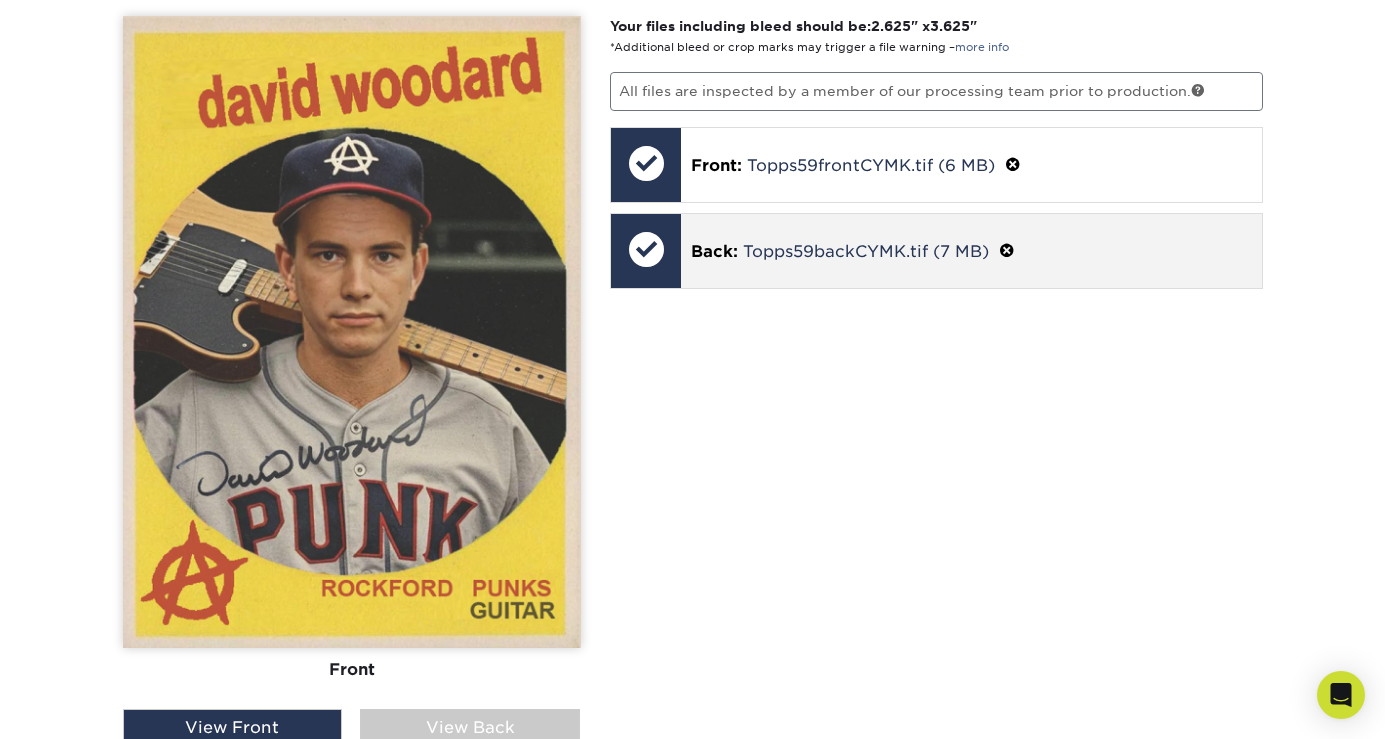 click on "Back:   Topps59backCYMK.tif (7 MB)" at bounding box center (971, 251) 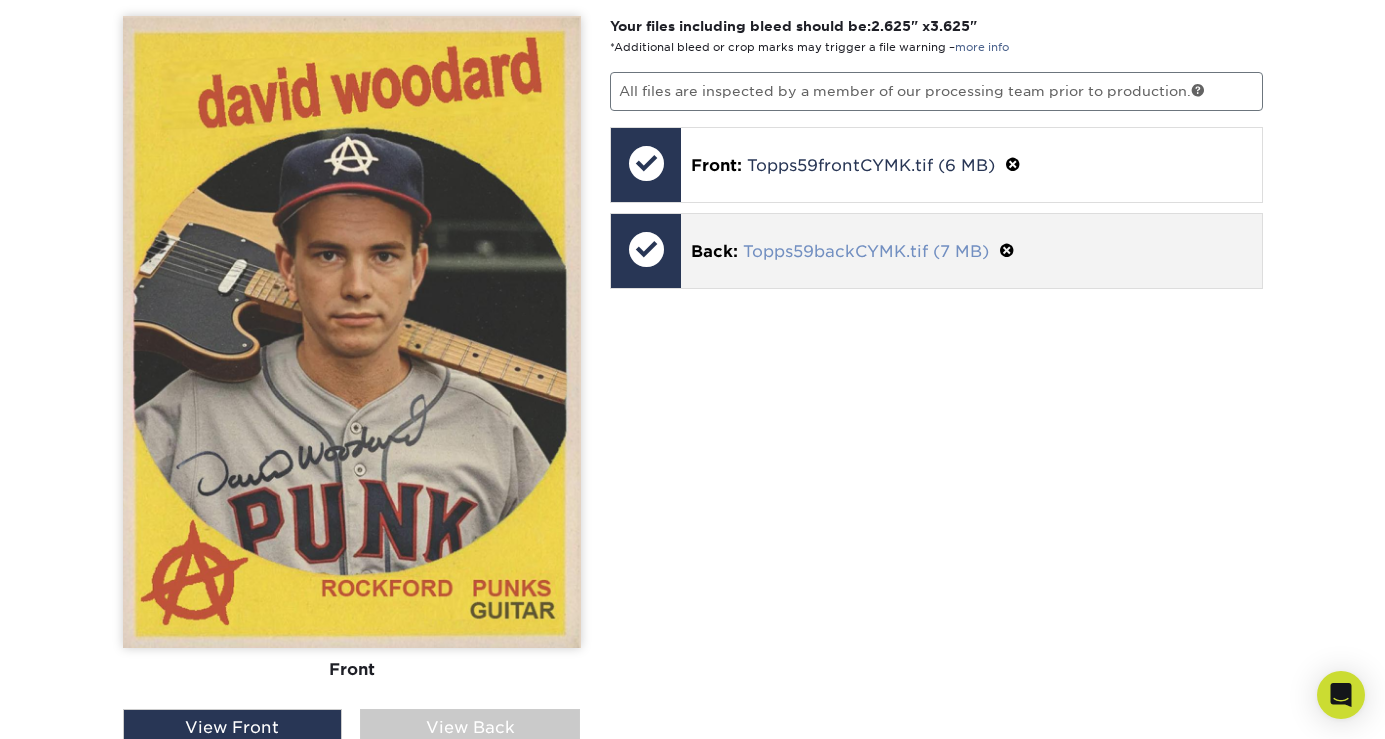 click on "Topps59backCYMK.tif (7 MB)" at bounding box center (866, 251) 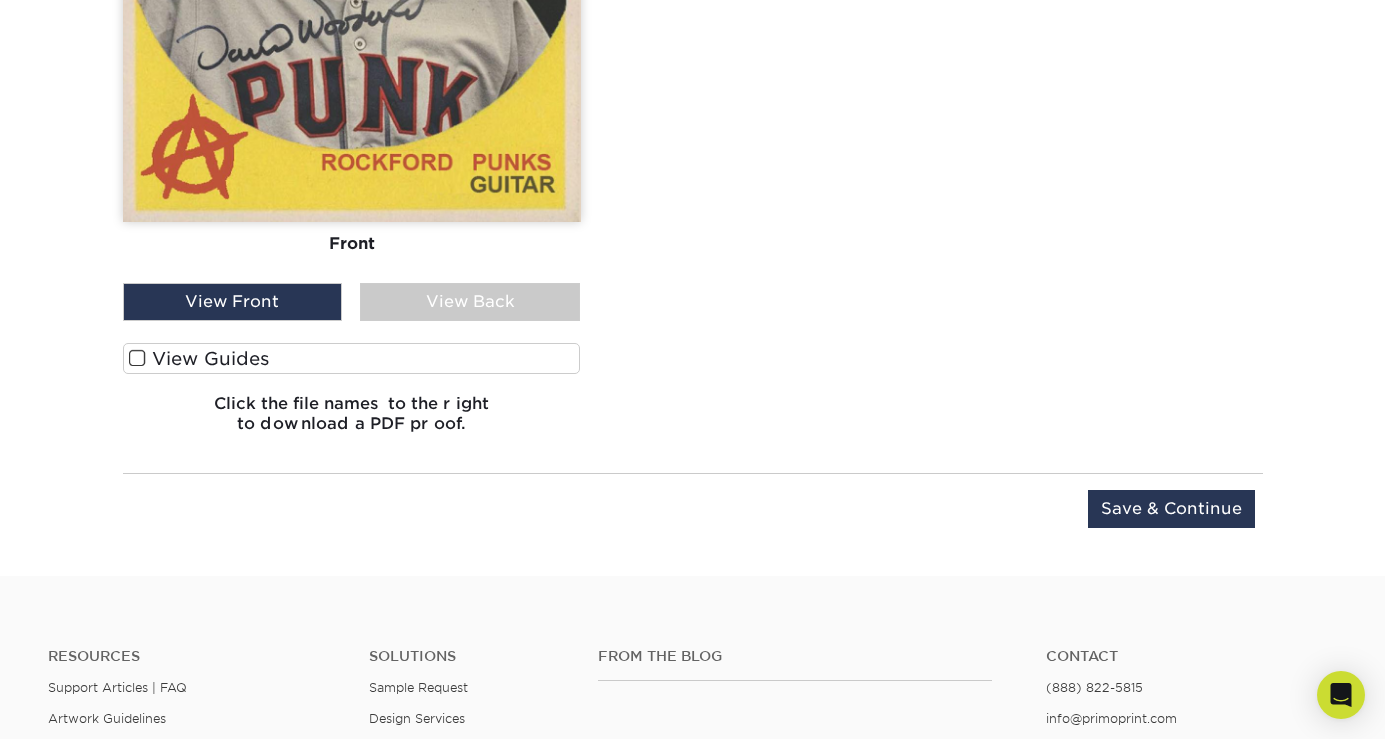 scroll, scrollTop: 1908, scrollLeft: 0, axis: vertical 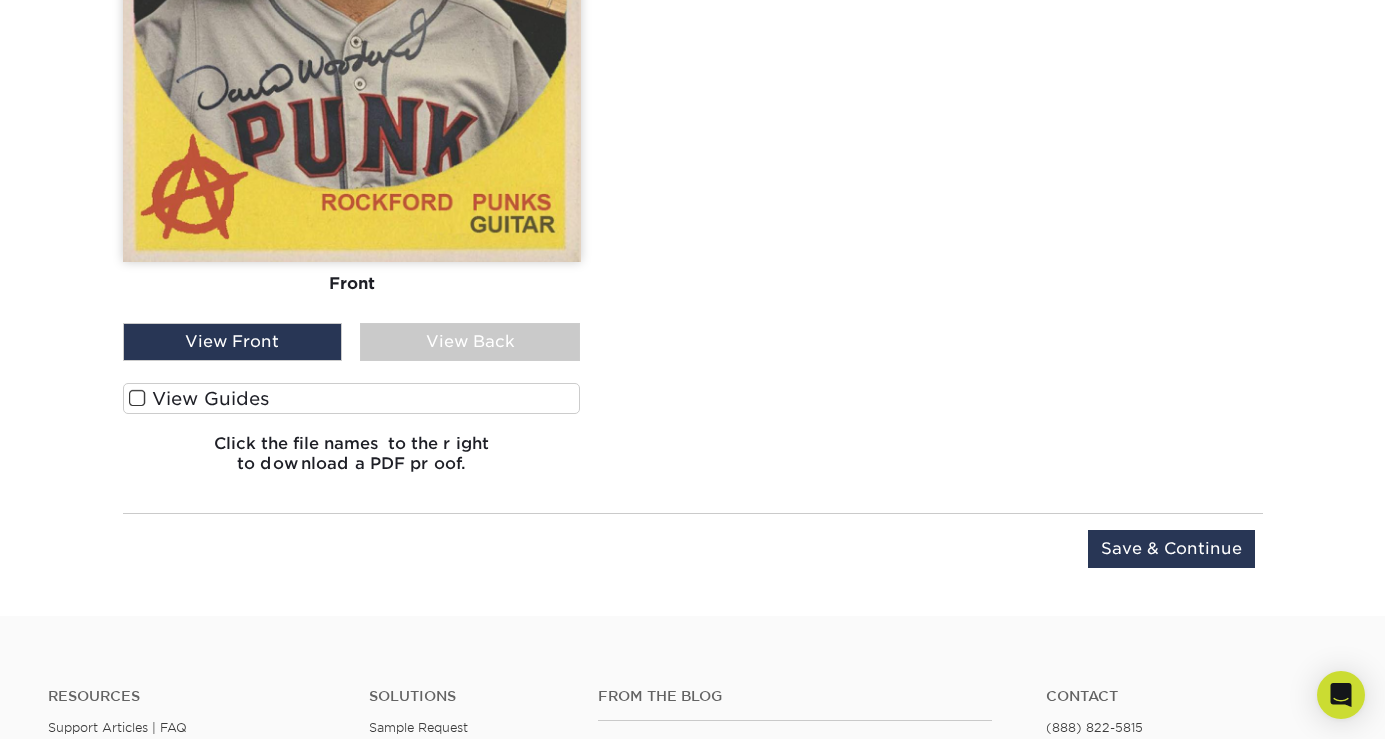 click on "View Back" at bounding box center (470, 342) 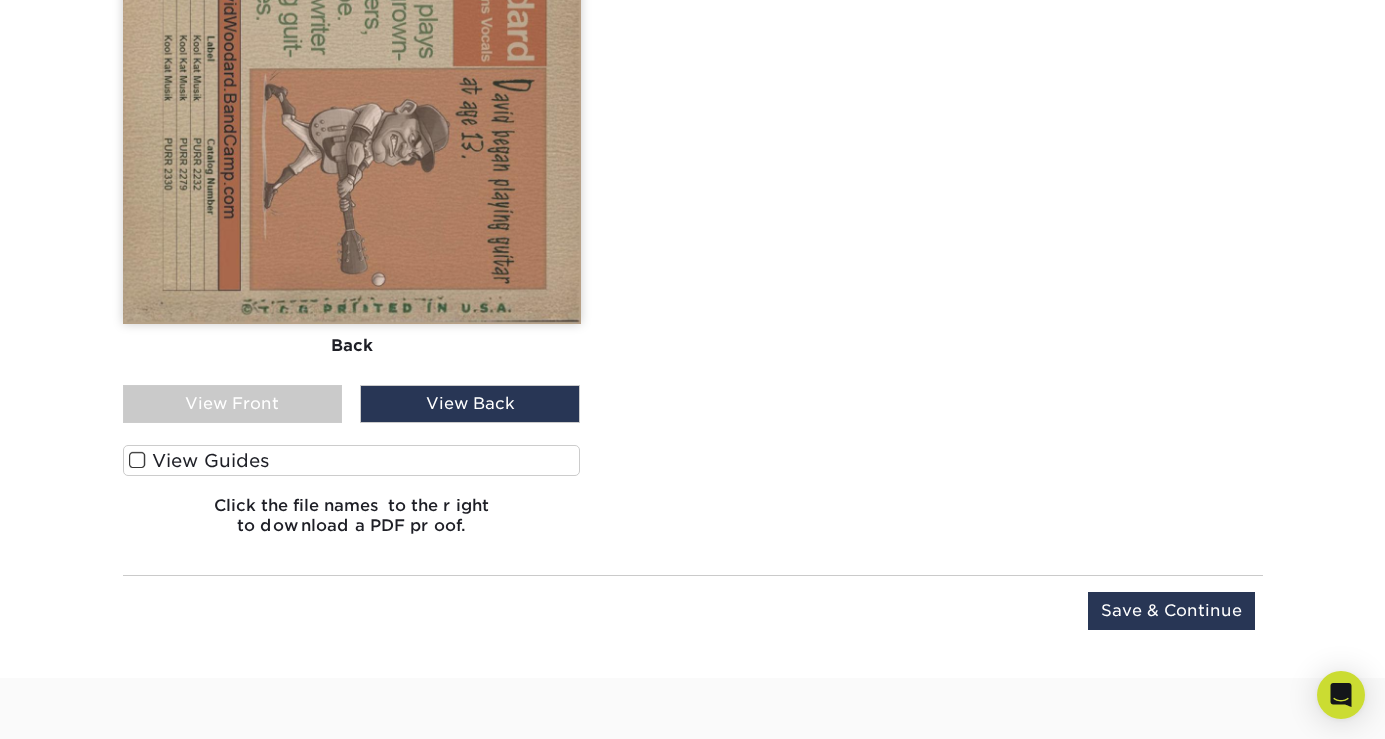 scroll, scrollTop: 1847, scrollLeft: 0, axis: vertical 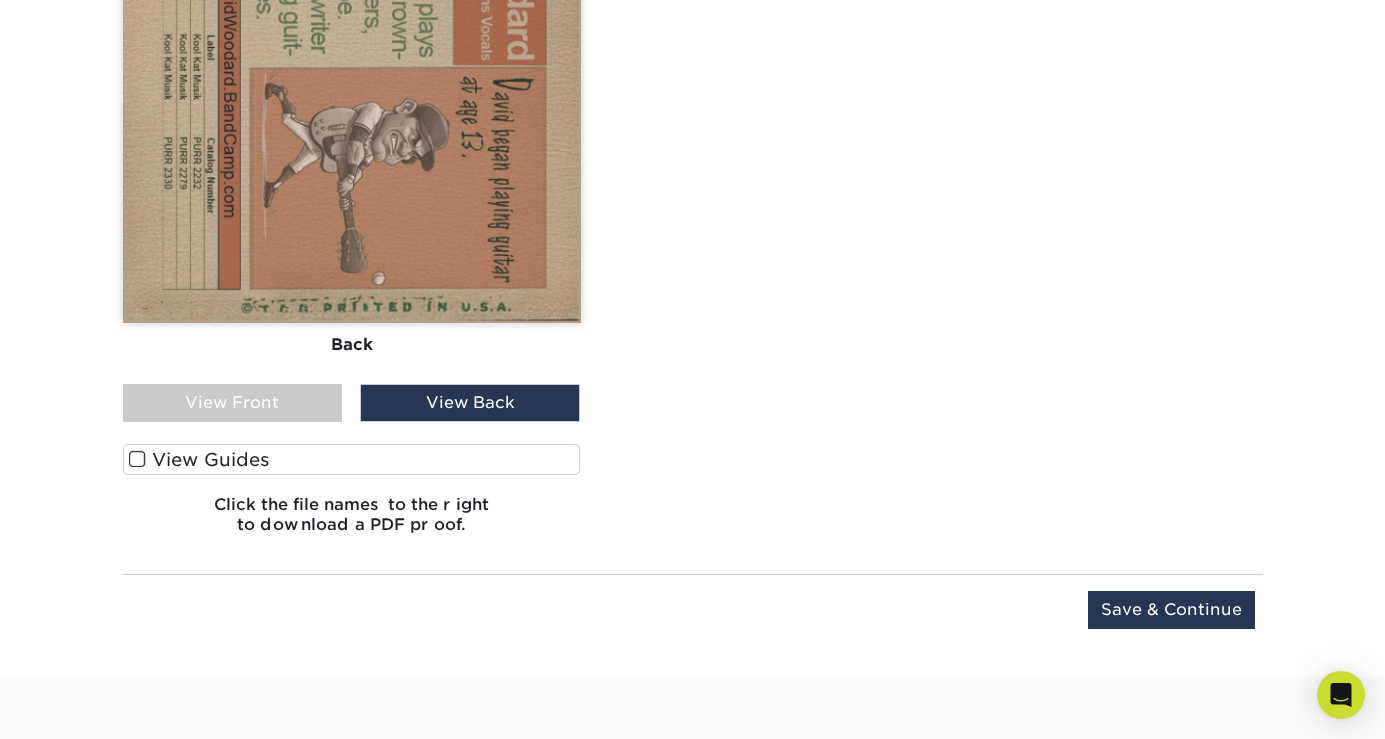 click at bounding box center (137, 459) 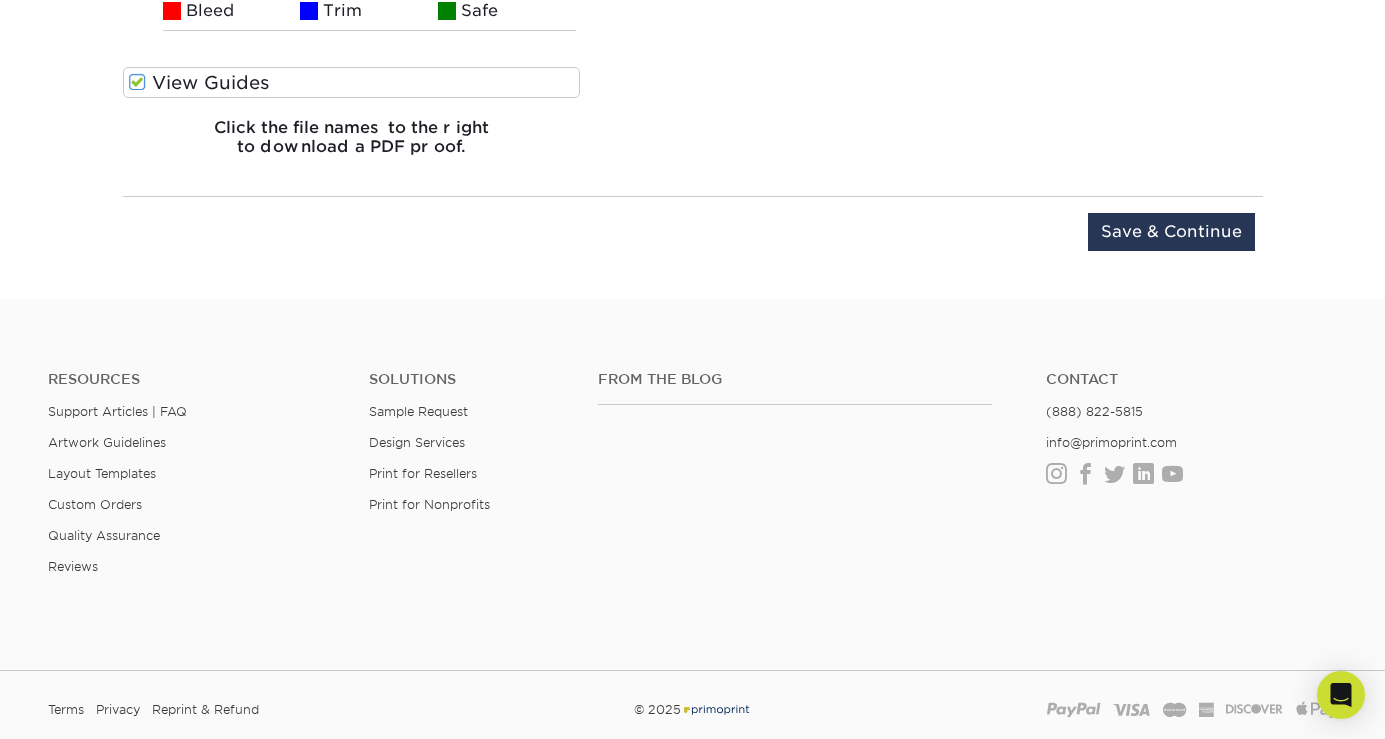 scroll, scrollTop: 2828, scrollLeft: 0, axis: vertical 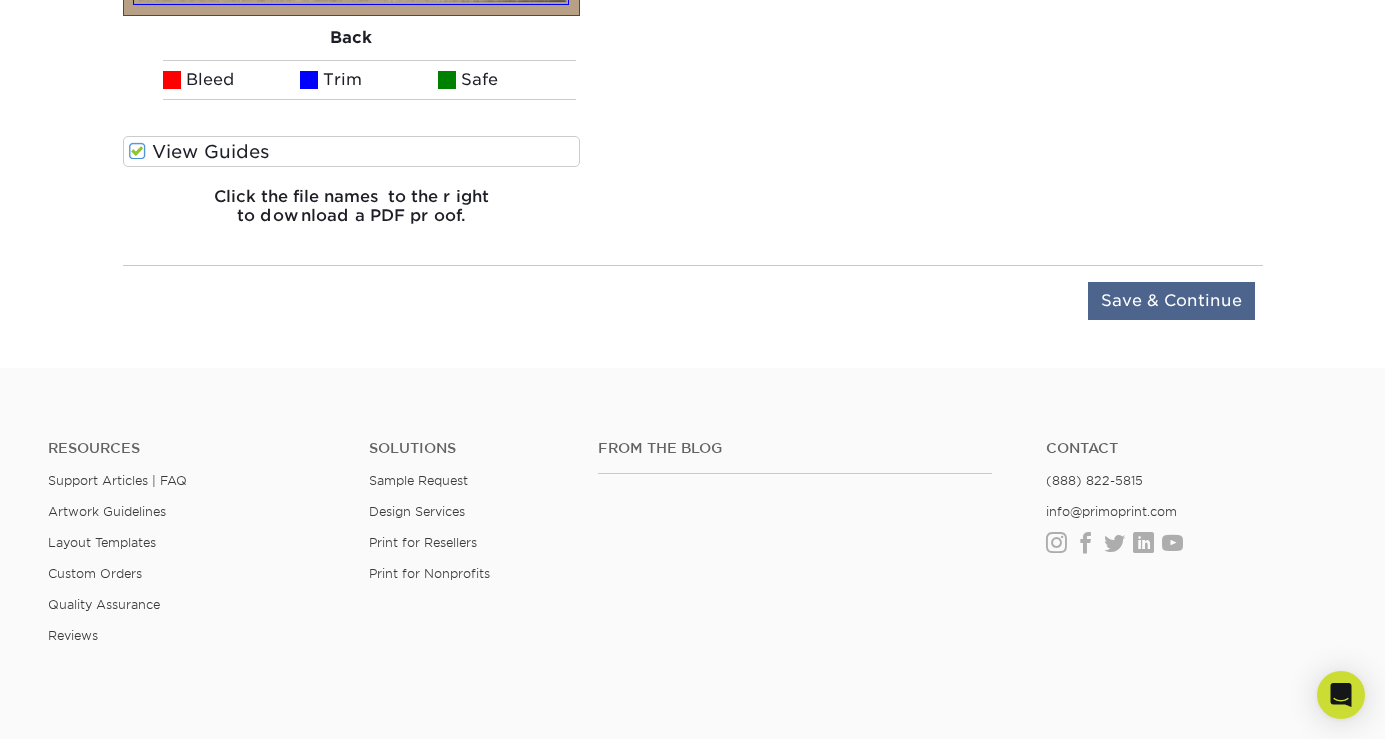 click on "Save & Continue" at bounding box center [1171, 301] 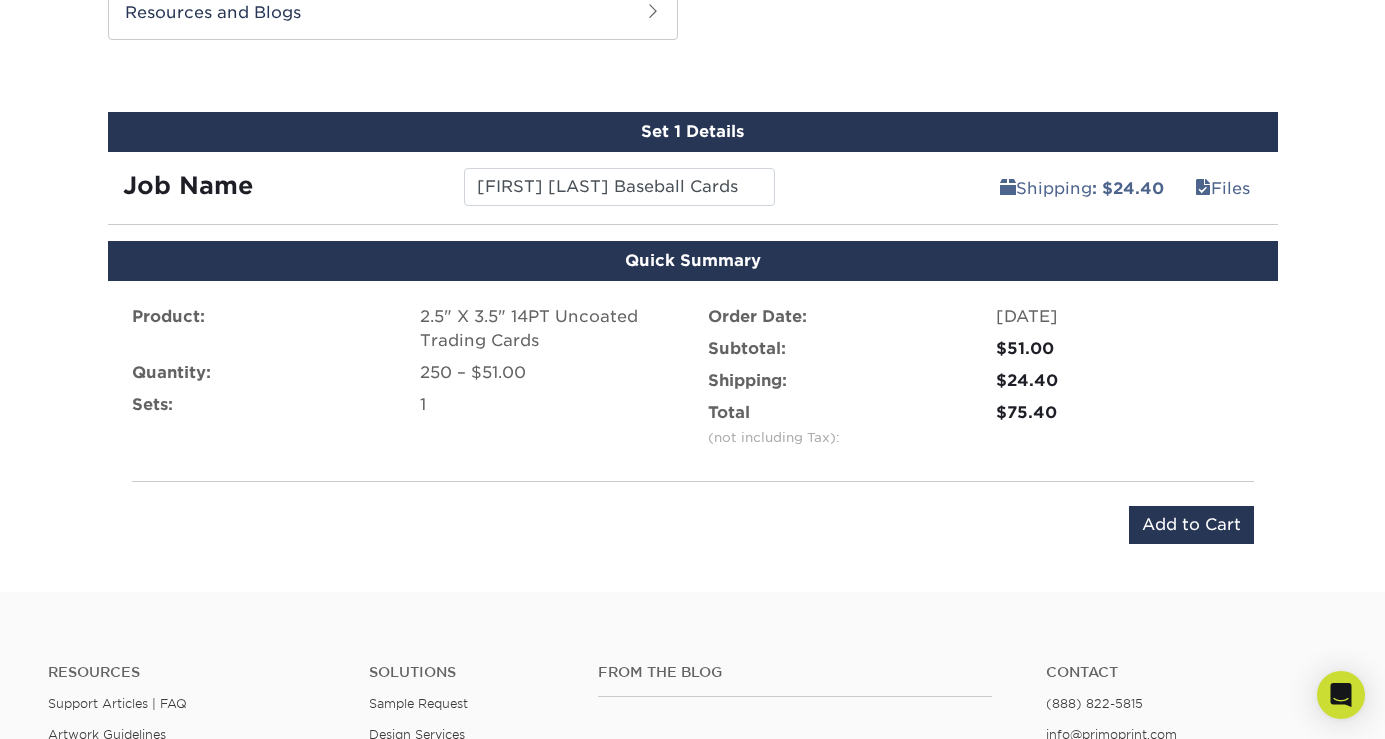 scroll, scrollTop: 1311, scrollLeft: 0, axis: vertical 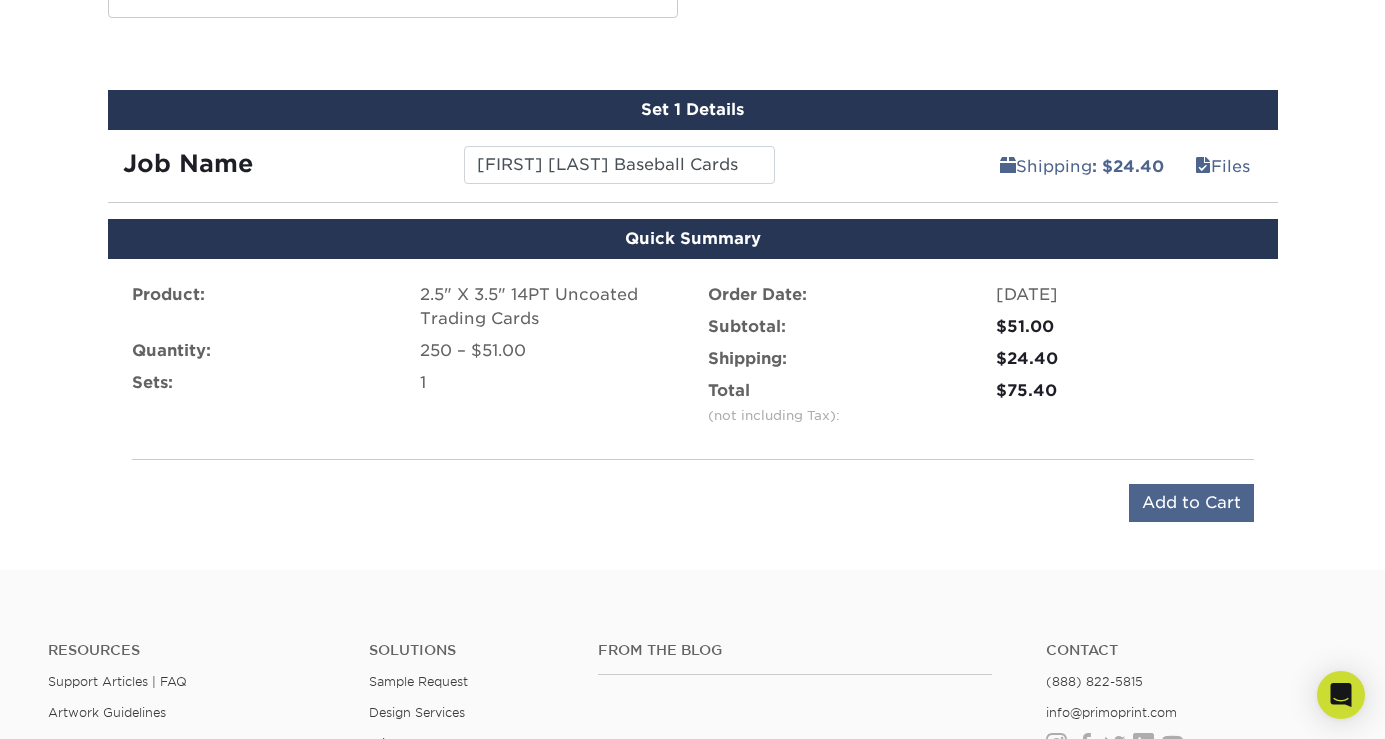 click on "Add to Cart" at bounding box center (1191, 503) 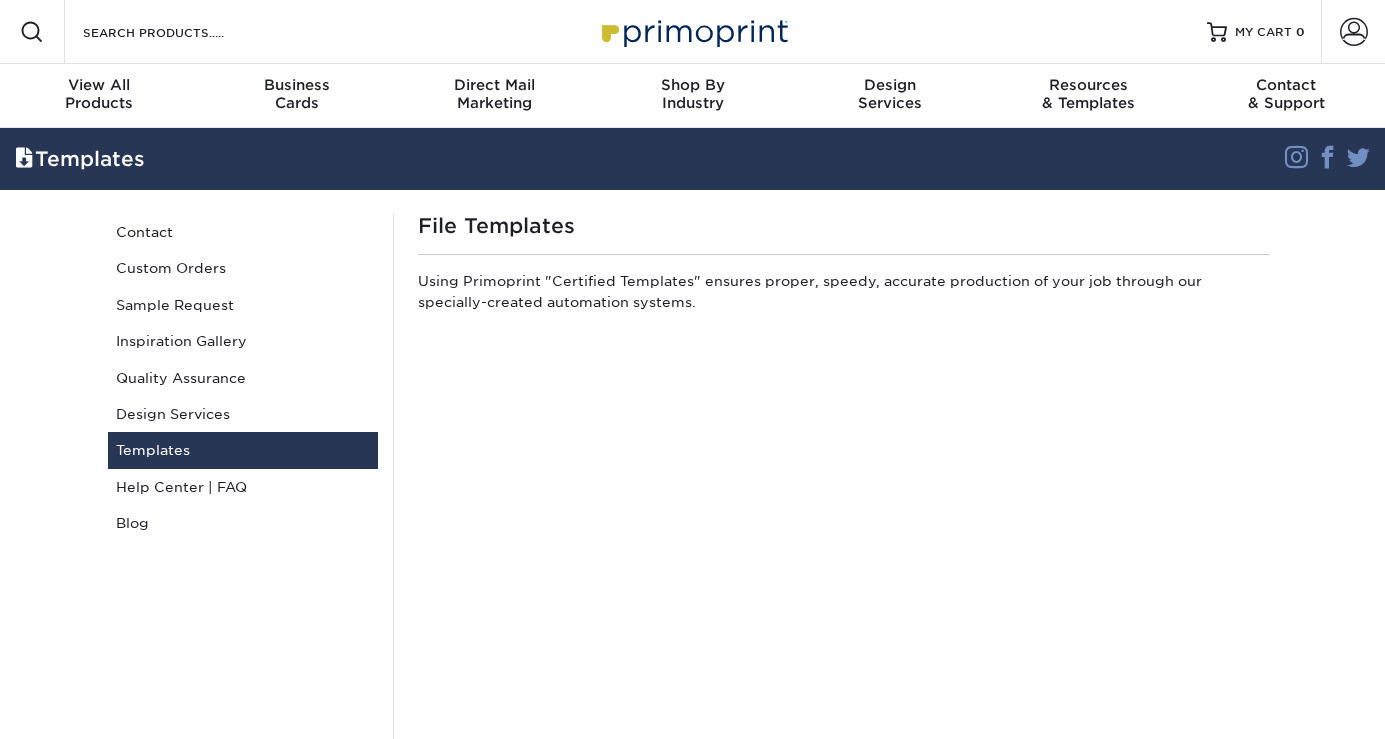 scroll, scrollTop: 0, scrollLeft: 0, axis: both 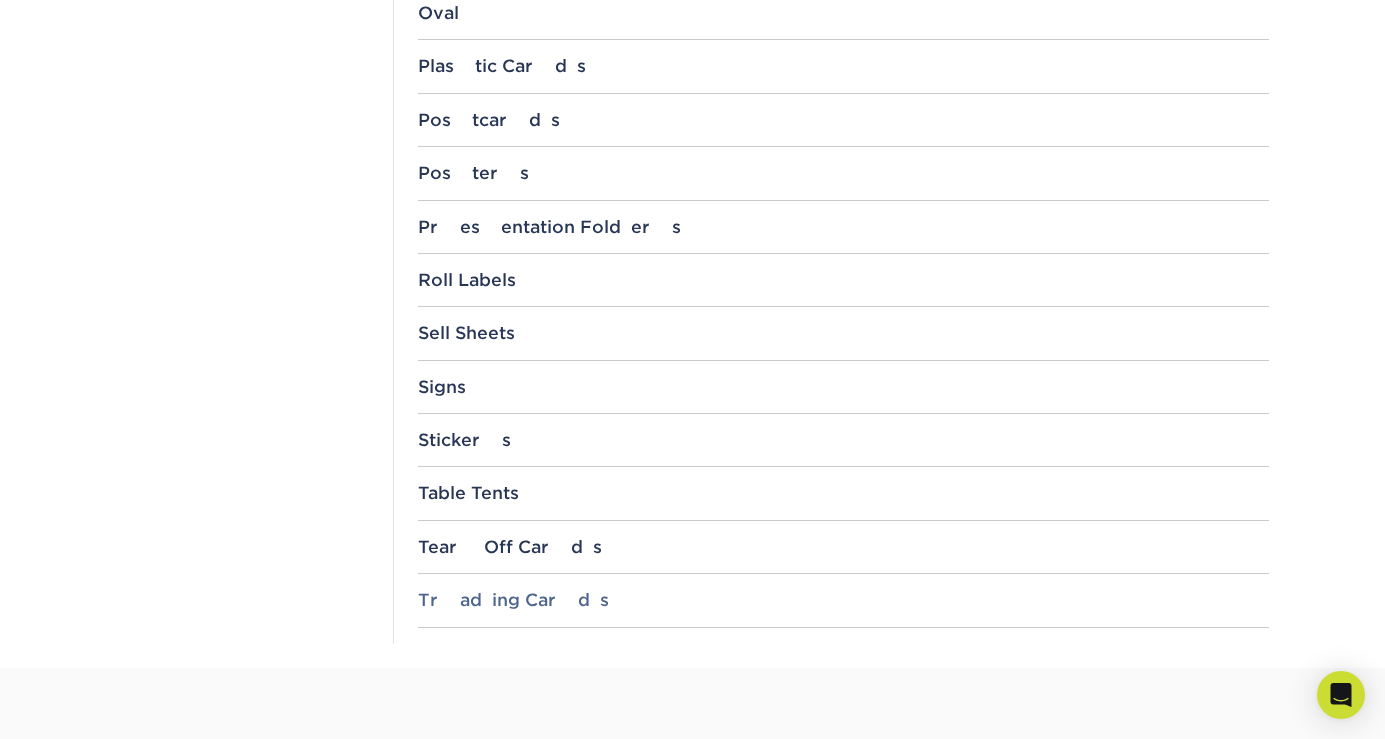 click on "Trading Cards" at bounding box center [843, 600] 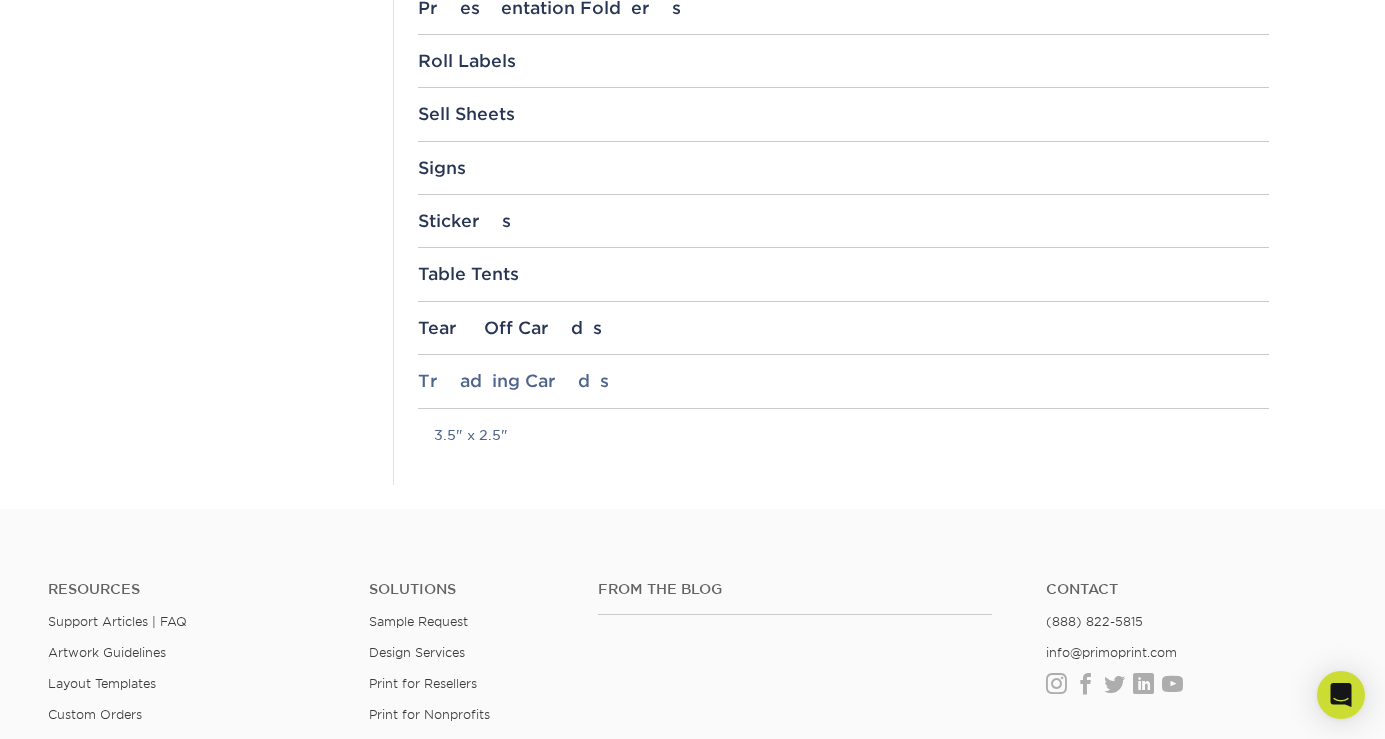scroll, scrollTop: 2316, scrollLeft: 0, axis: vertical 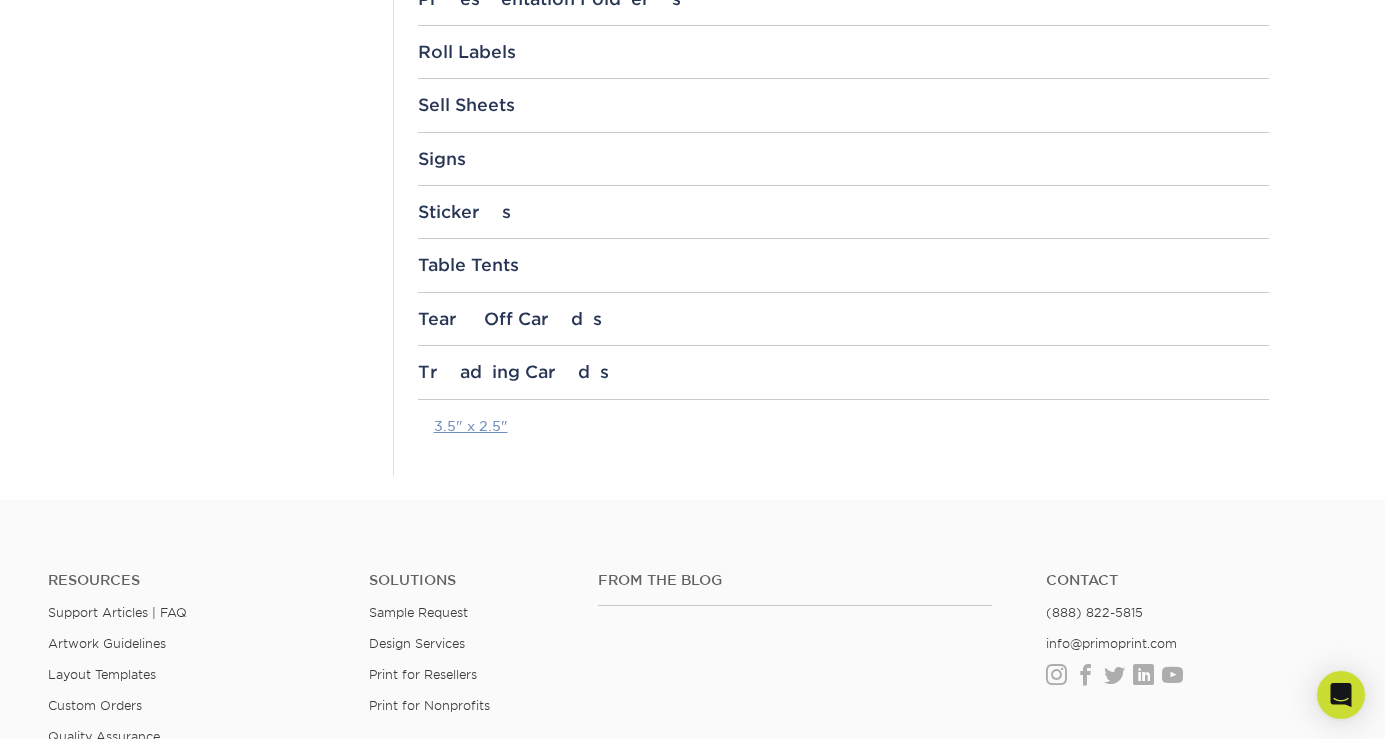 click on "3.5" x 2.5"" at bounding box center [471, 426] 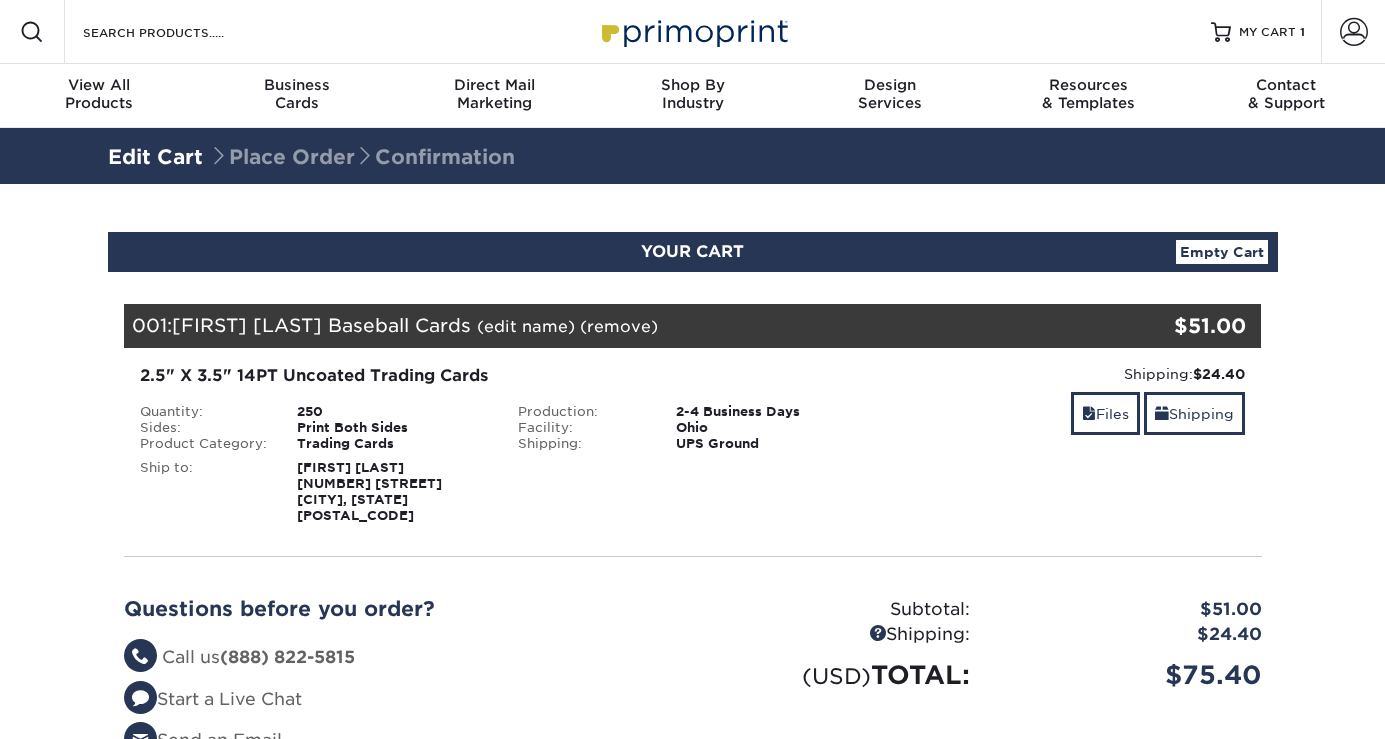 scroll, scrollTop: 0, scrollLeft: 0, axis: both 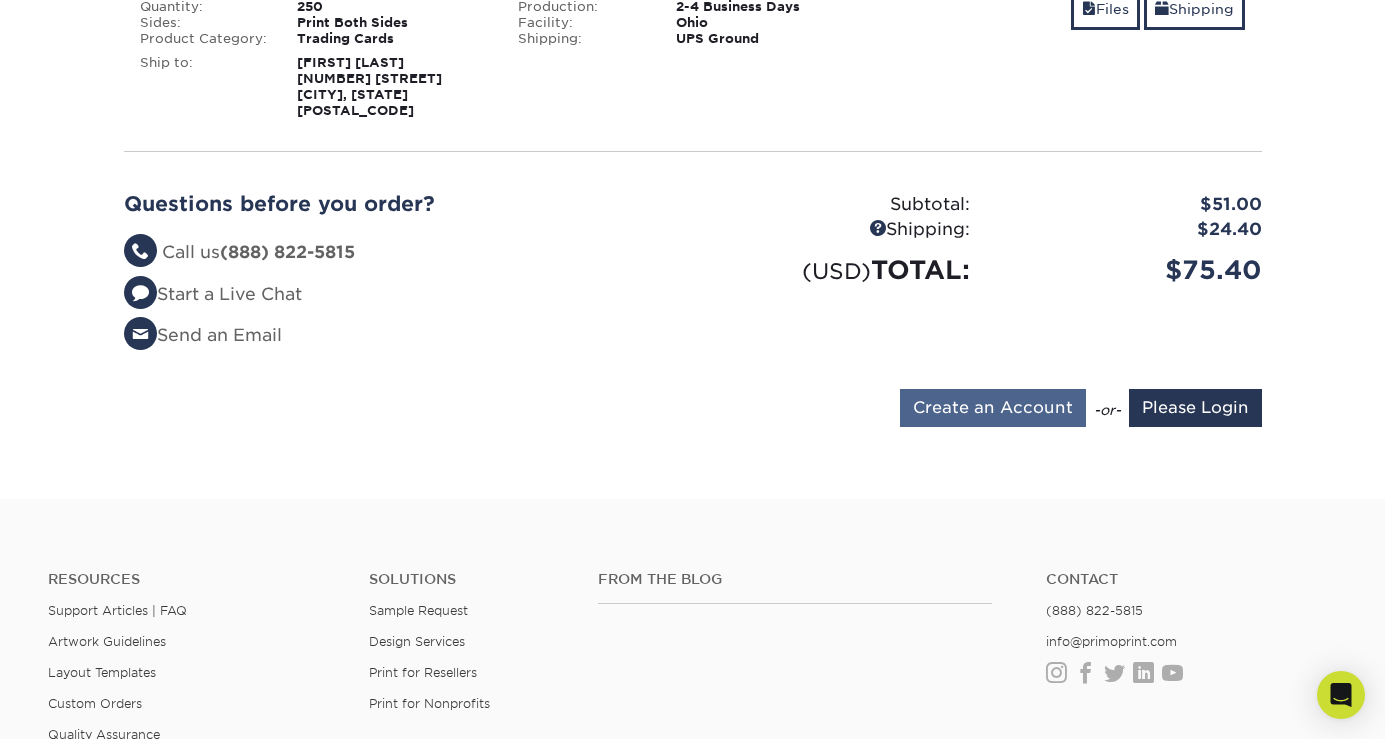 click on "Create an Account" at bounding box center [993, 408] 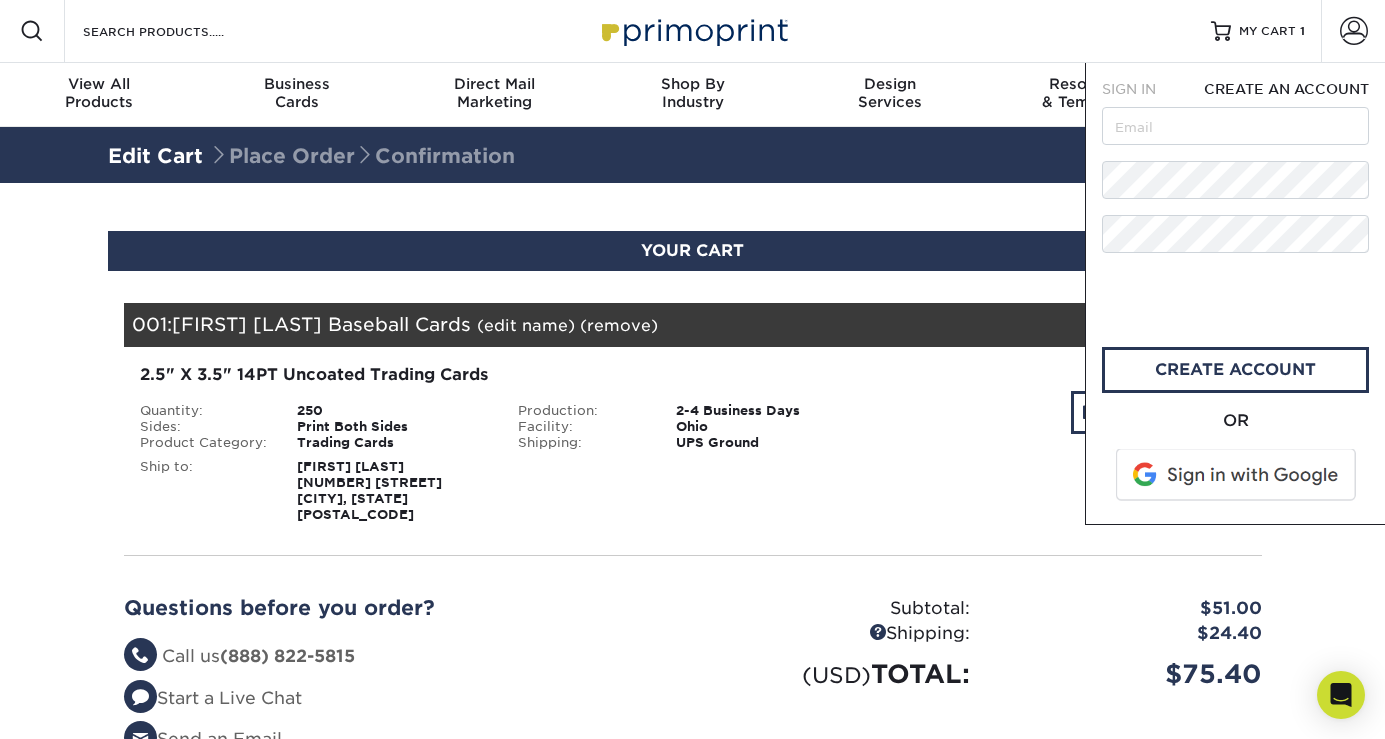 scroll, scrollTop: 0, scrollLeft: 0, axis: both 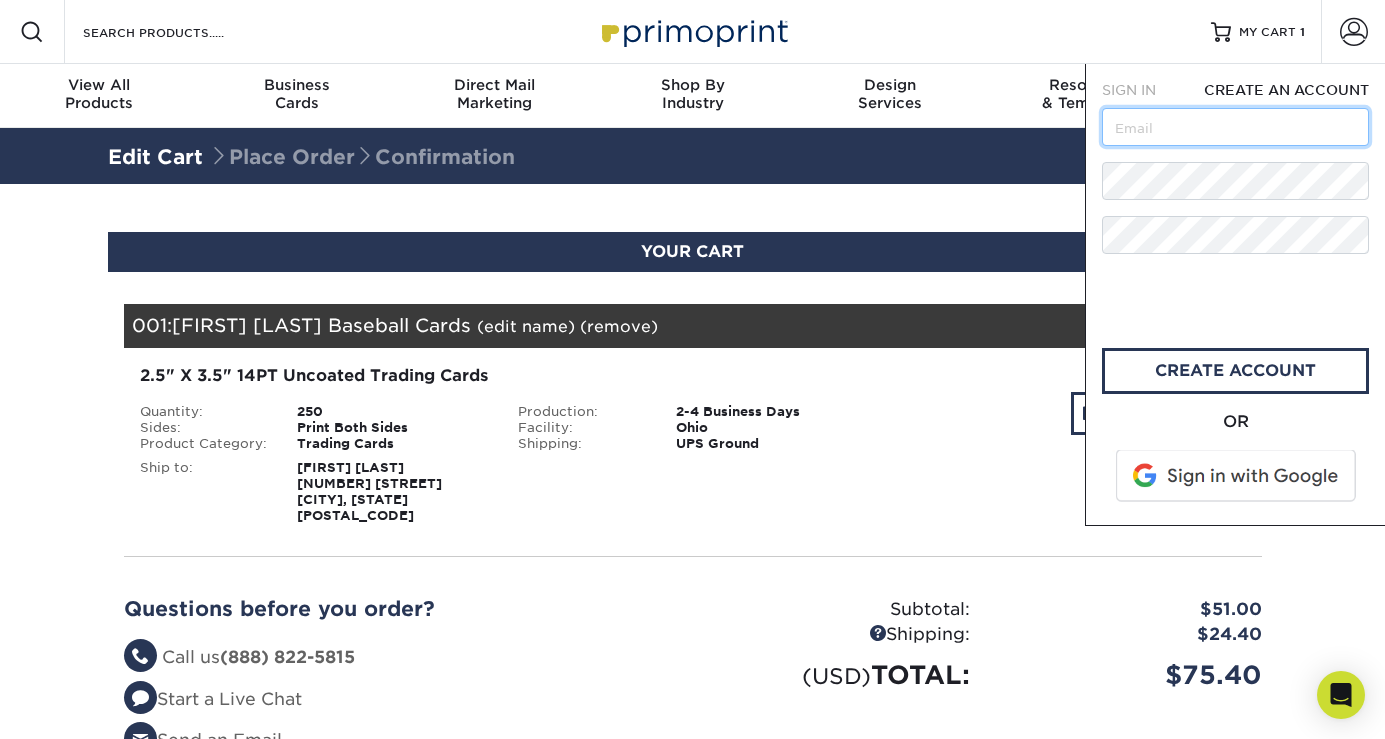click at bounding box center [1235, 127] 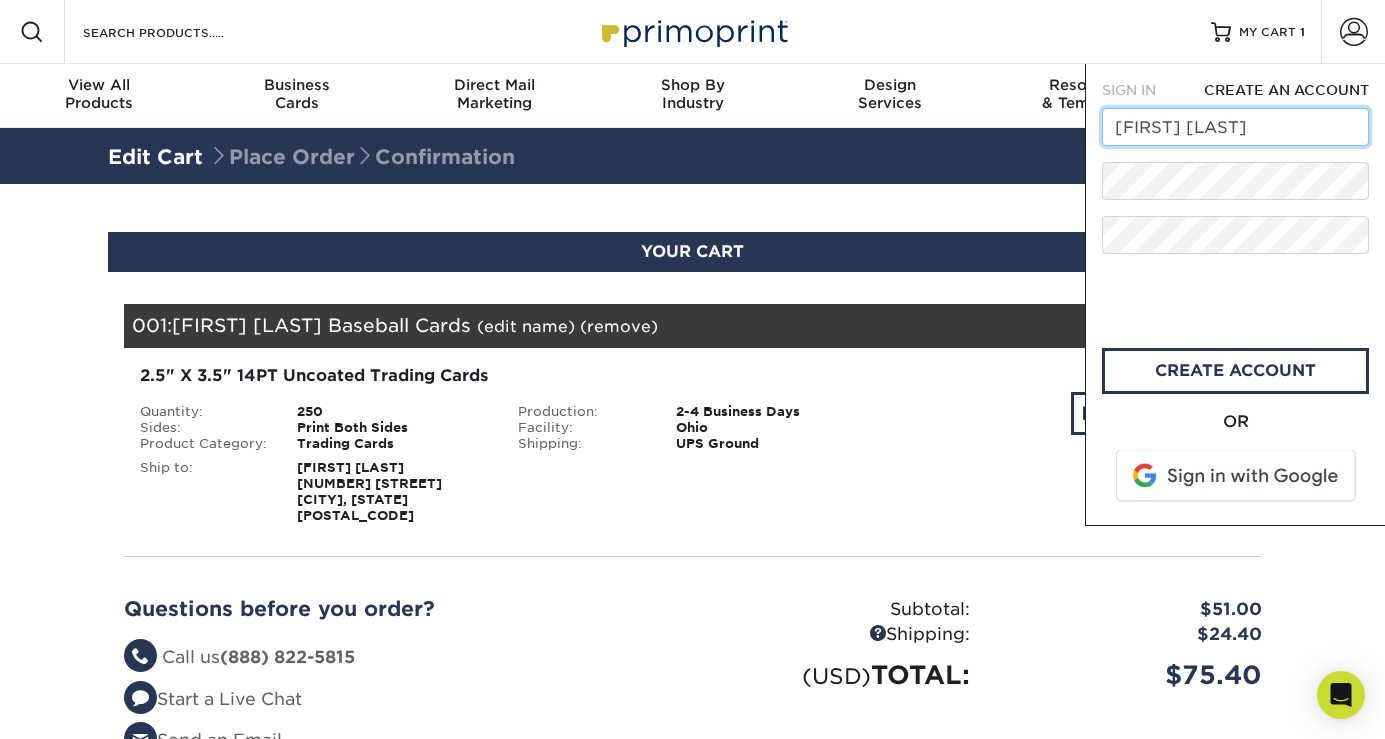type on "[FIRST][LAST]@[DOMAIN]" 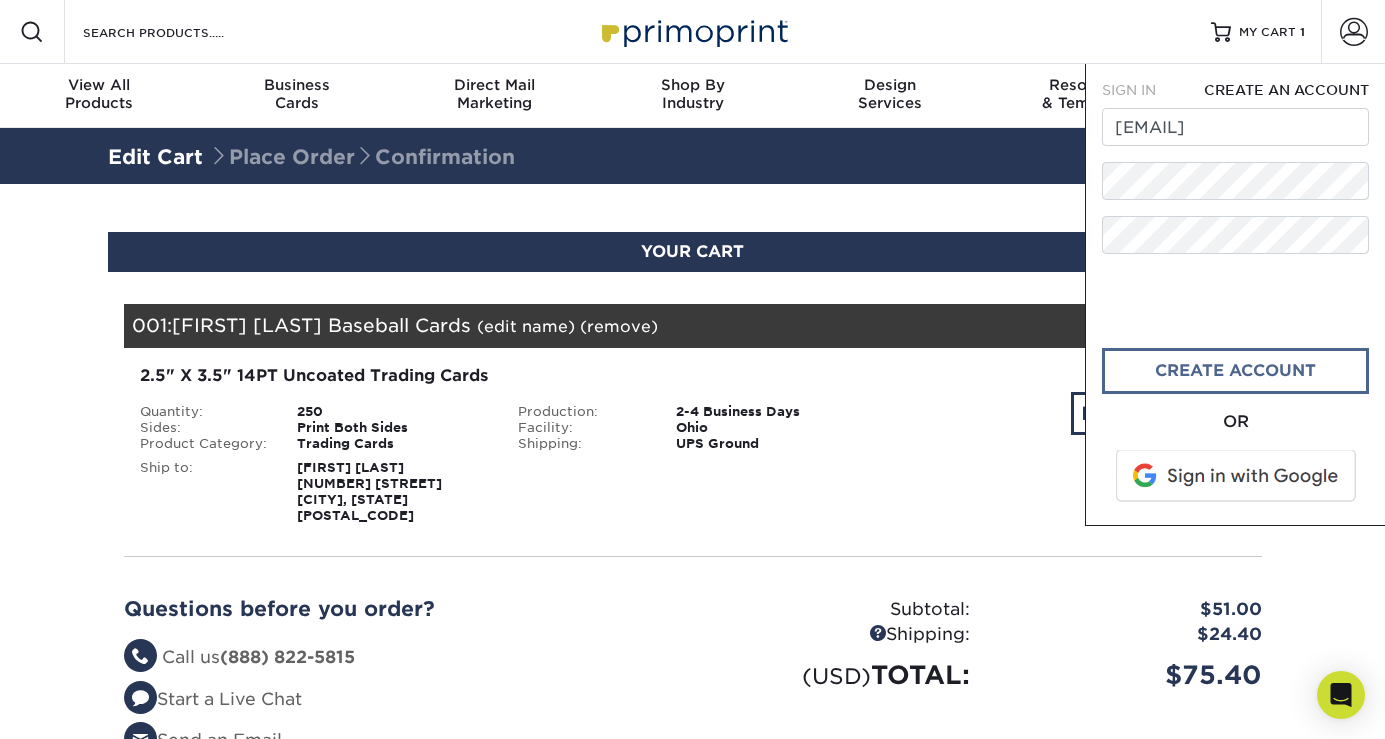 click on "create account" at bounding box center (1235, 371) 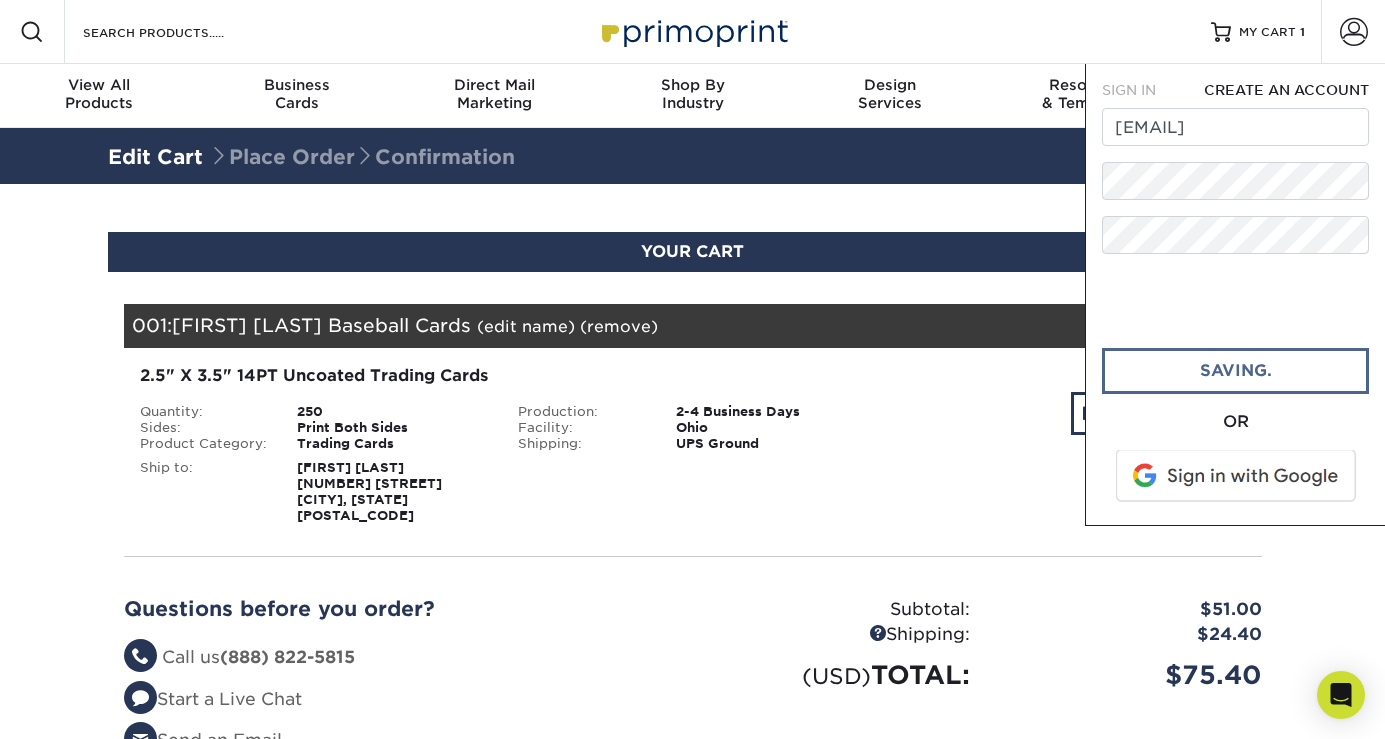 type 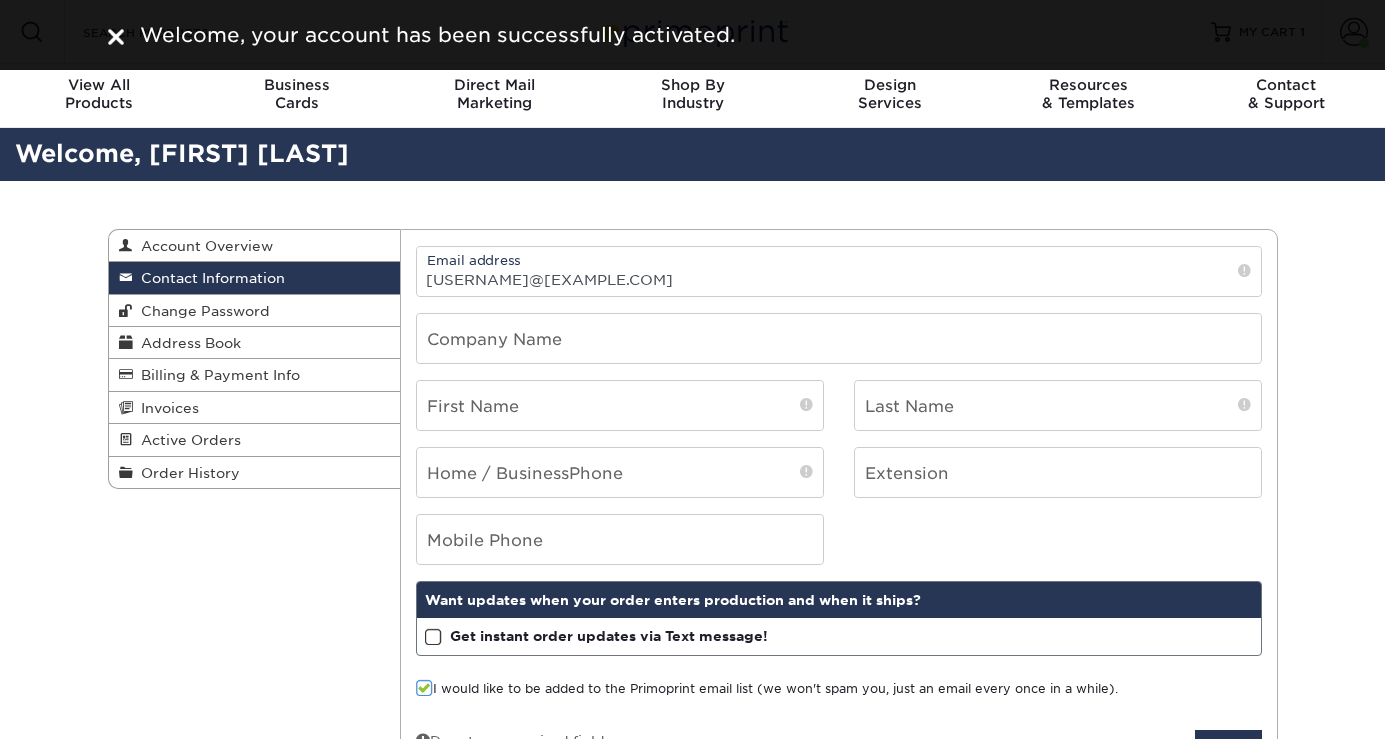 scroll, scrollTop: 0, scrollLeft: 0, axis: both 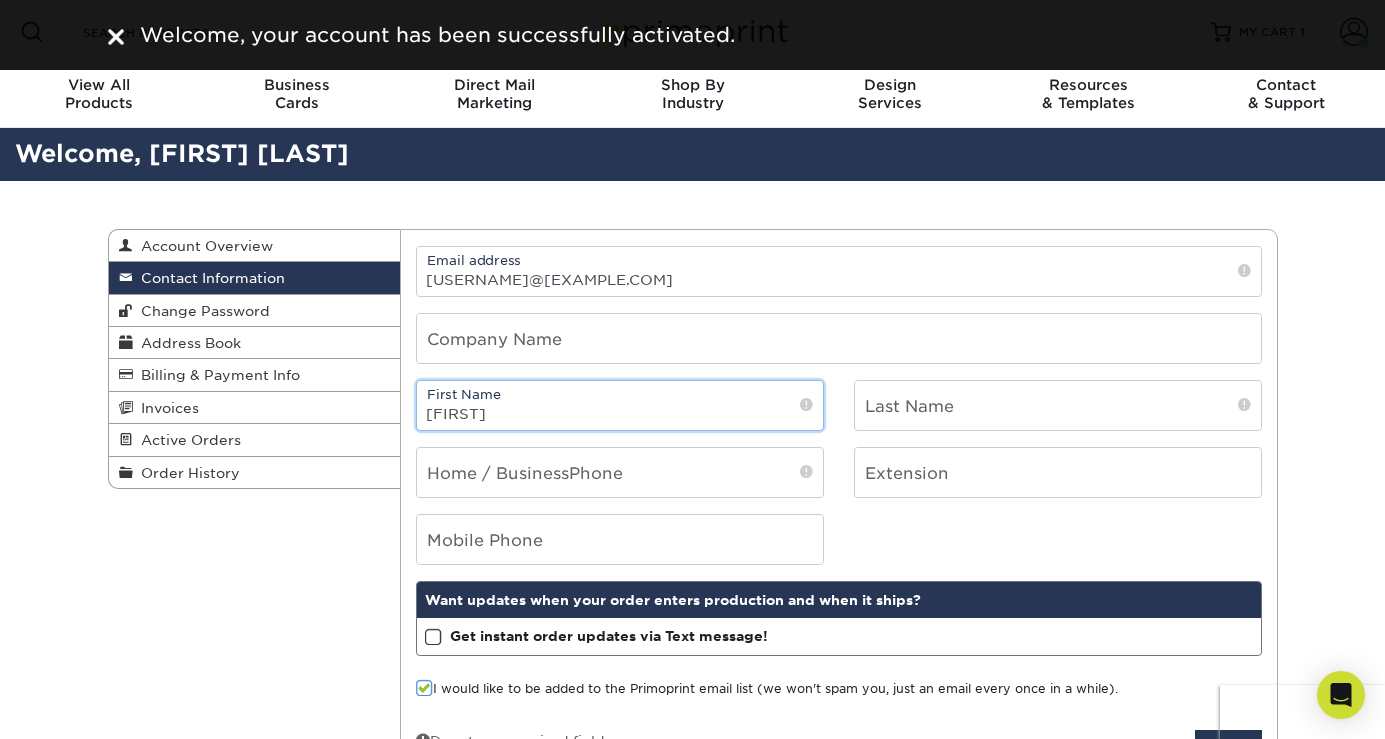 type on "[FIRST]" 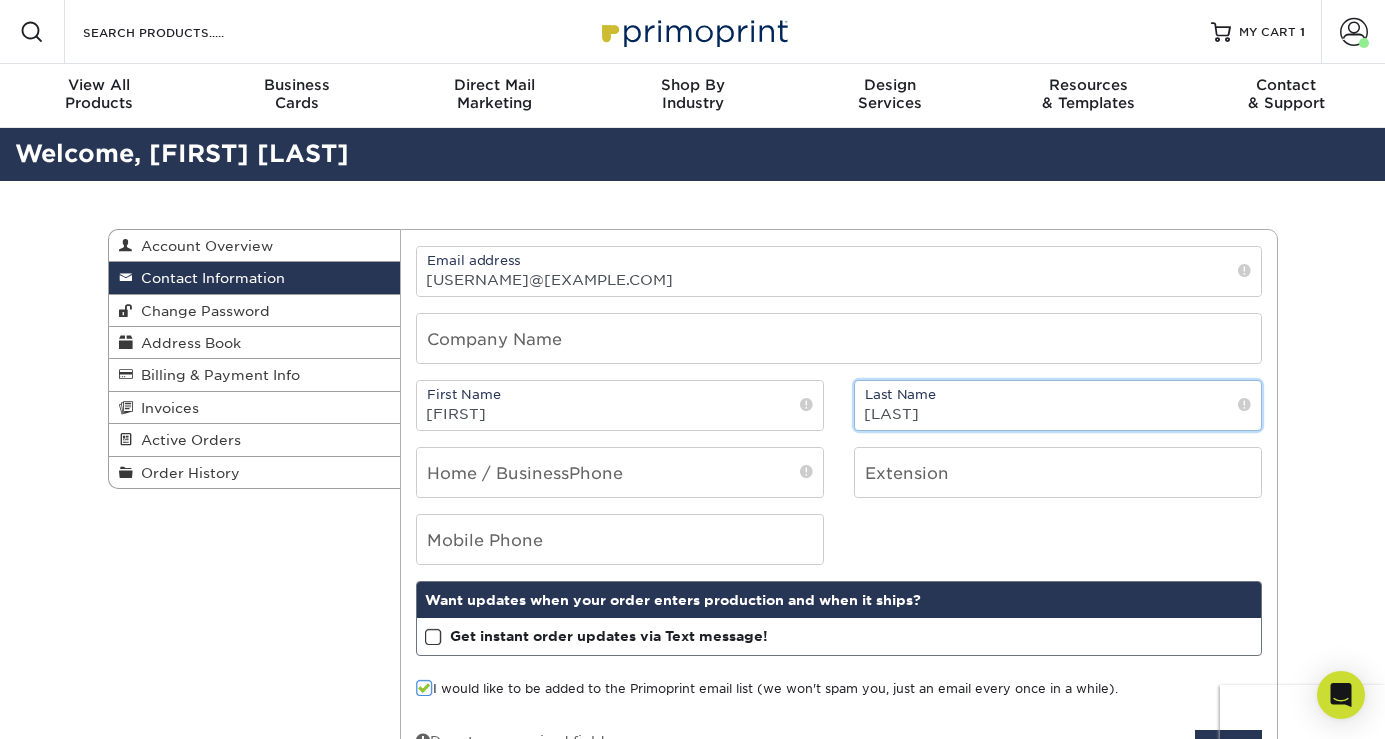 type on "Woodard" 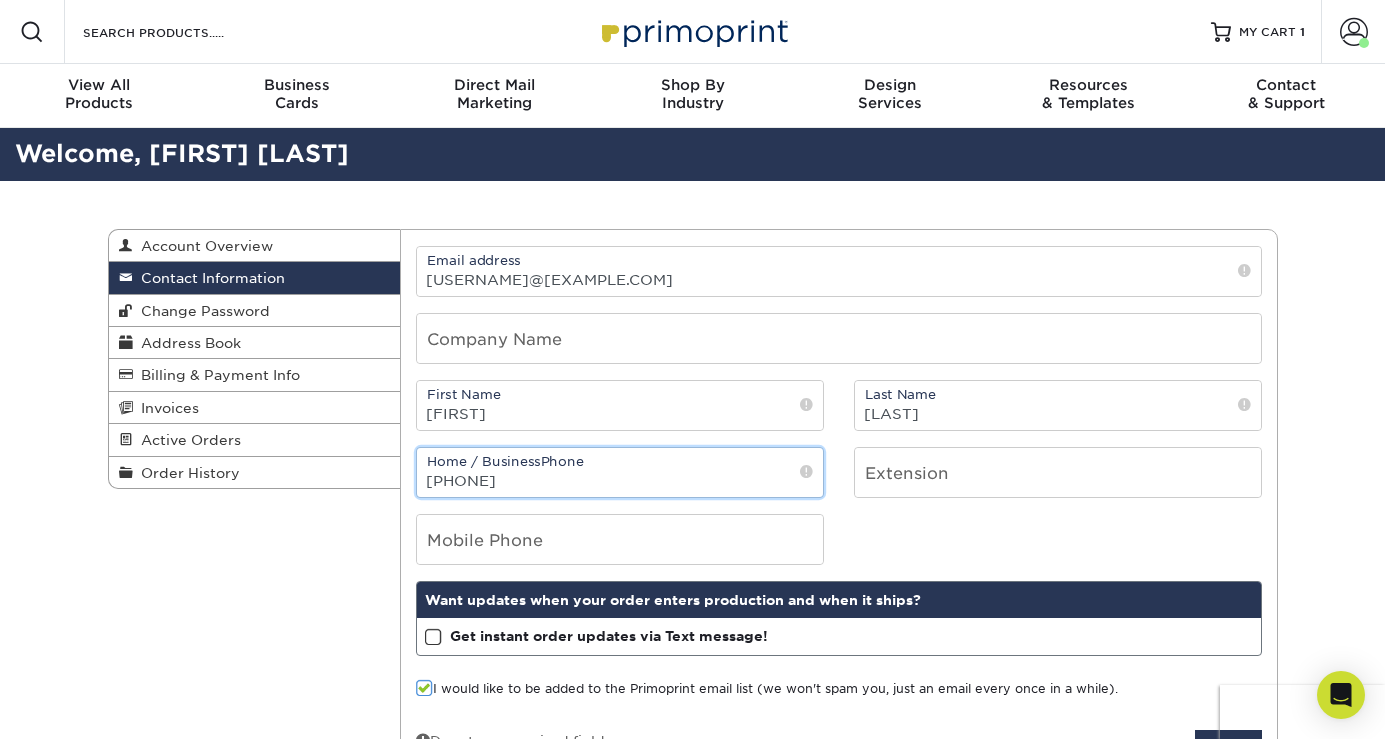 type on "[PHONE]" 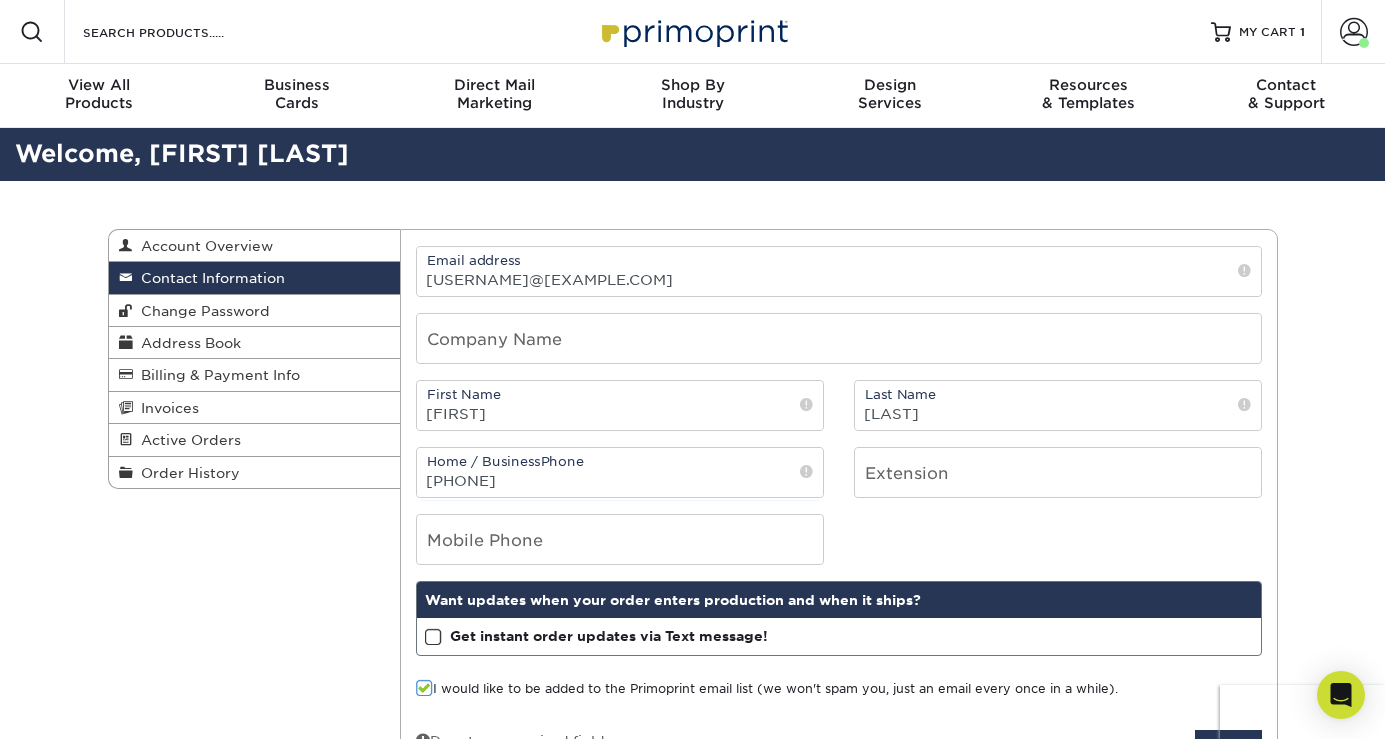 click on "Mobile Phone" at bounding box center [839, 539] 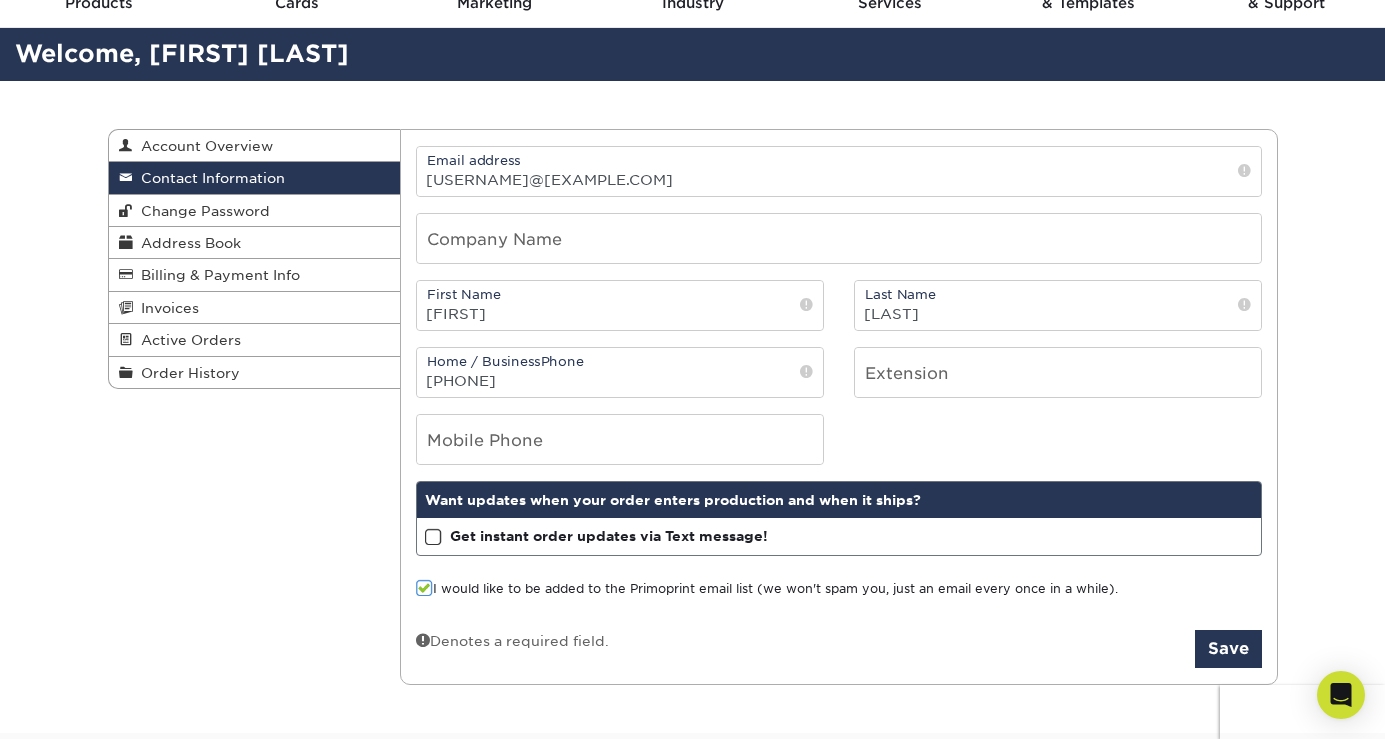 scroll, scrollTop: 104, scrollLeft: 0, axis: vertical 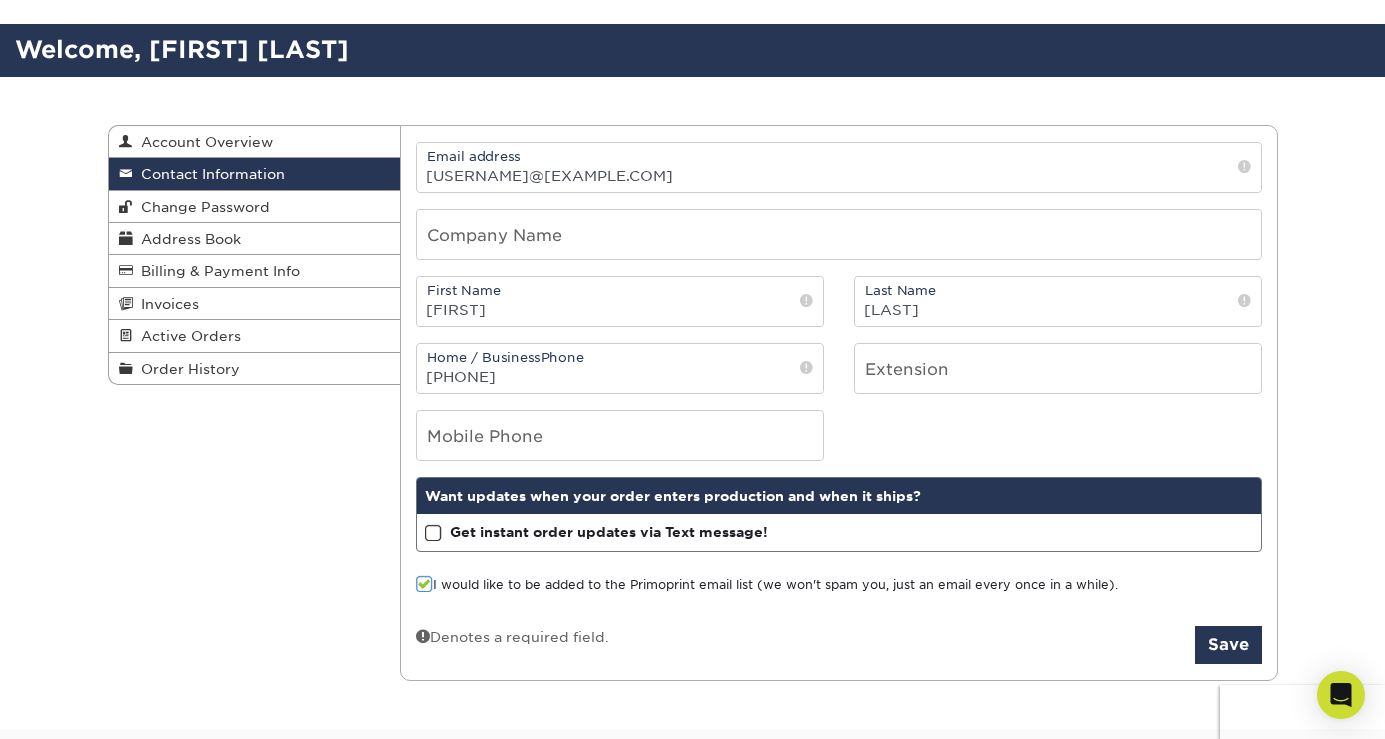 click at bounding box center [424, 584] 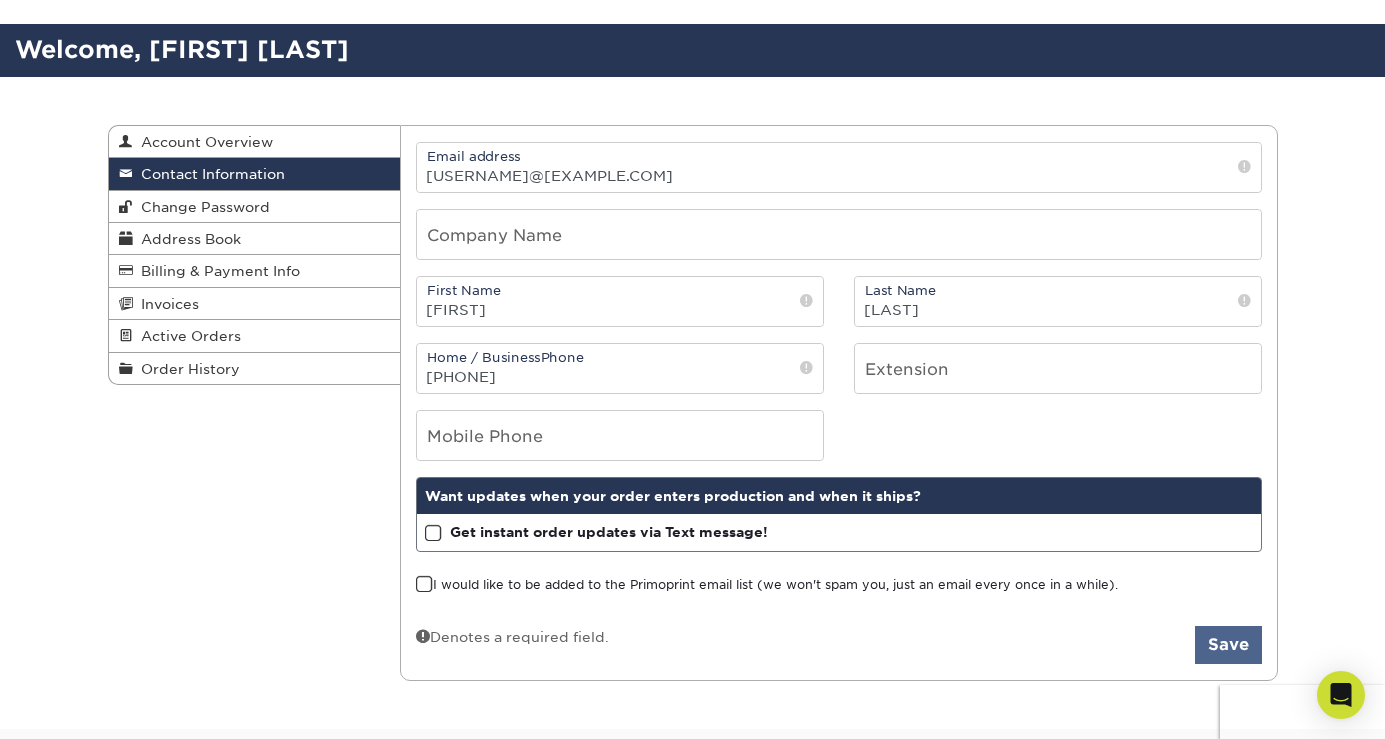 click on "Save" at bounding box center (1228, 645) 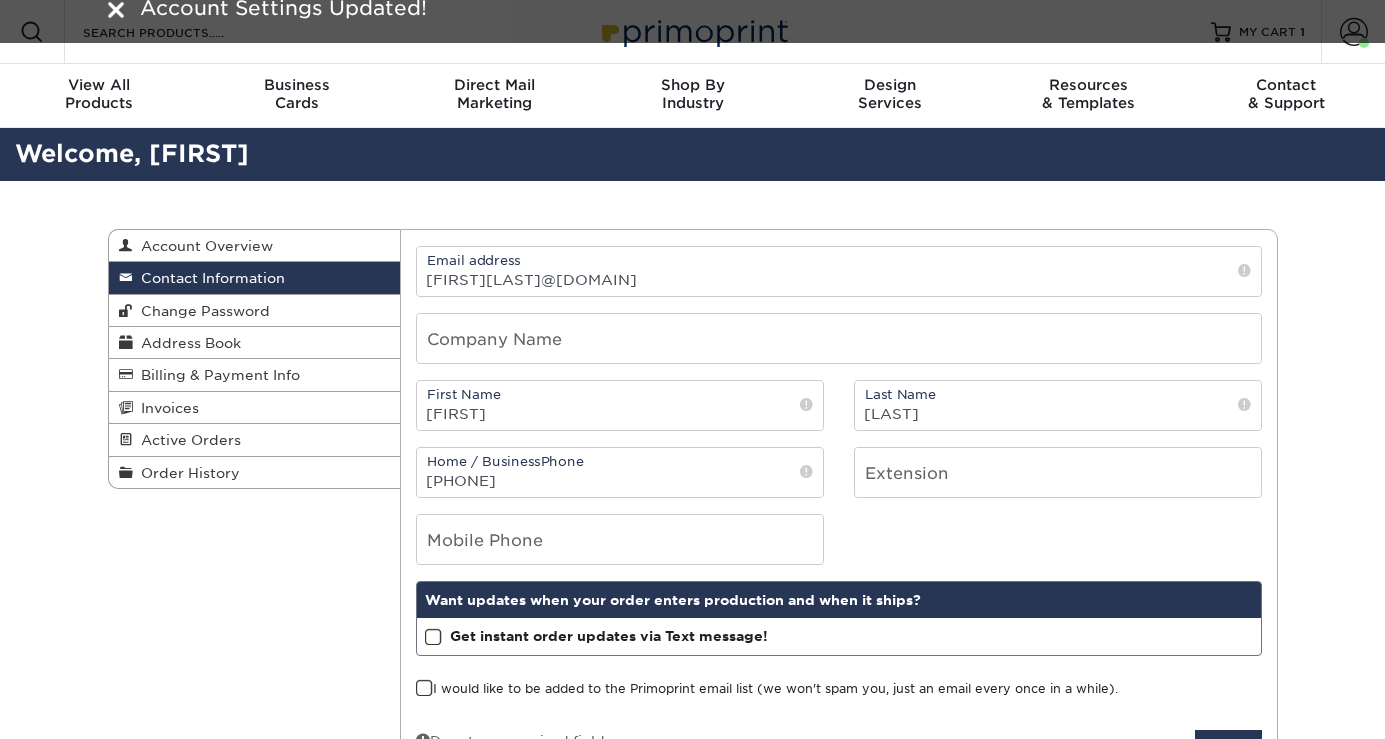scroll, scrollTop: 0, scrollLeft: 0, axis: both 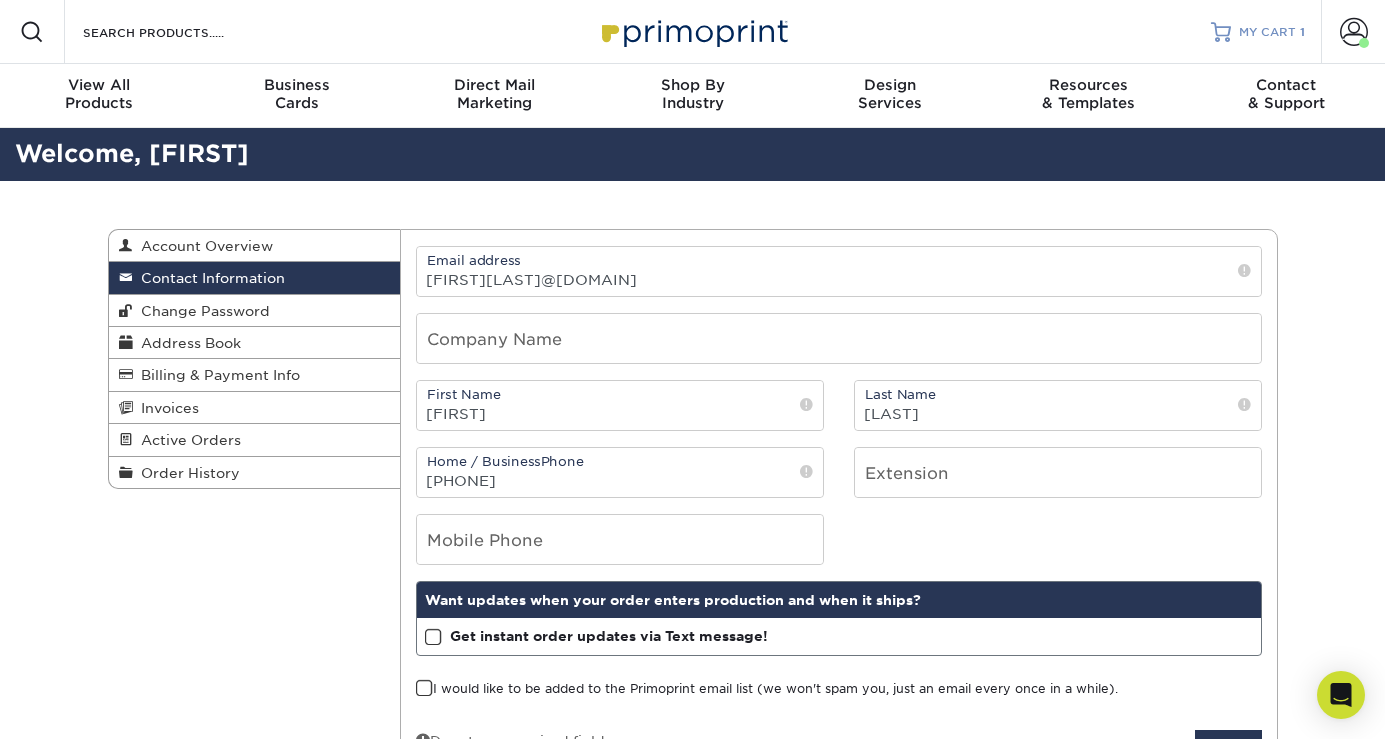 click on "MY CART" at bounding box center [1267, 32] 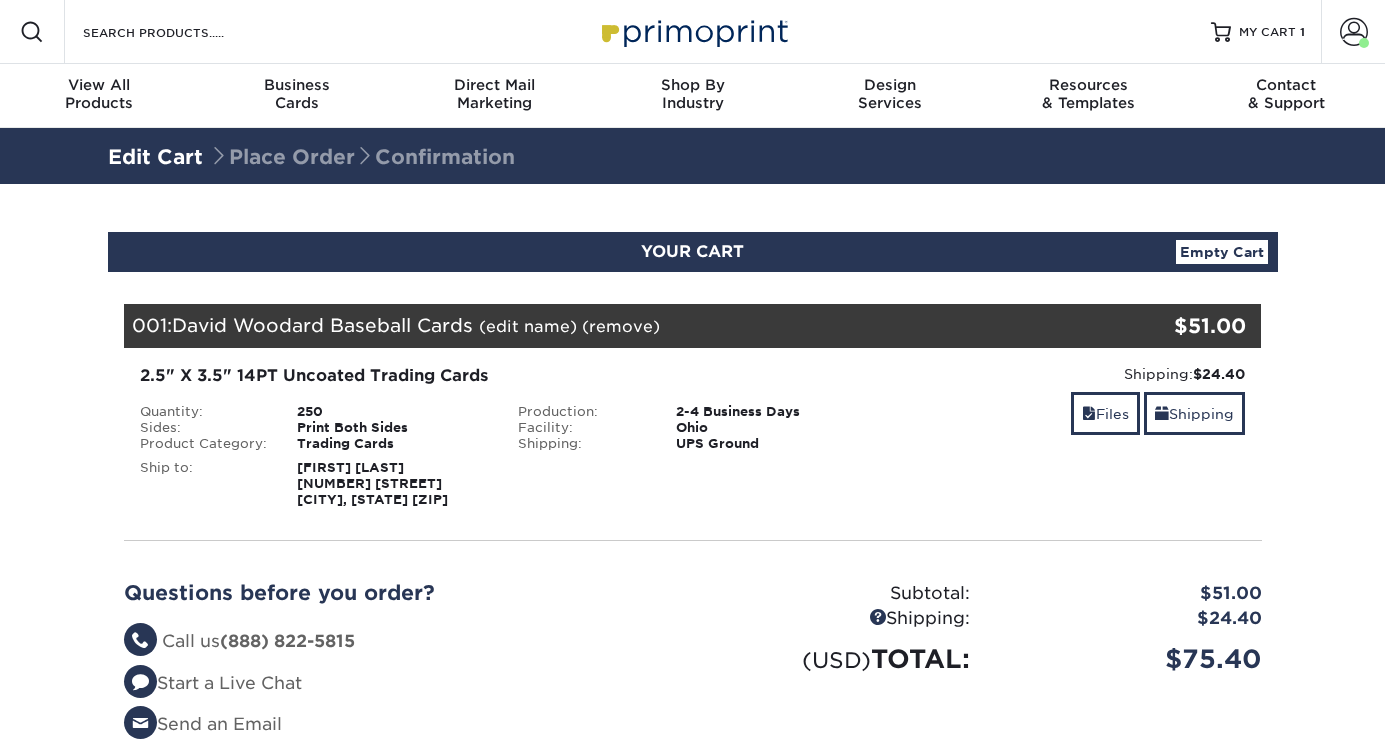 scroll, scrollTop: 0, scrollLeft: 0, axis: both 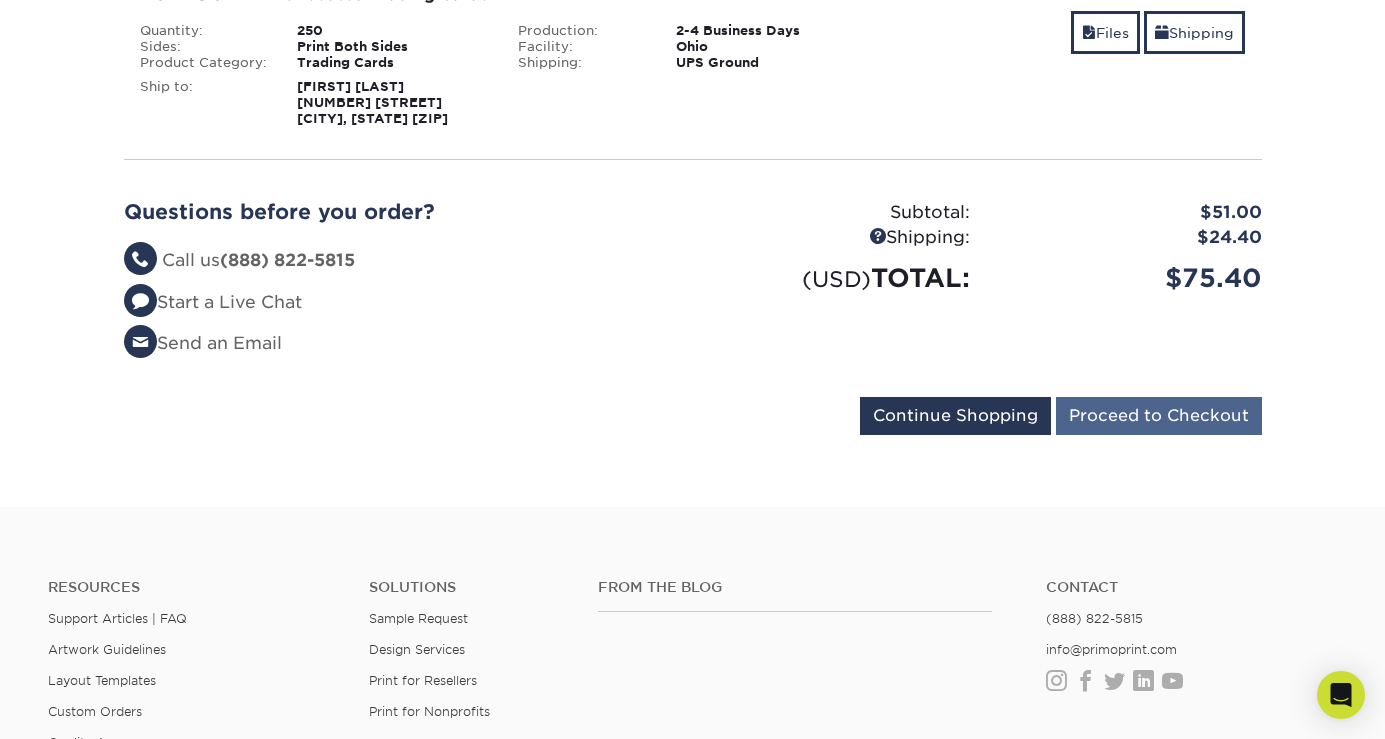 click on "Proceed to Checkout" at bounding box center [1159, 416] 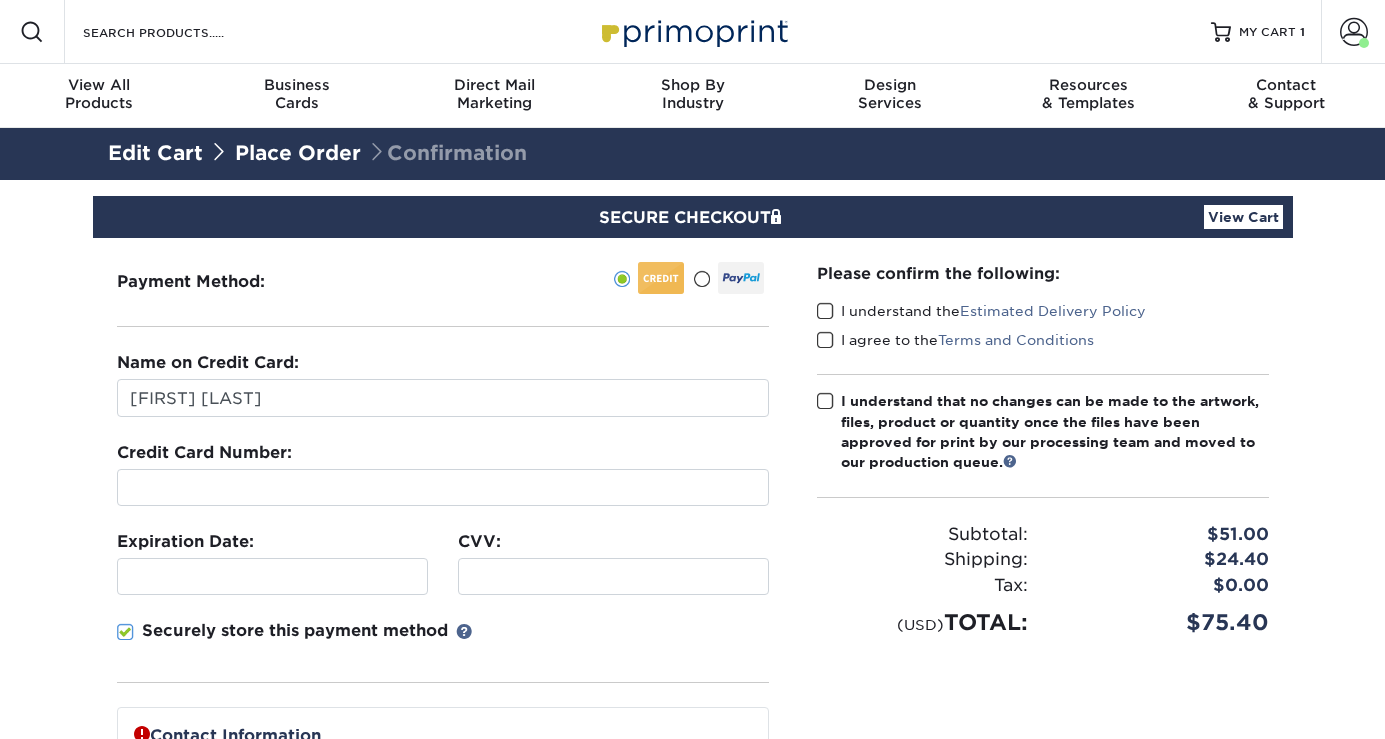 scroll, scrollTop: 0, scrollLeft: 0, axis: both 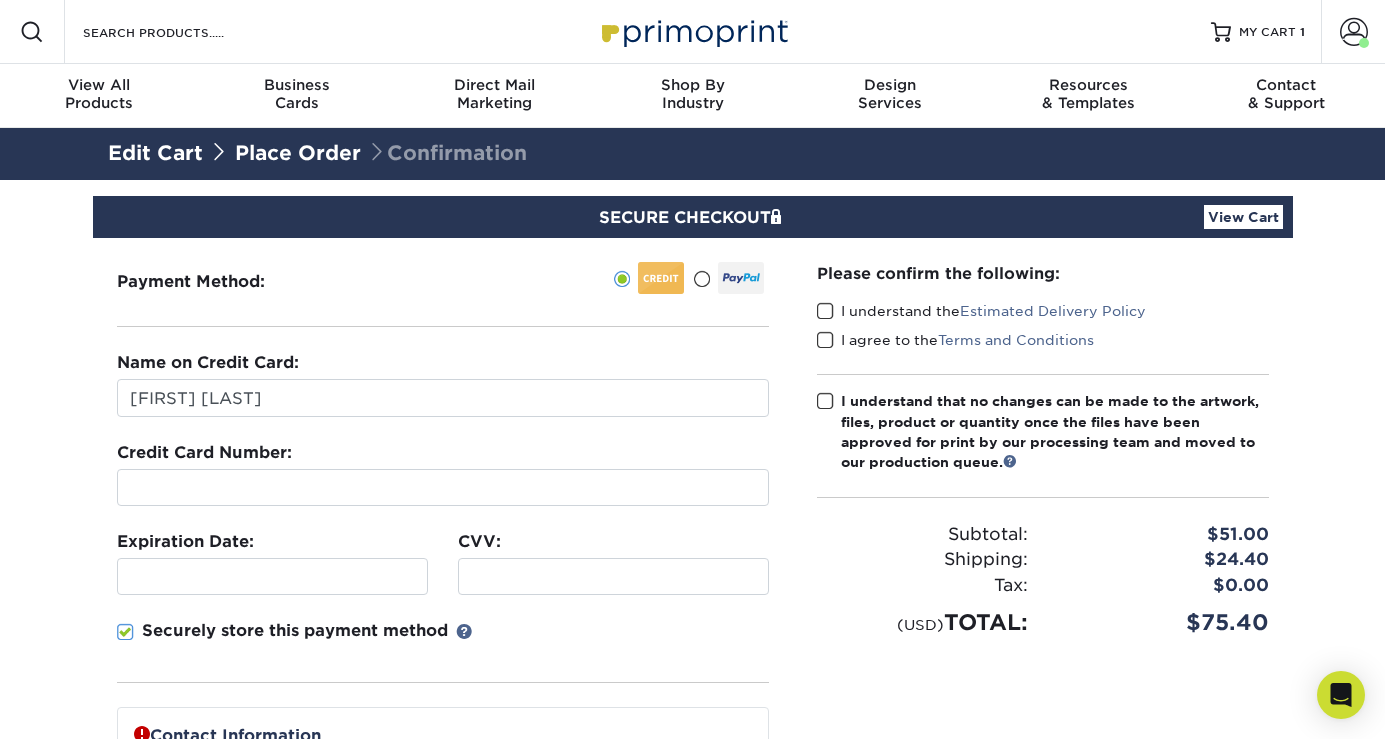 click on "Tax:" at bounding box center (922, 586) 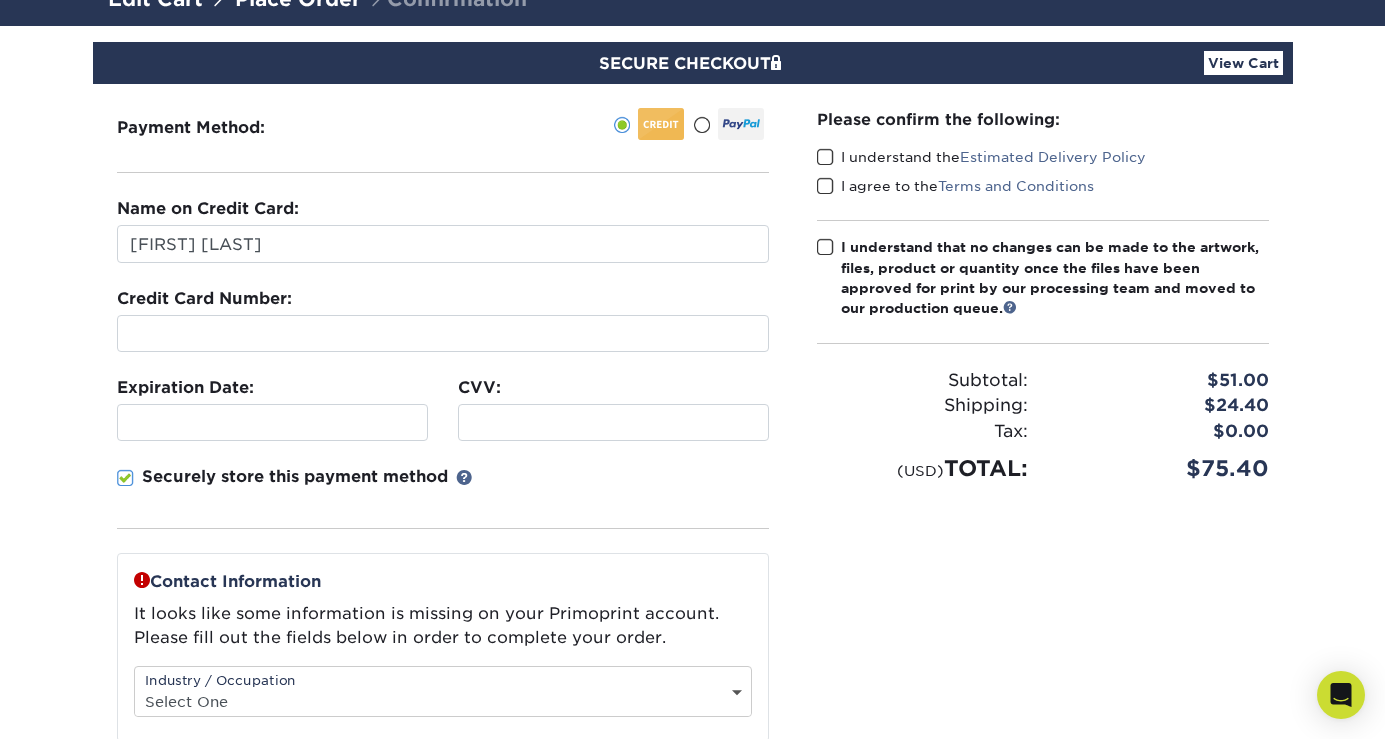 scroll, scrollTop: 157, scrollLeft: 0, axis: vertical 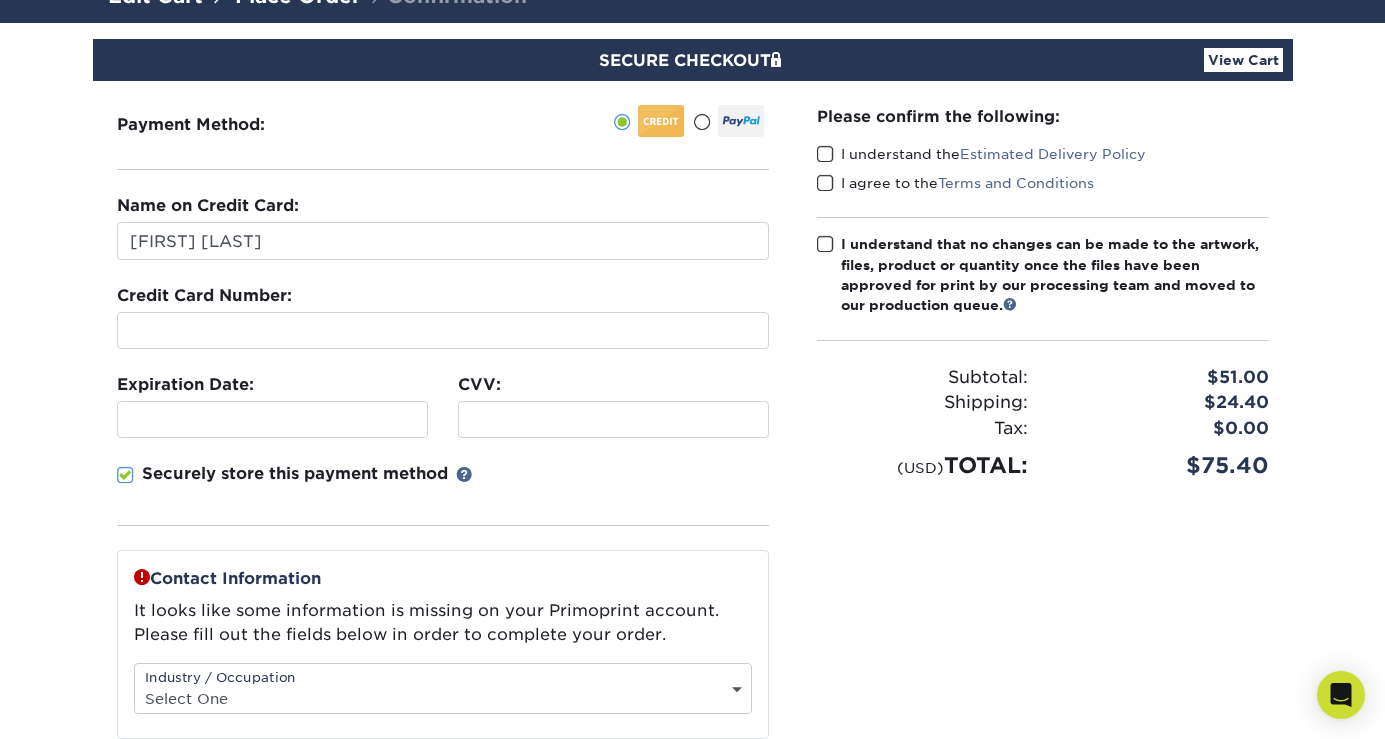 click at bounding box center (125, 475) 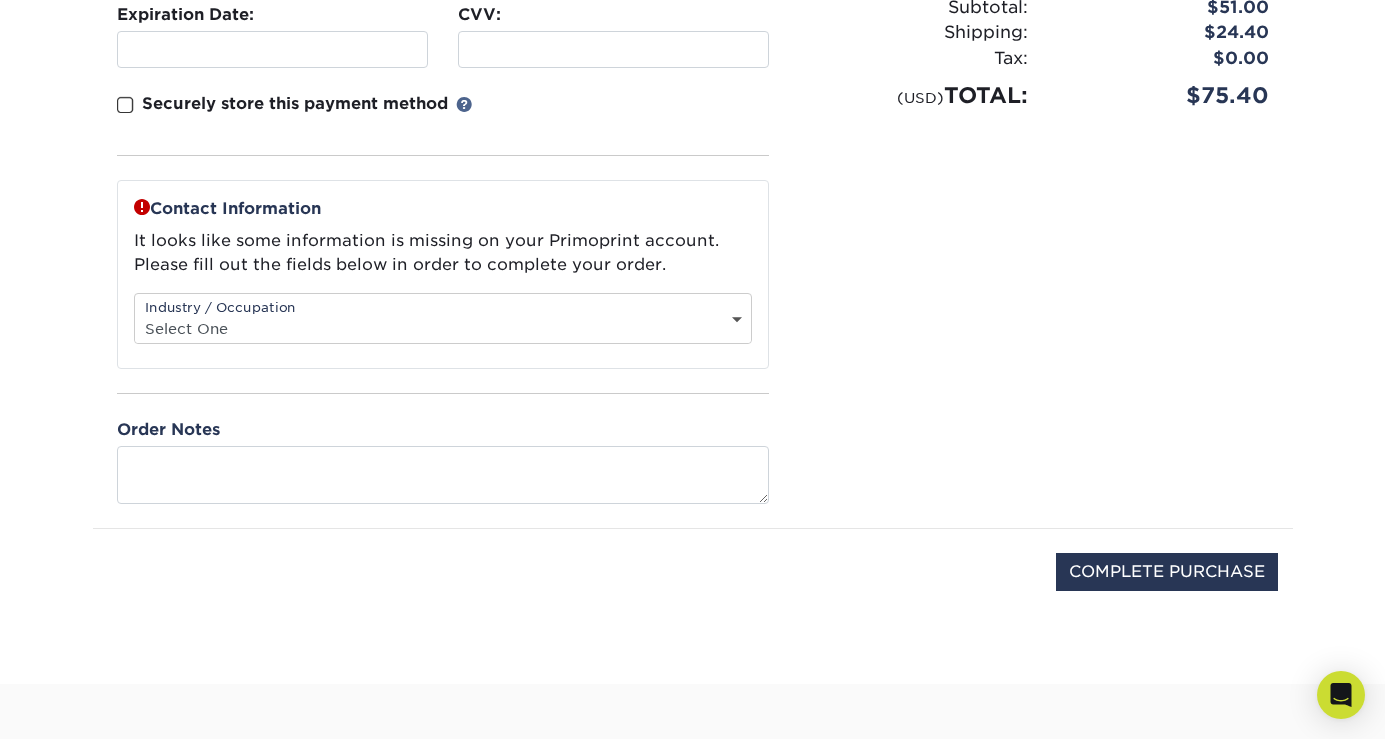 scroll, scrollTop: 529, scrollLeft: 0, axis: vertical 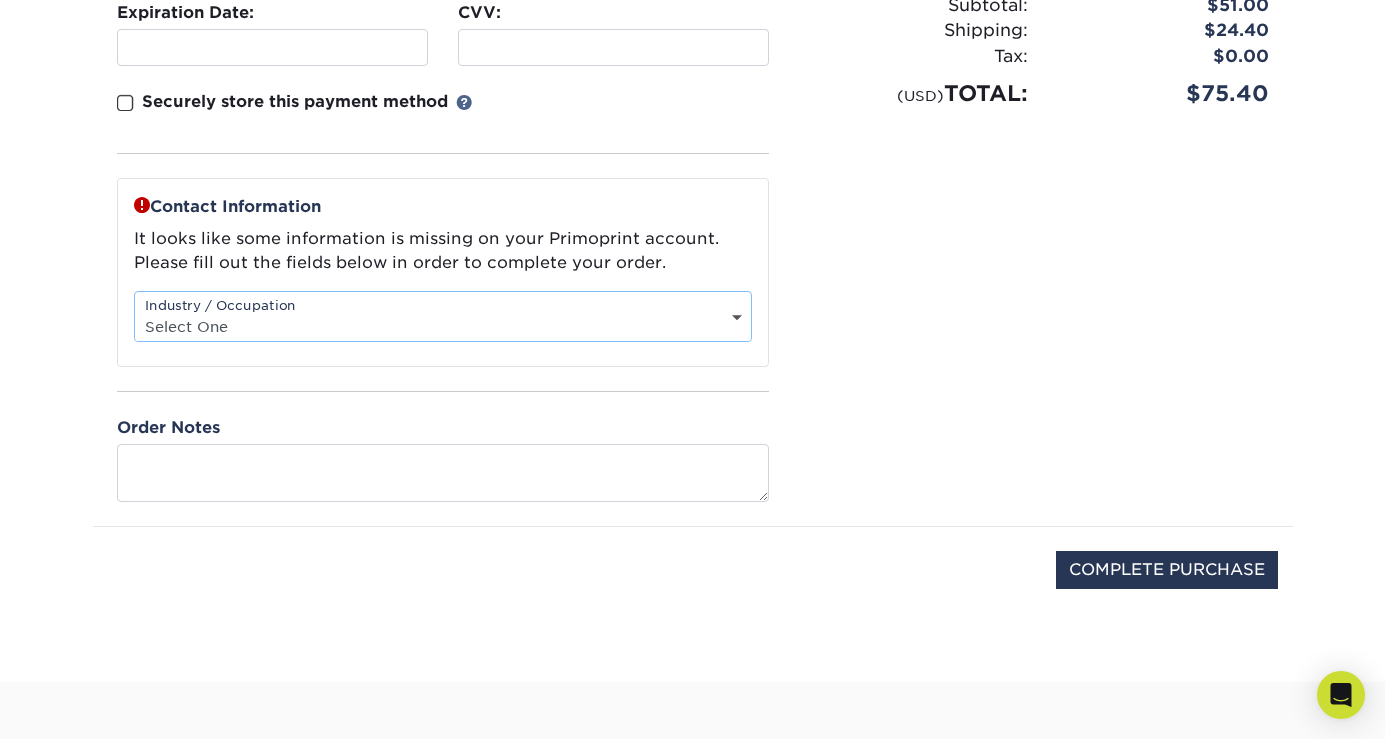 select on "7" 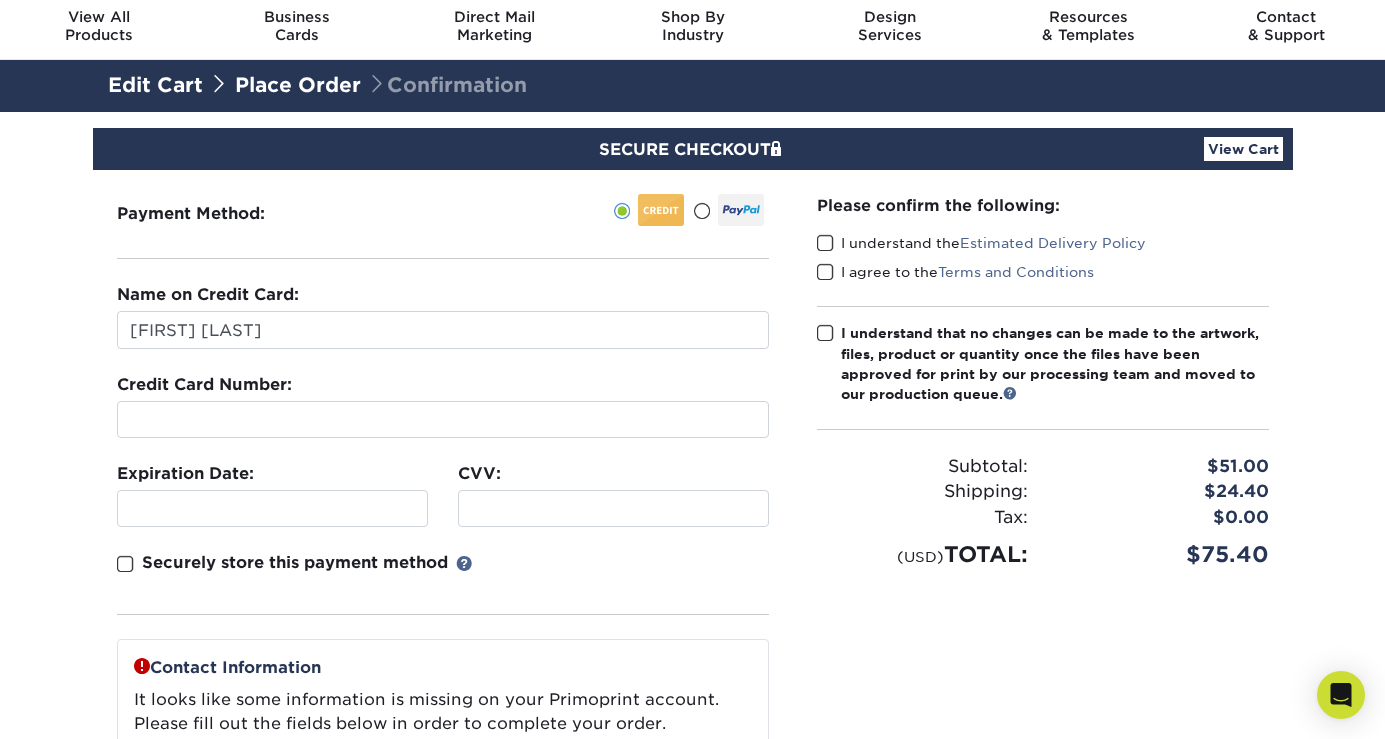scroll, scrollTop: 62, scrollLeft: 0, axis: vertical 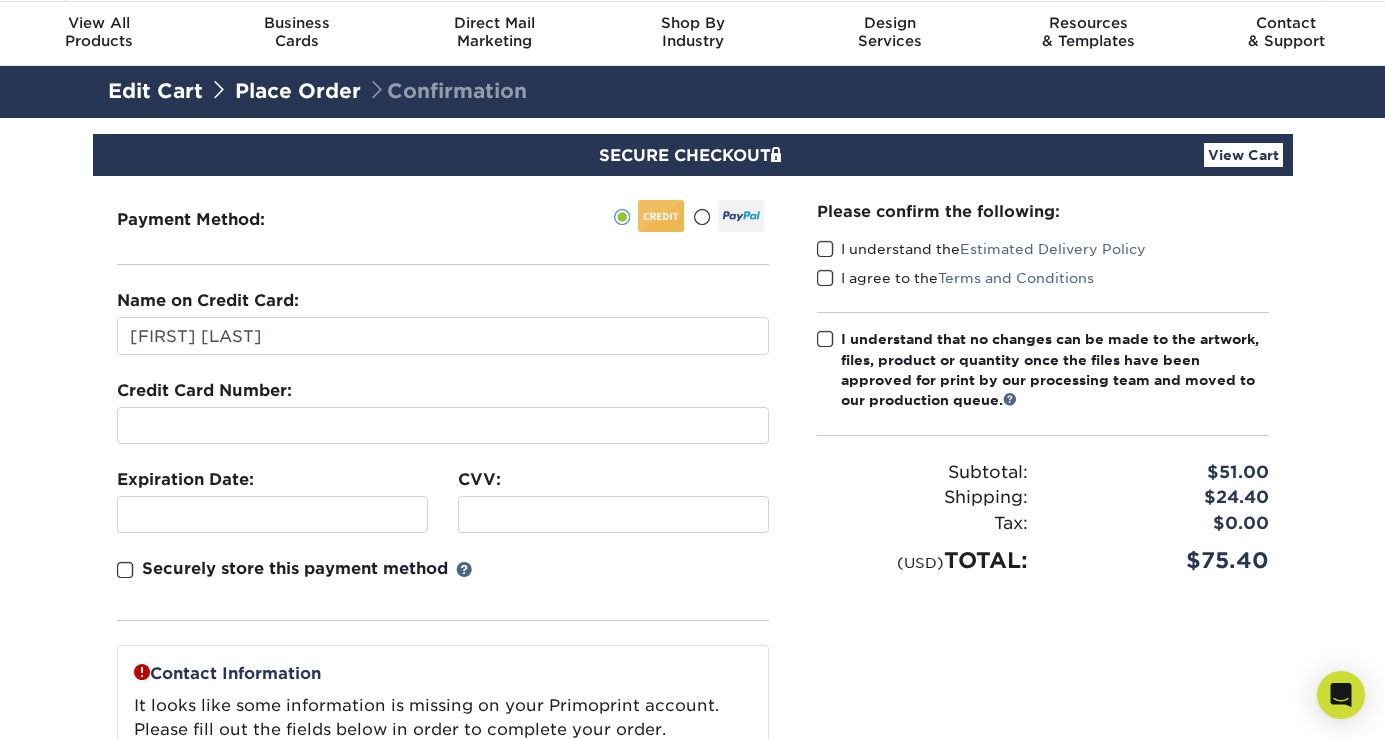 click at bounding box center [825, 249] 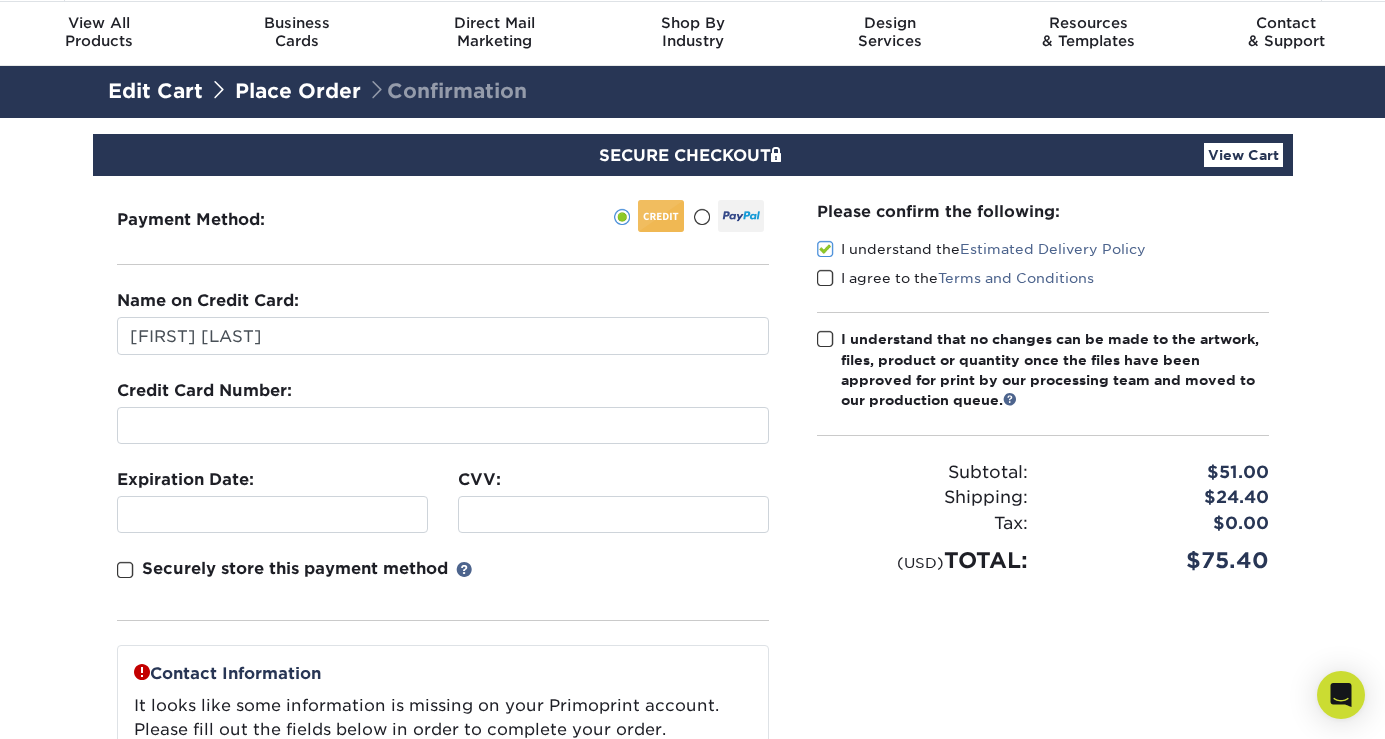 click at bounding box center [825, 278] 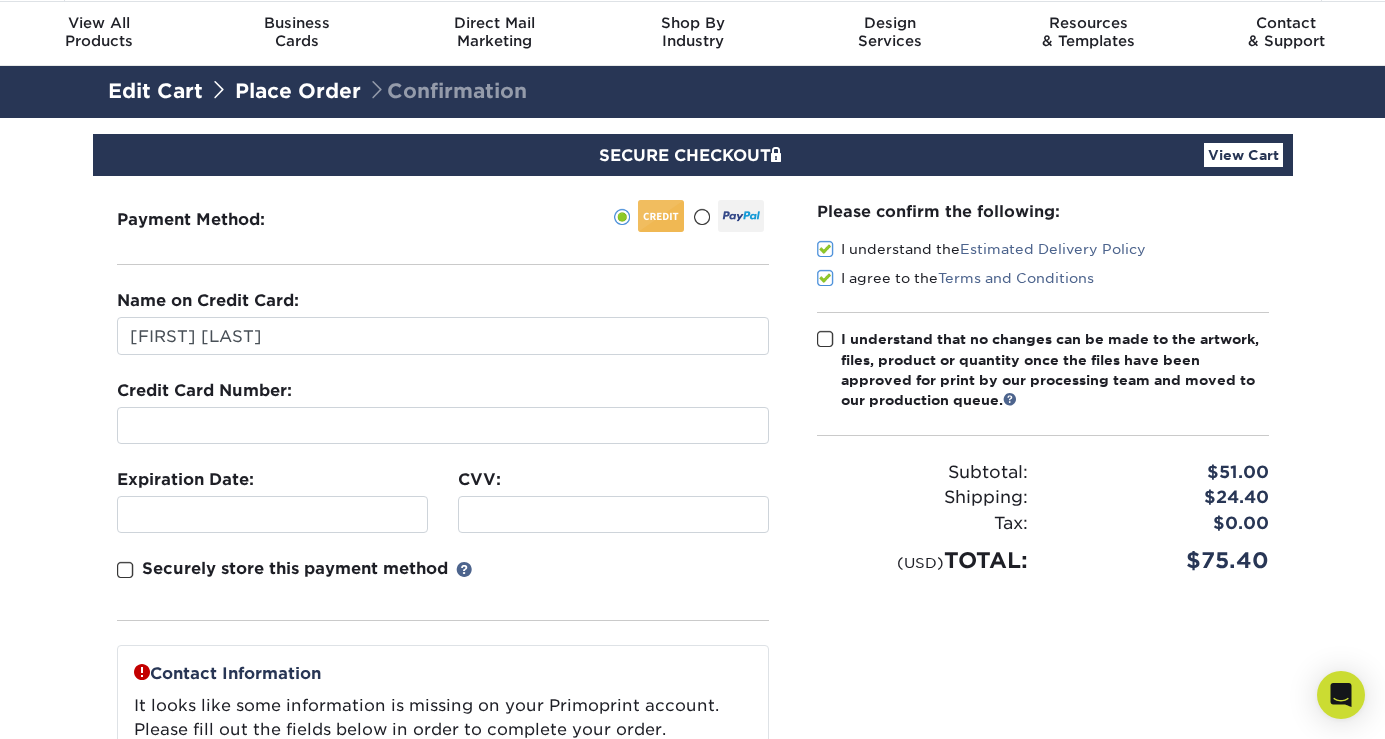 click at bounding box center (825, 339) 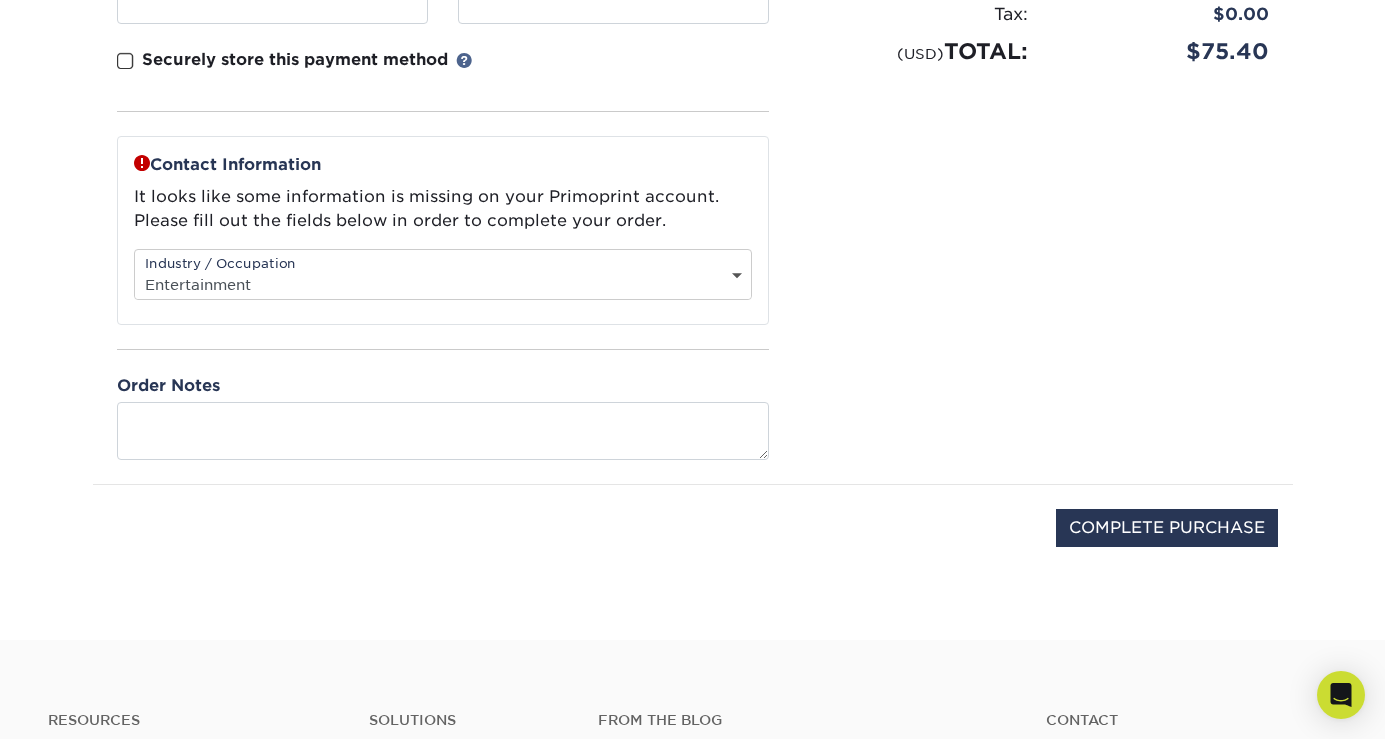 scroll, scrollTop: 629, scrollLeft: 0, axis: vertical 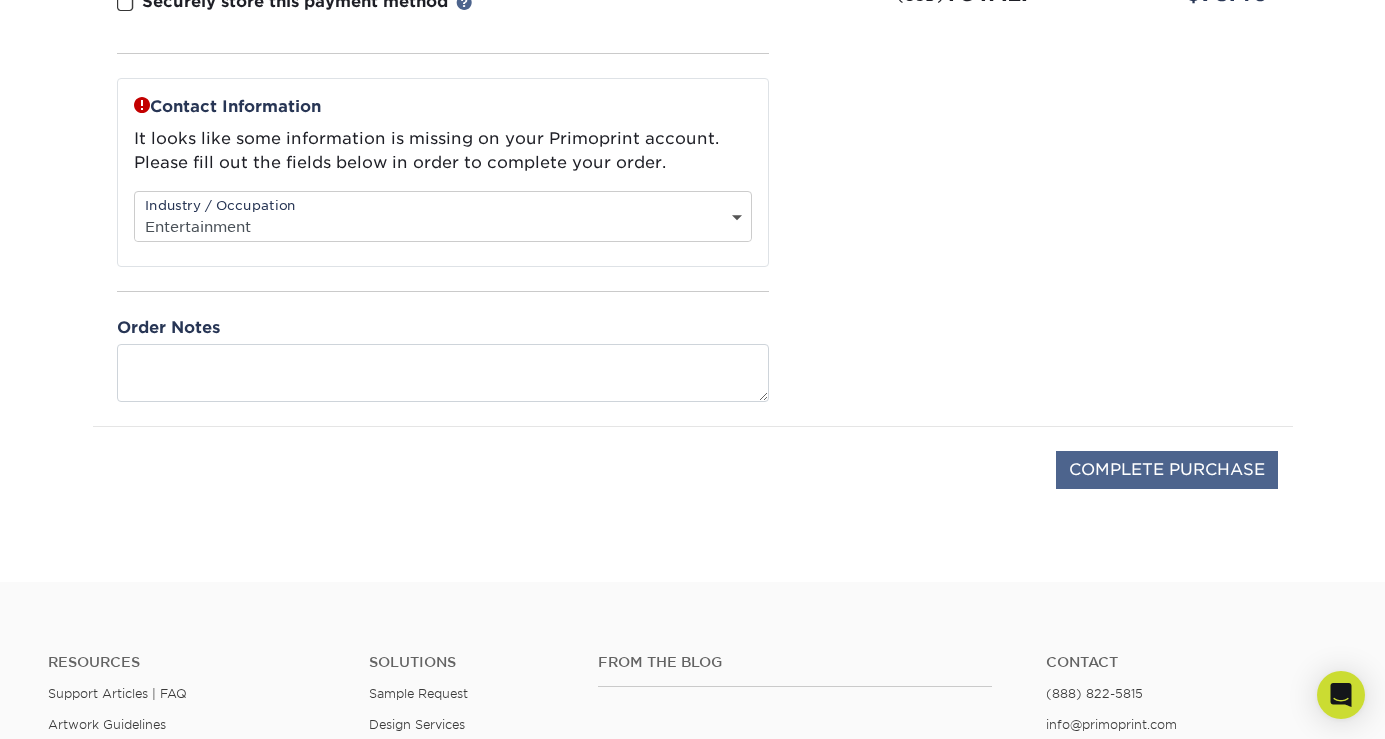 click on "COMPLETE PURCHASE" at bounding box center [1167, 470] 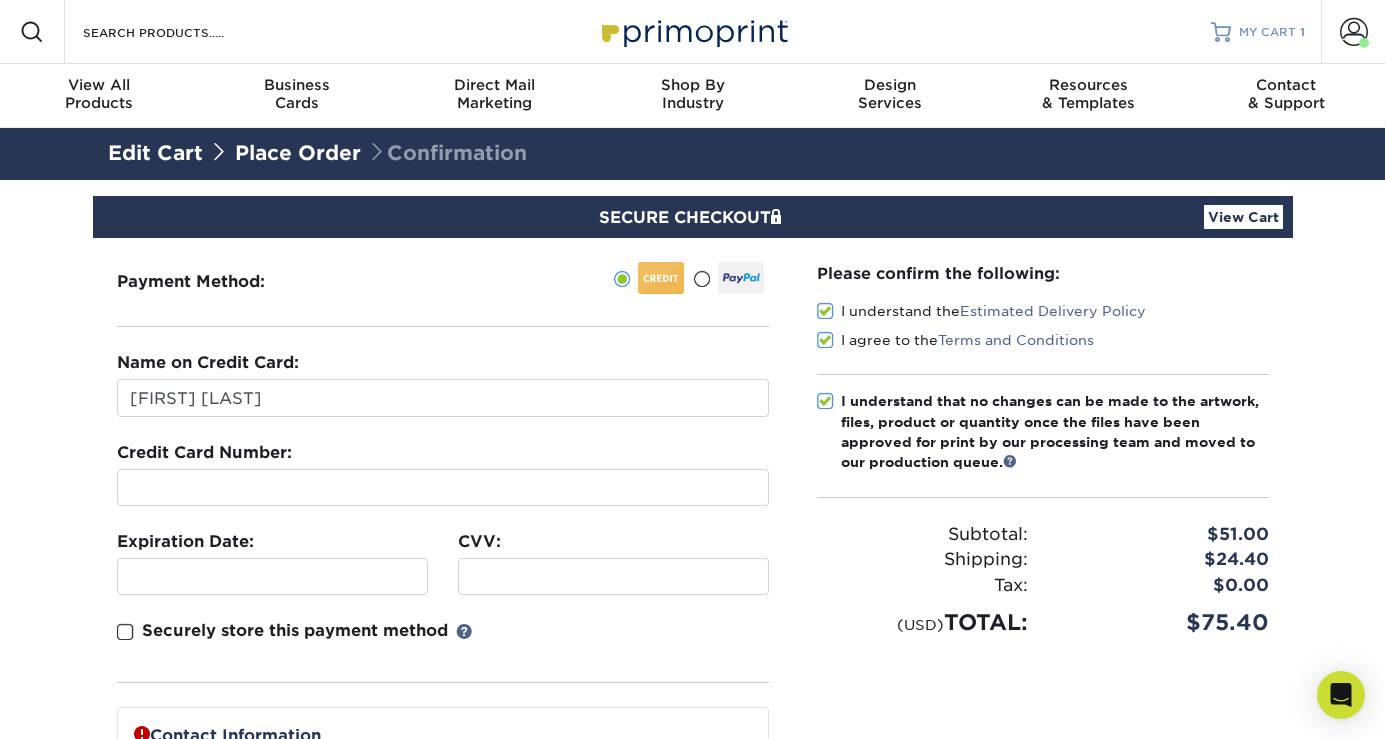 scroll, scrollTop: 0, scrollLeft: 0, axis: both 